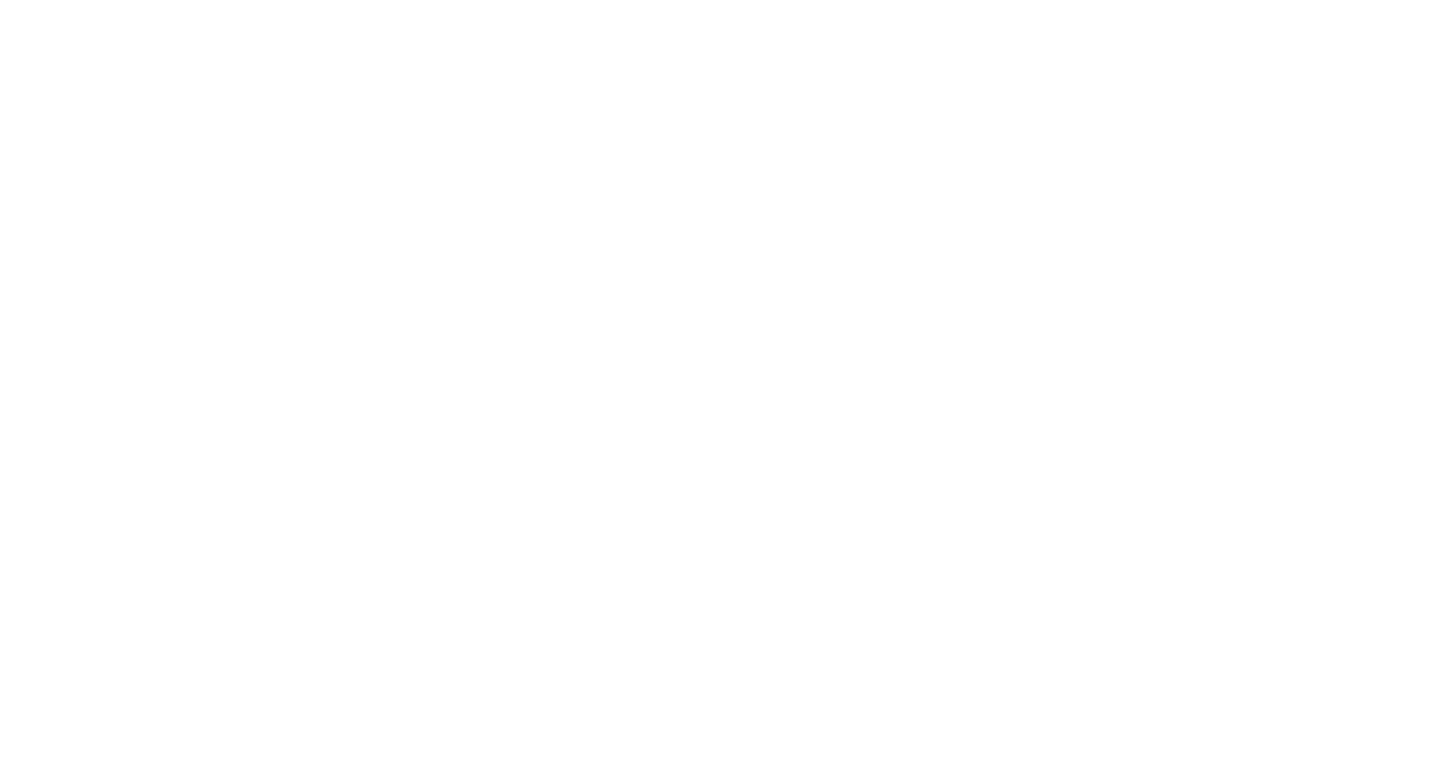 scroll, scrollTop: 0, scrollLeft: 0, axis: both 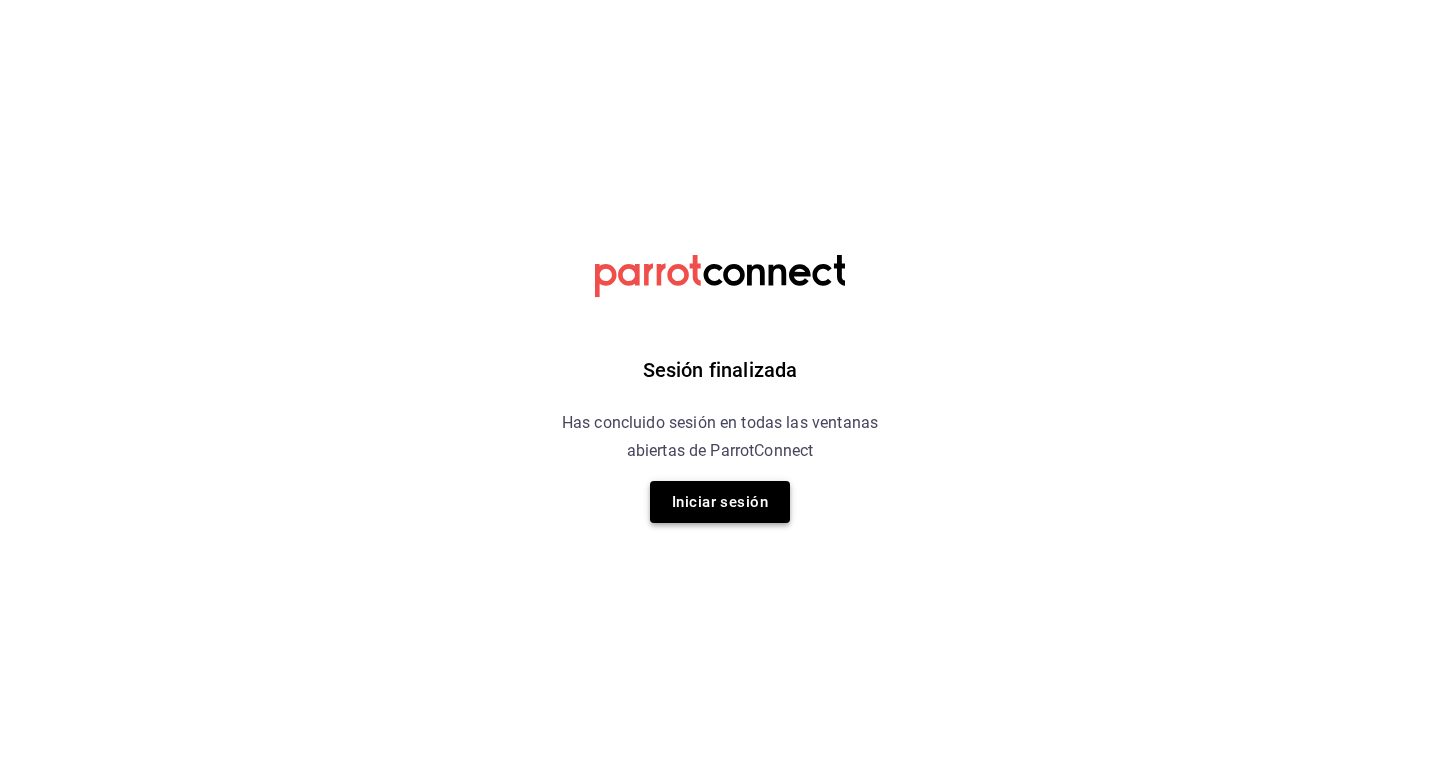 click on "Iniciar sesión" at bounding box center (720, 502) 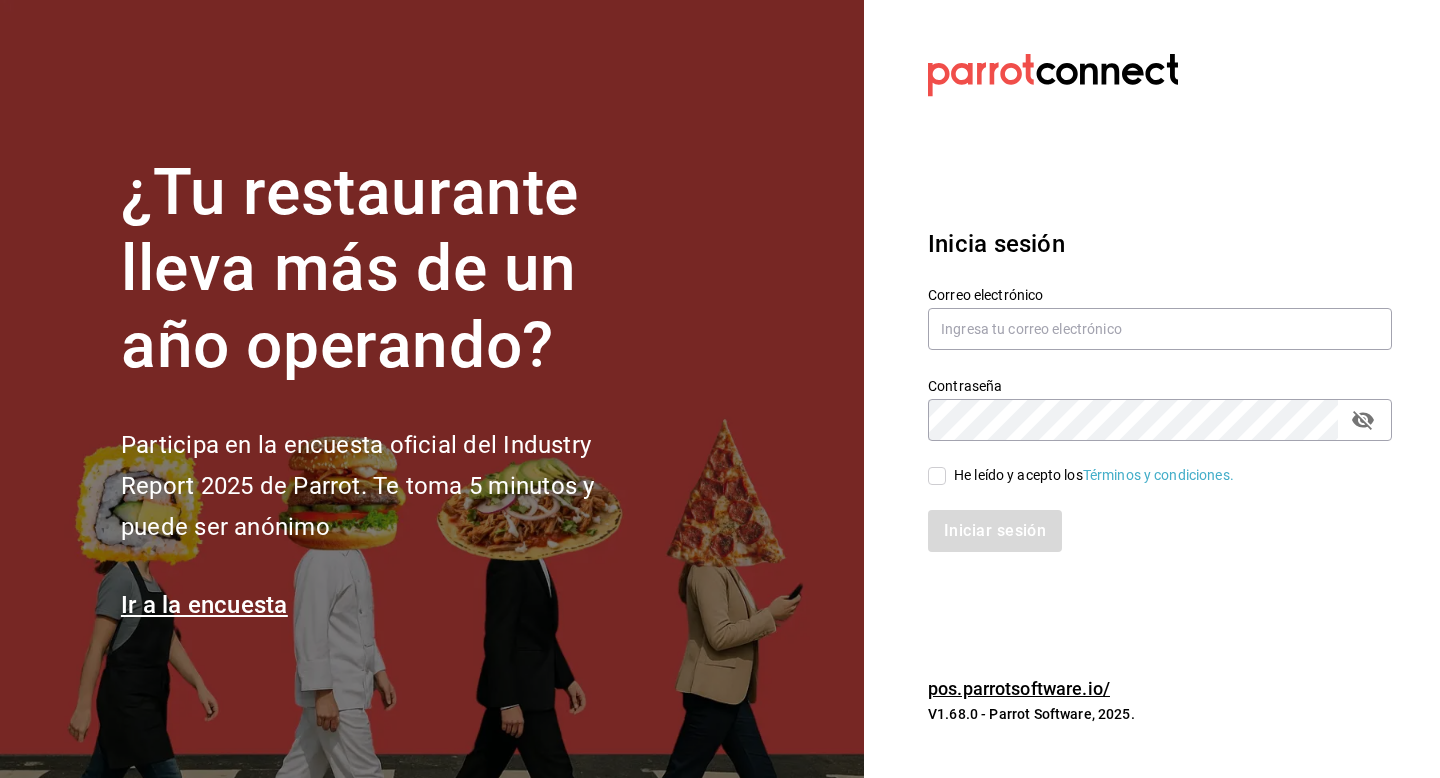 click on "Correo electrónico" at bounding box center [1160, 294] 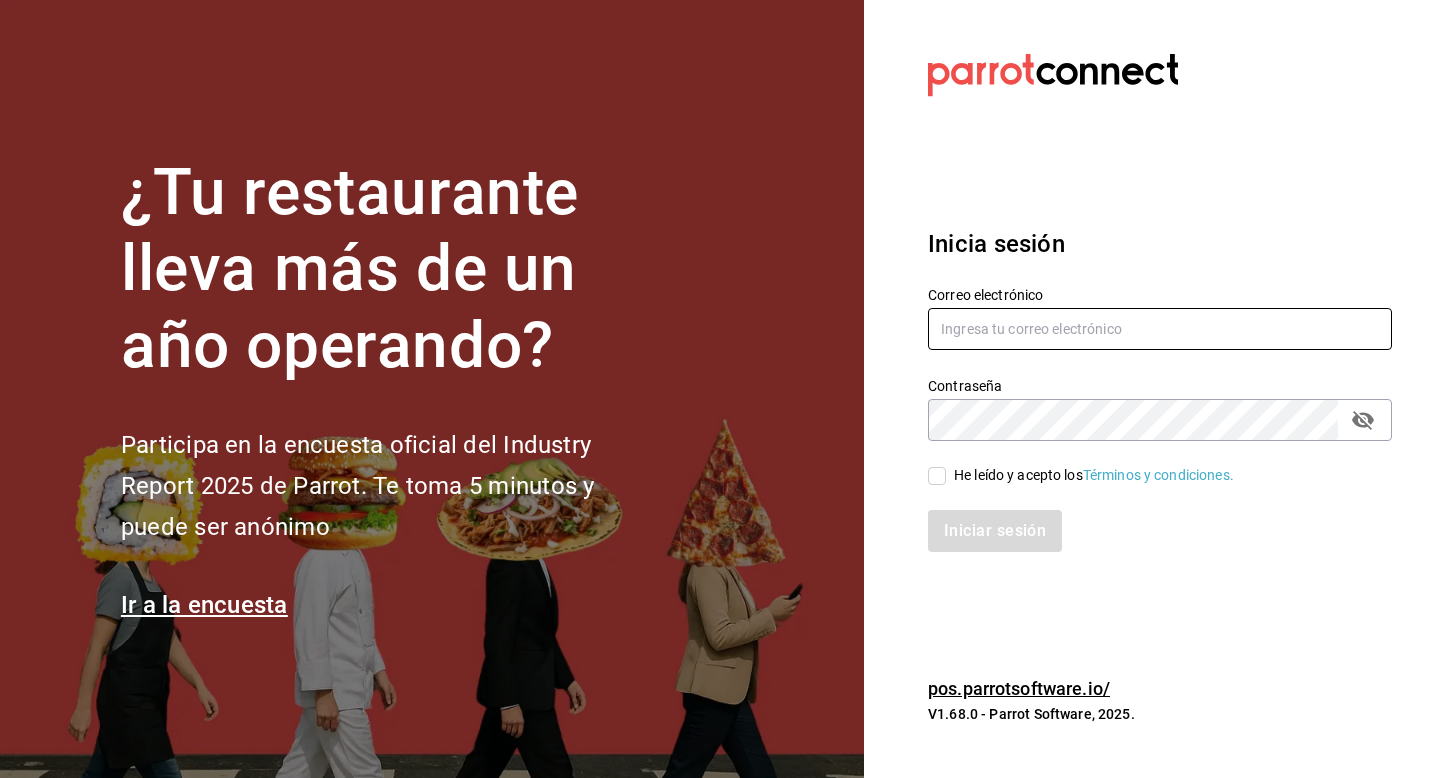 click at bounding box center [1160, 329] 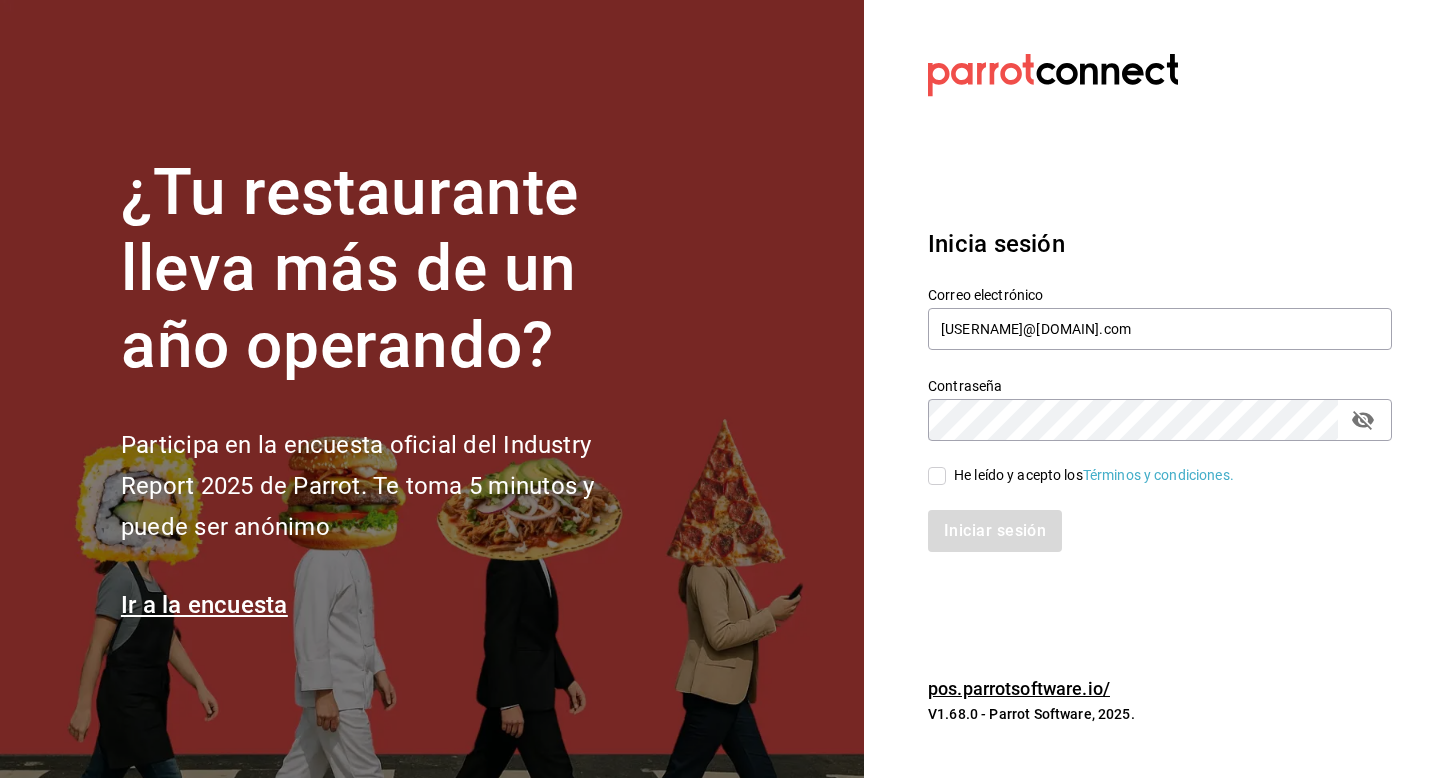 click on "He leído y acepto los  Términos y condiciones." at bounding box center [937, 476] 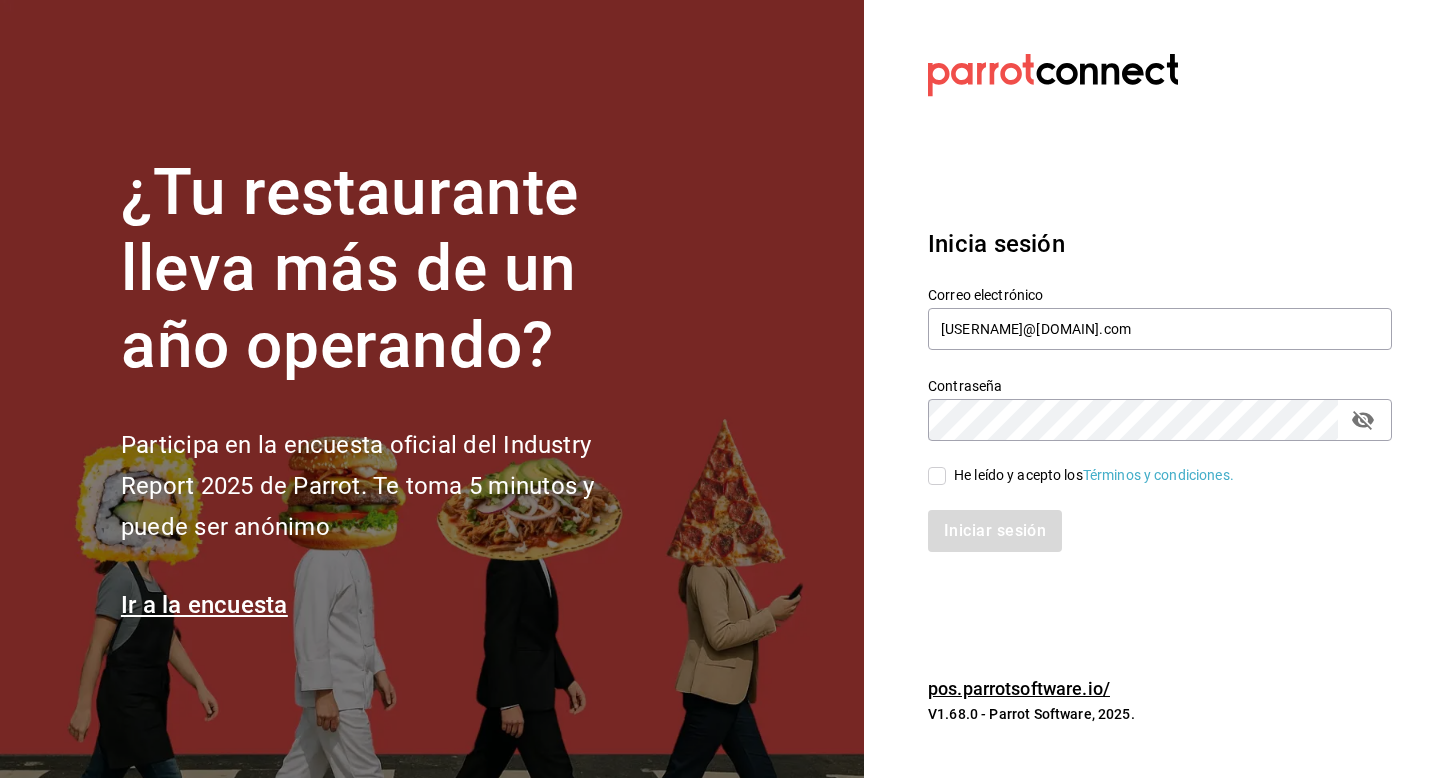 checkbox on "true" 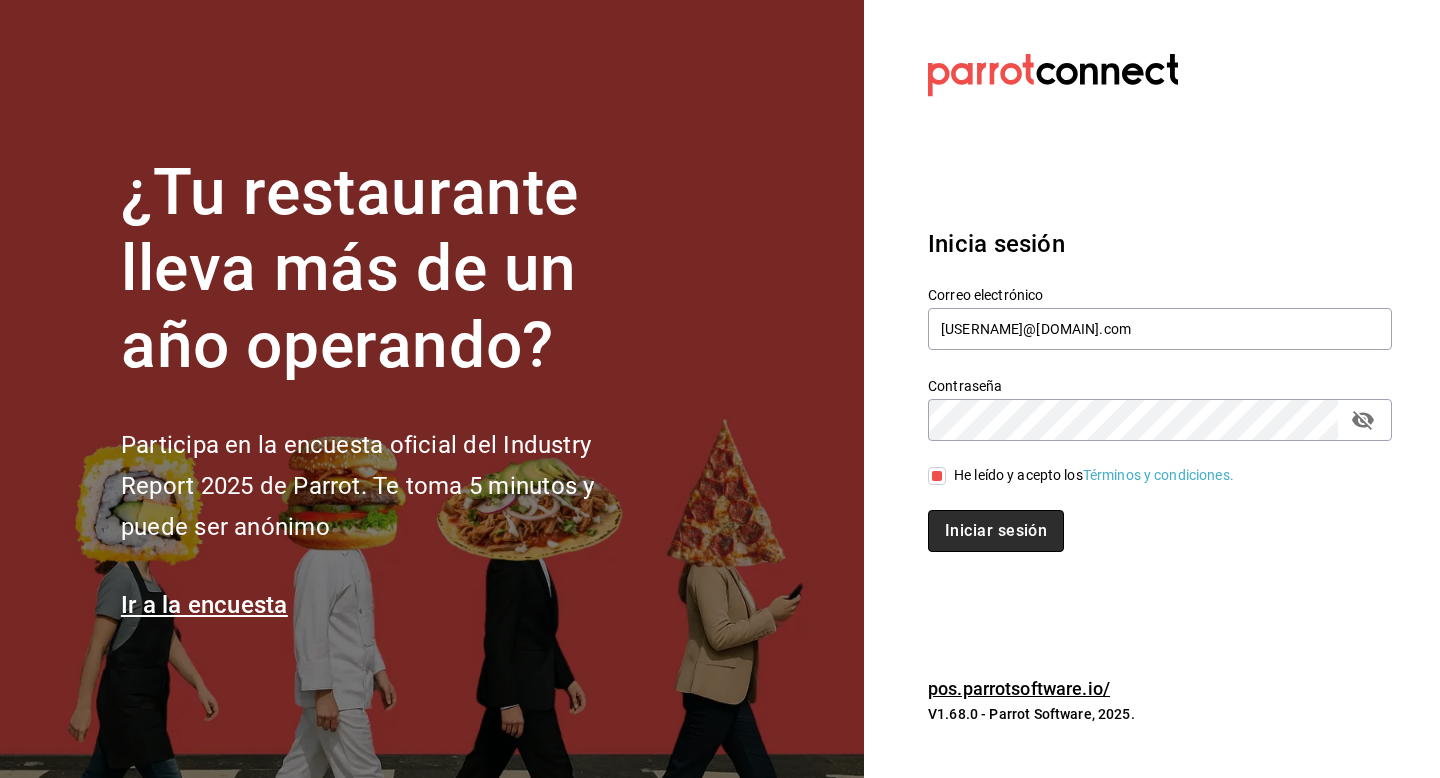 click on "Iniciar sesión" at bounding box center (996, 531) 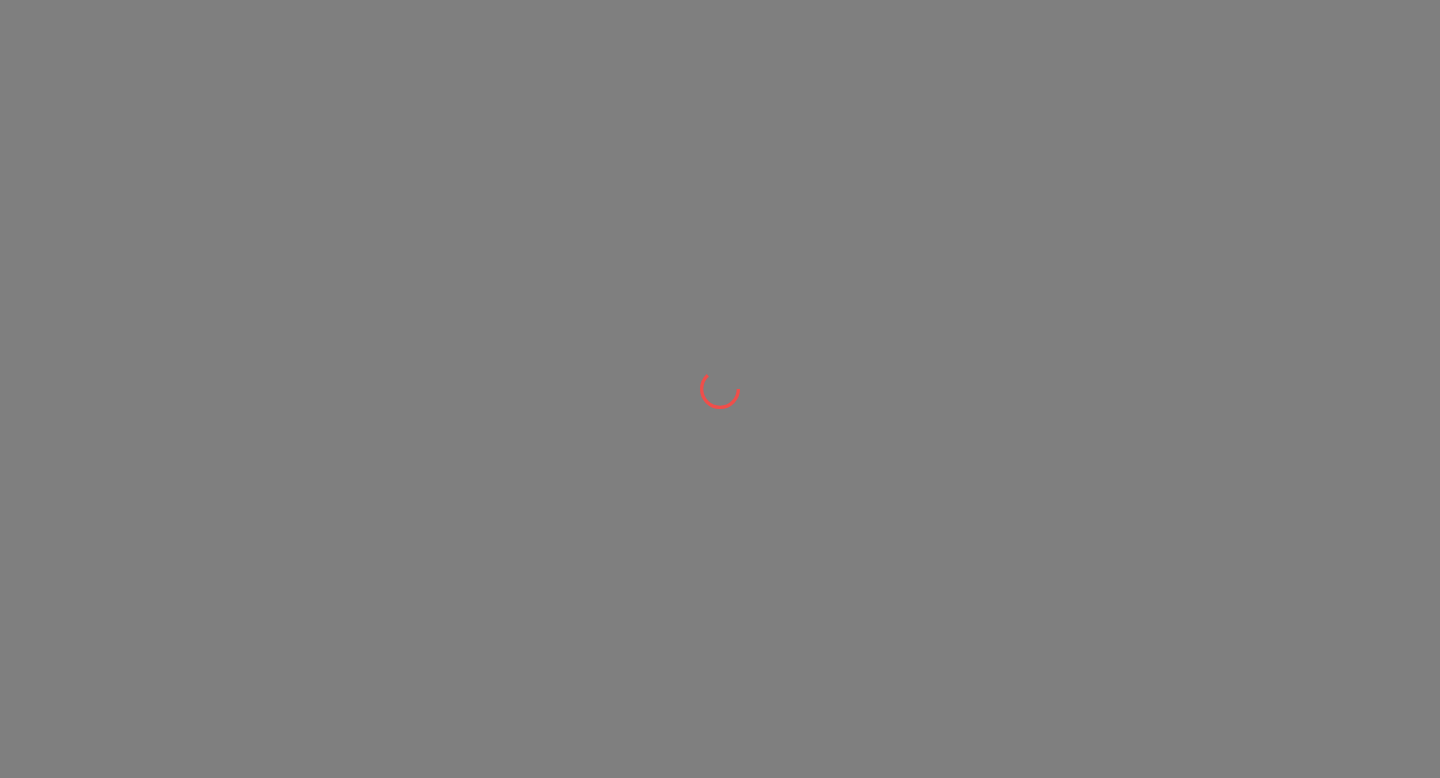 scroll, scrollTop: 0, scrollLeft: 0, axis: both 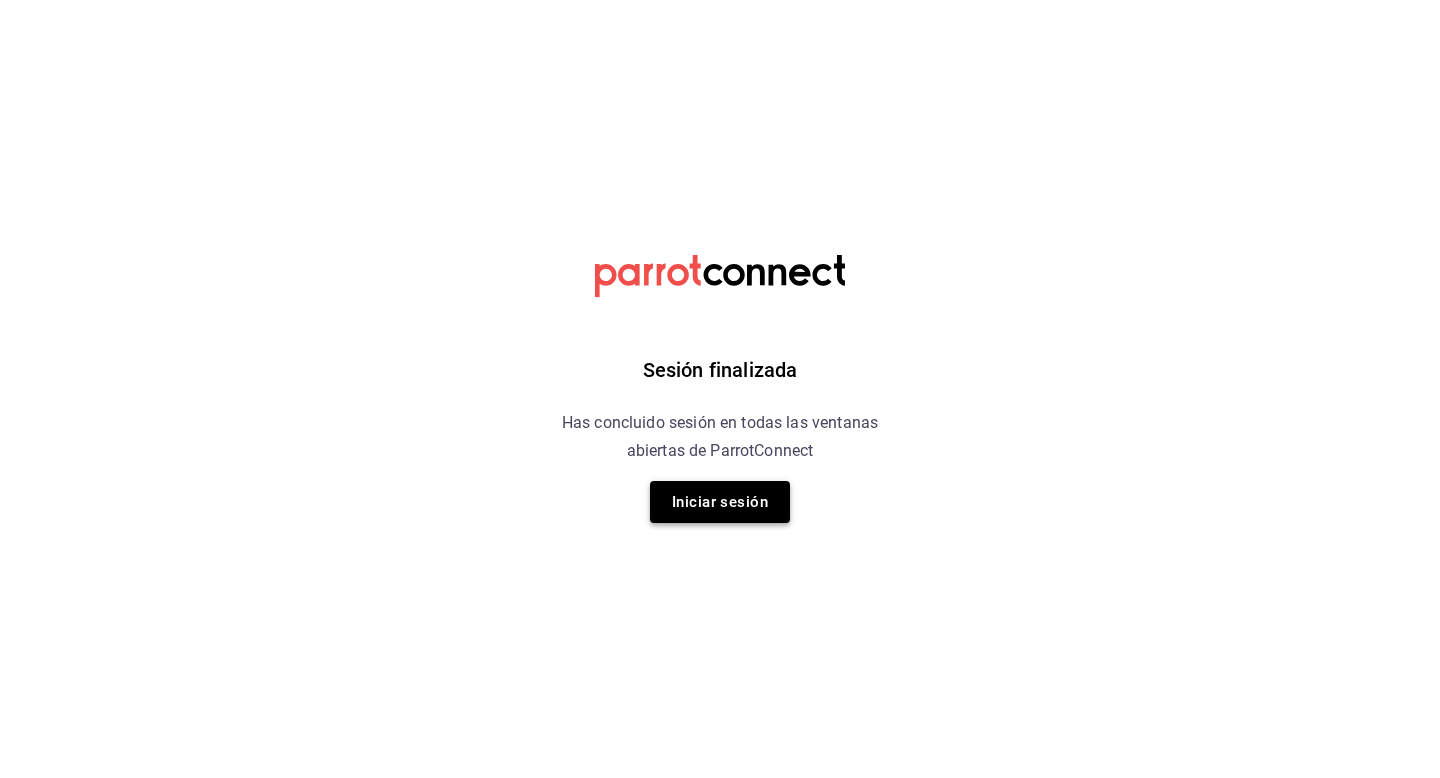 click on "Iniciar sesión" at bounding box center (720, 502) 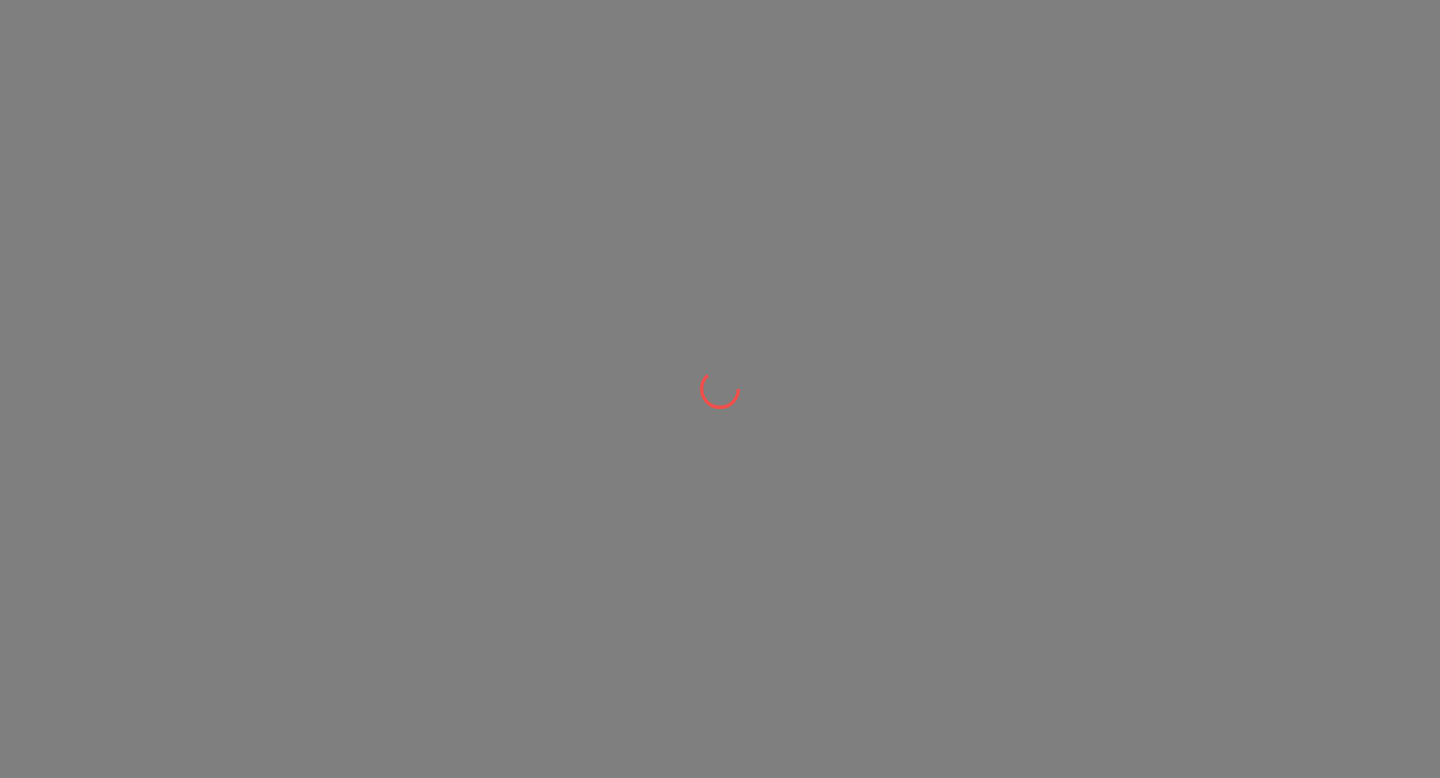 scroll, scrollTop: 0, scrollLeft: 0, axis: both 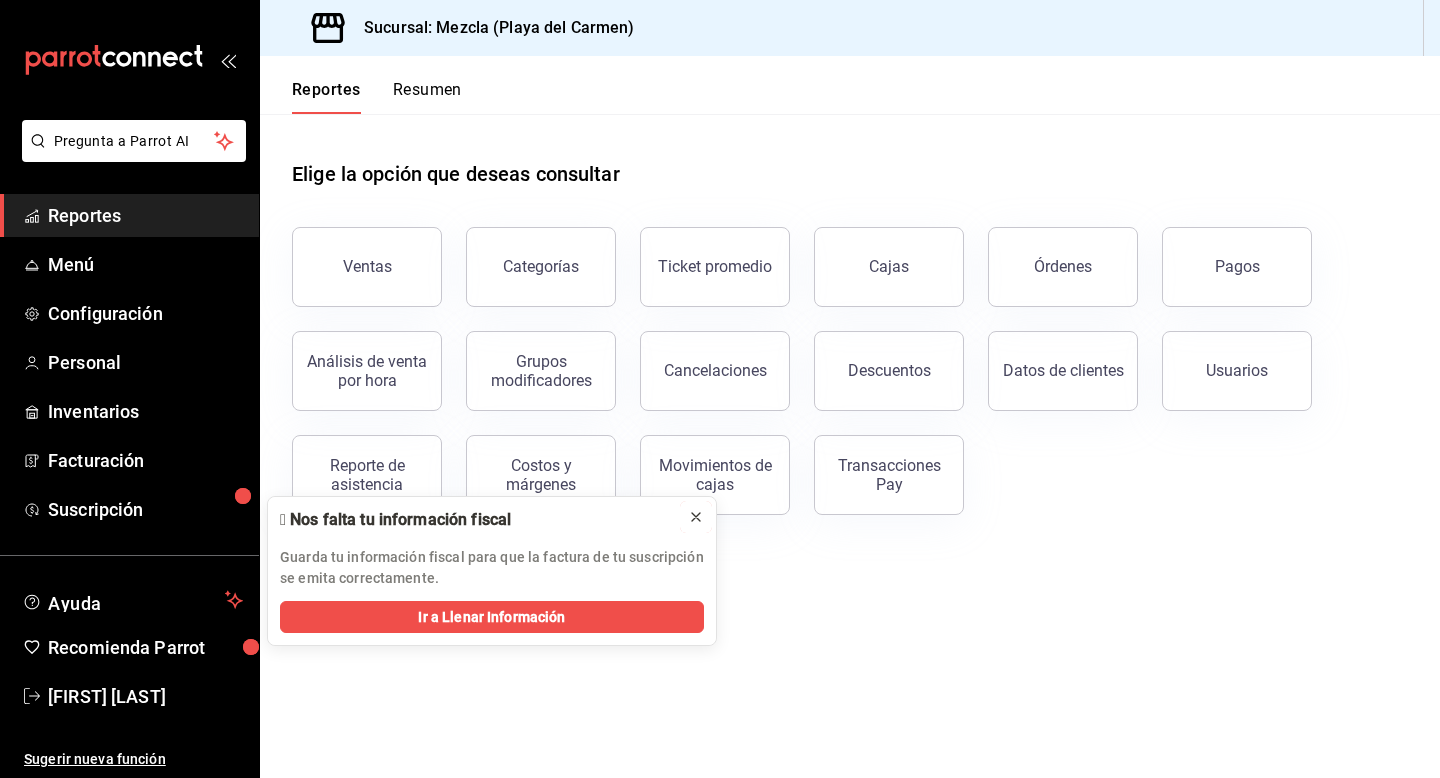 click 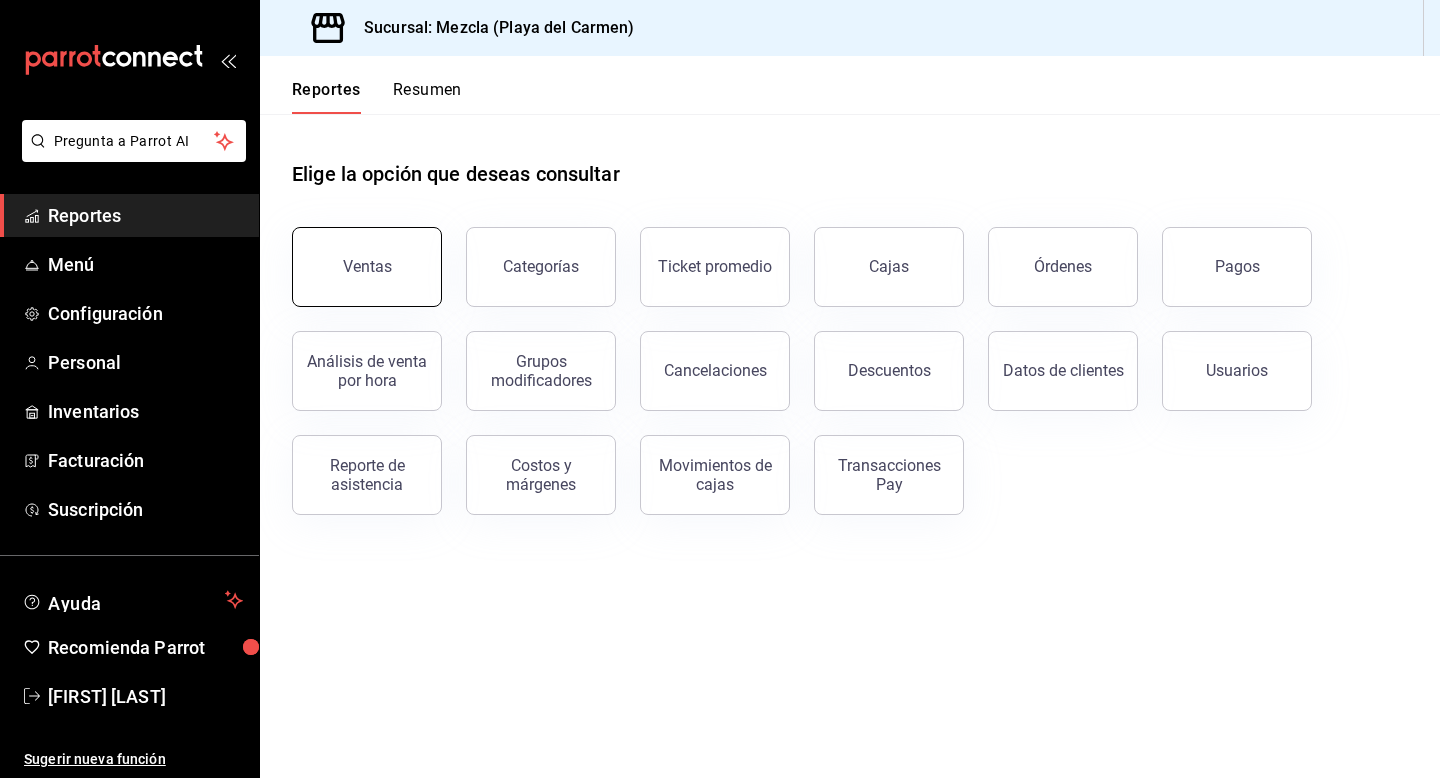 click on "Ventas" at bounding box center (367, 267) 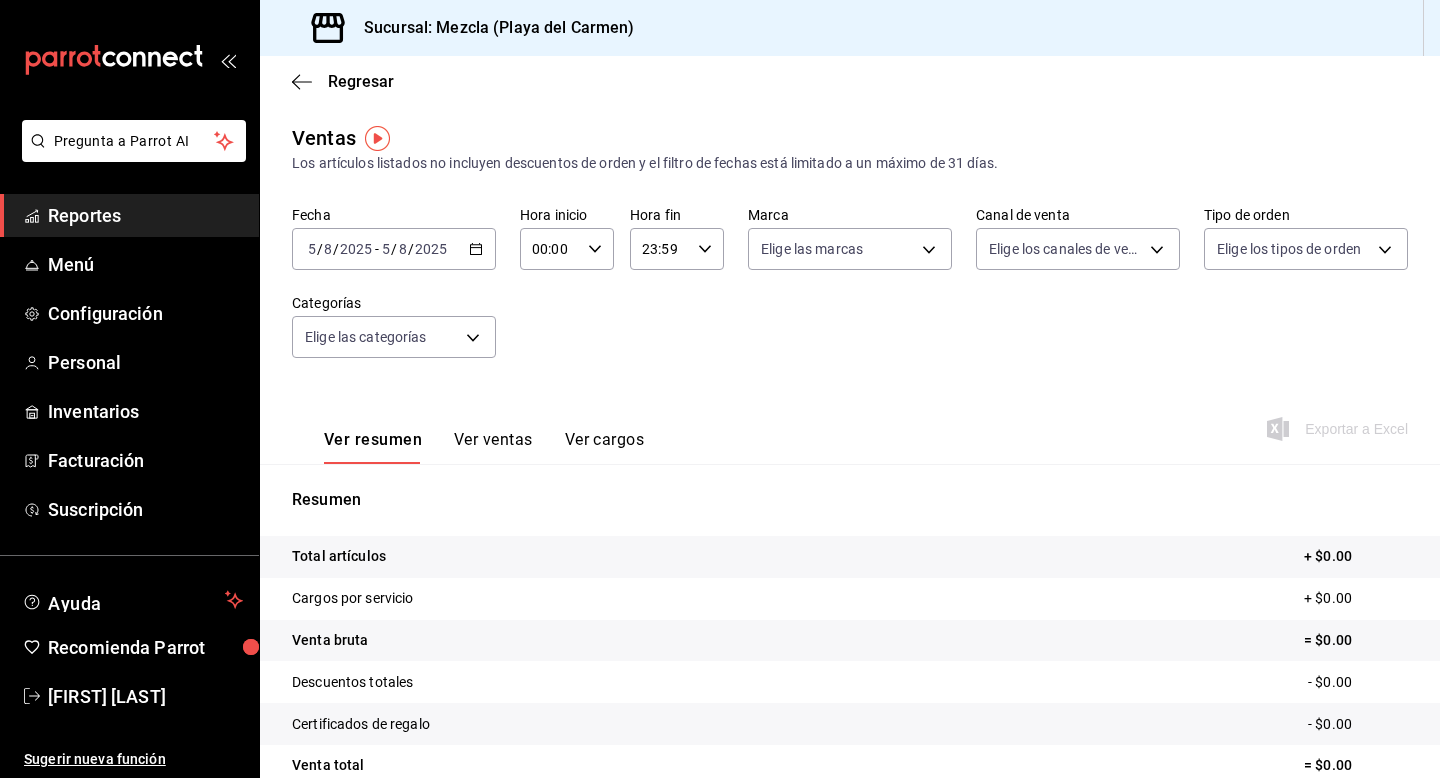 click on "2025-08-05 5 / 8 / 2025 - 2025-08-05 5 / 8 / 2025" at bounding box center (394, 249) 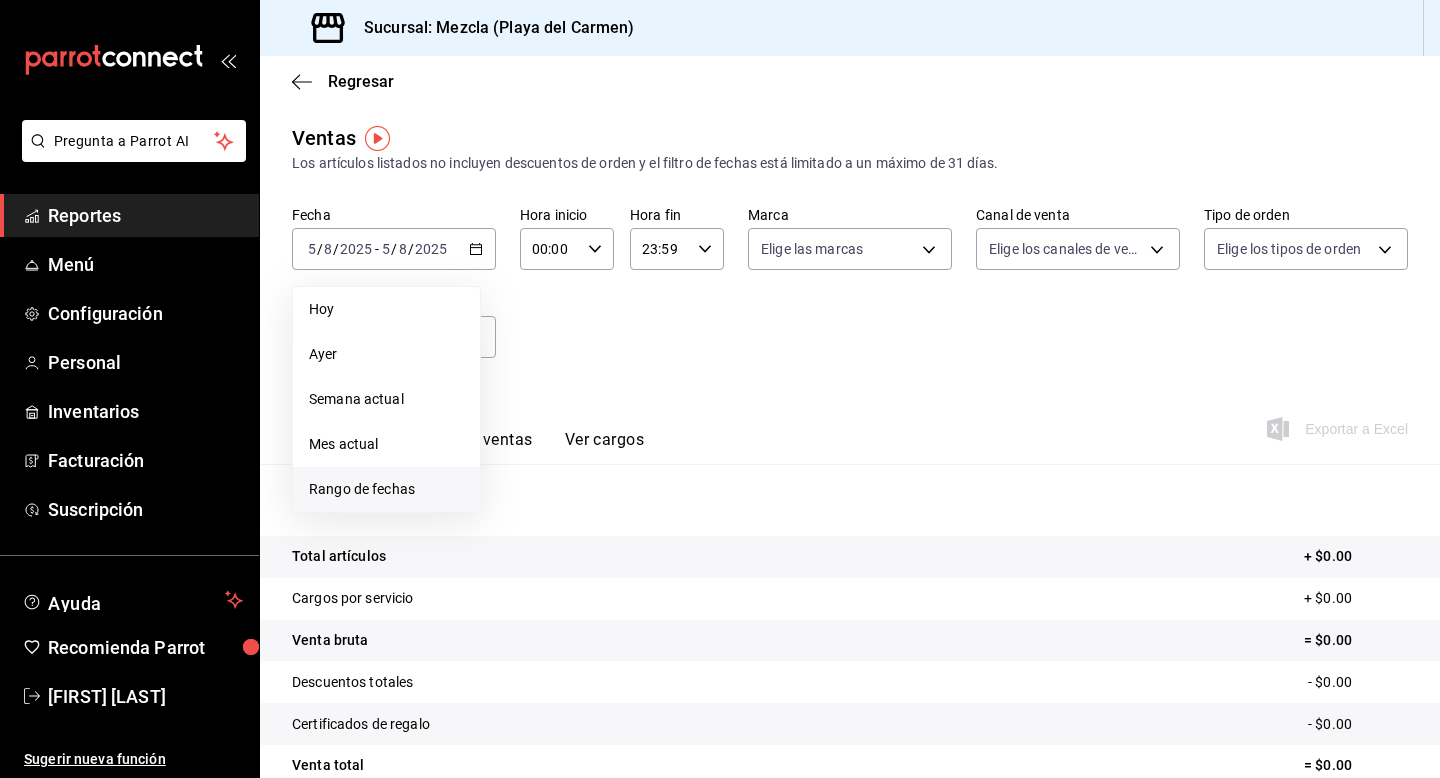 click on "Rango de fechas" at bounding box center [386, 489] 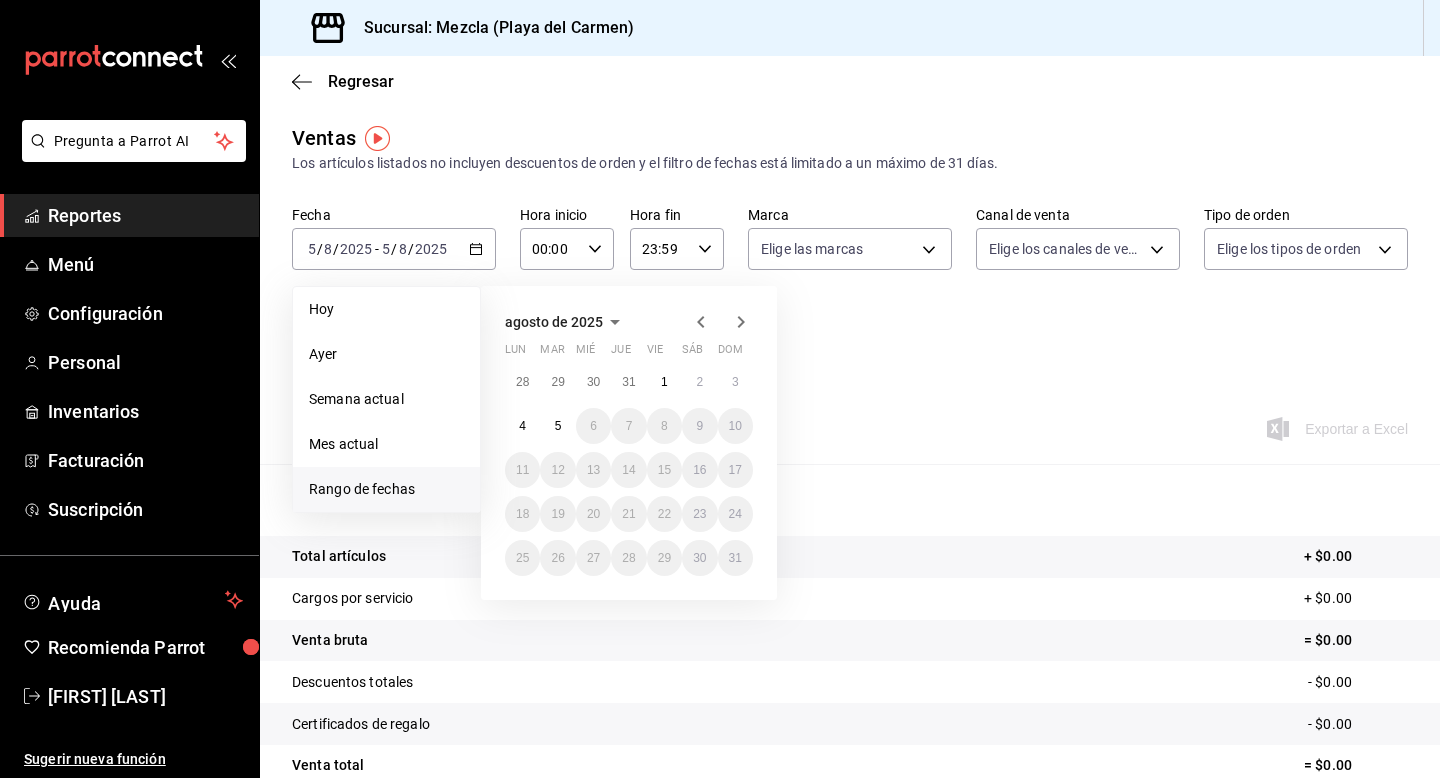 click 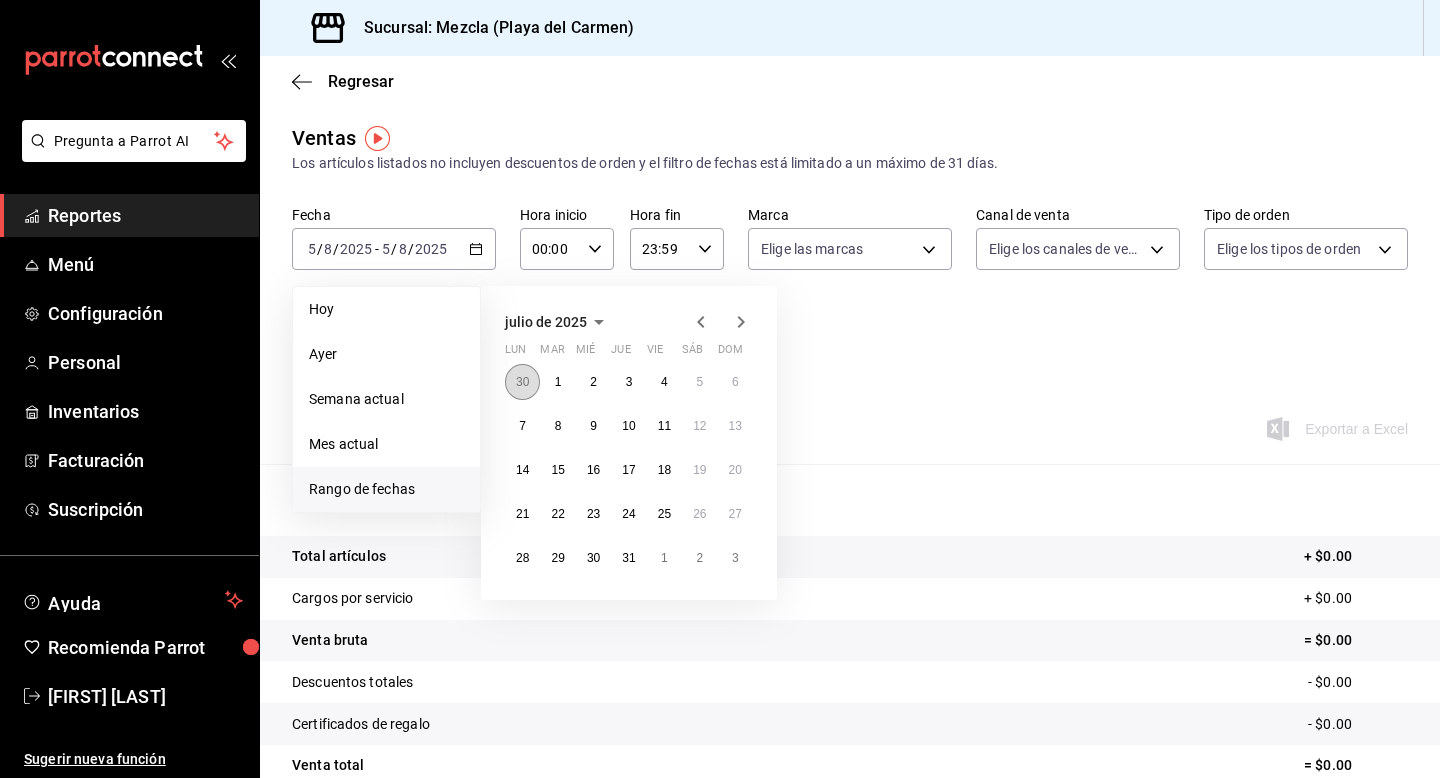 click on "30" at bounding box center [522, 382] 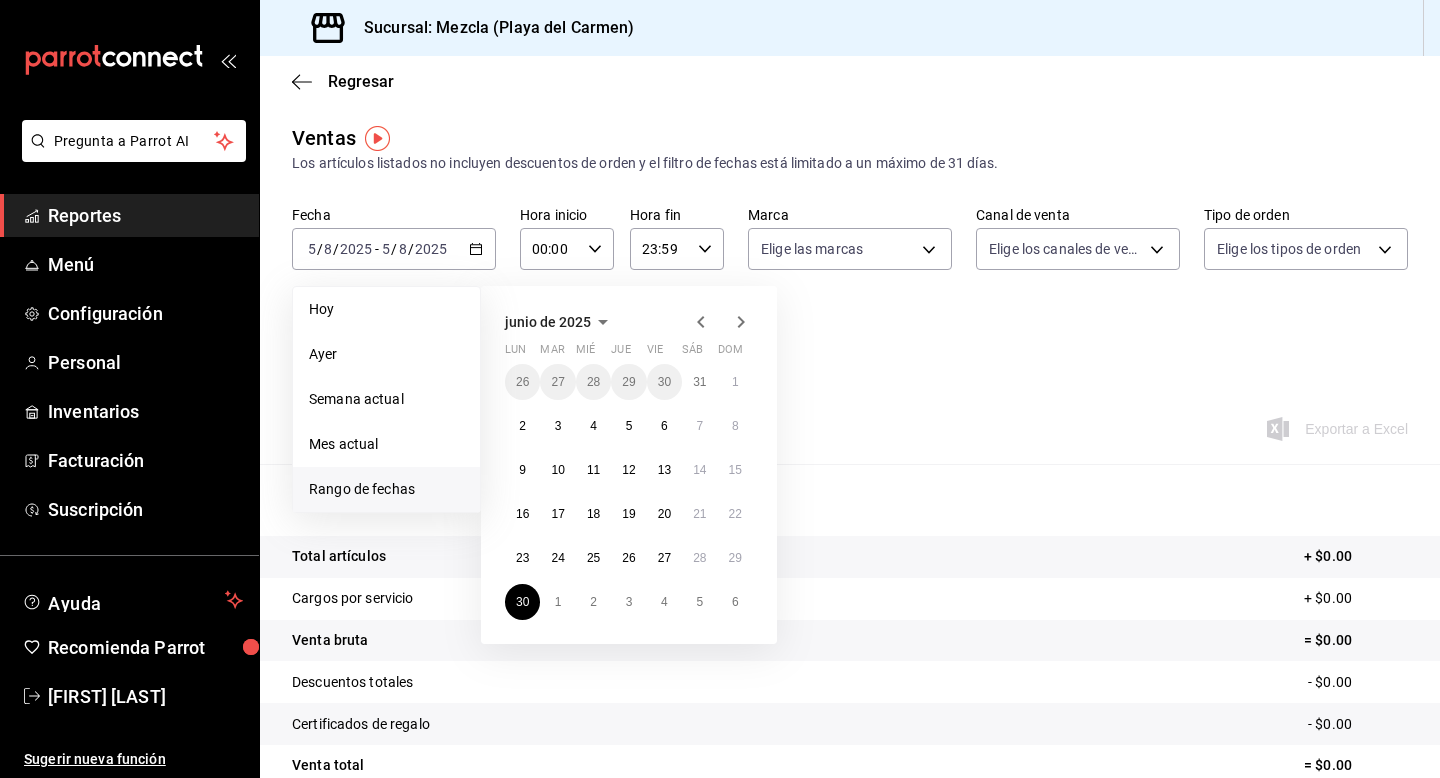 click on "junio de 2025 lun mar mié jue vie sáb dom 26 27 28 29 30 31 1 2 3 4 5 6 7 8 9 10 11 12 13 14 15 16 17 18 19 20 21 22 23 24 25 26 27 28 29 30 1 2 3 4 5 6" at bounding box center (629, 465) 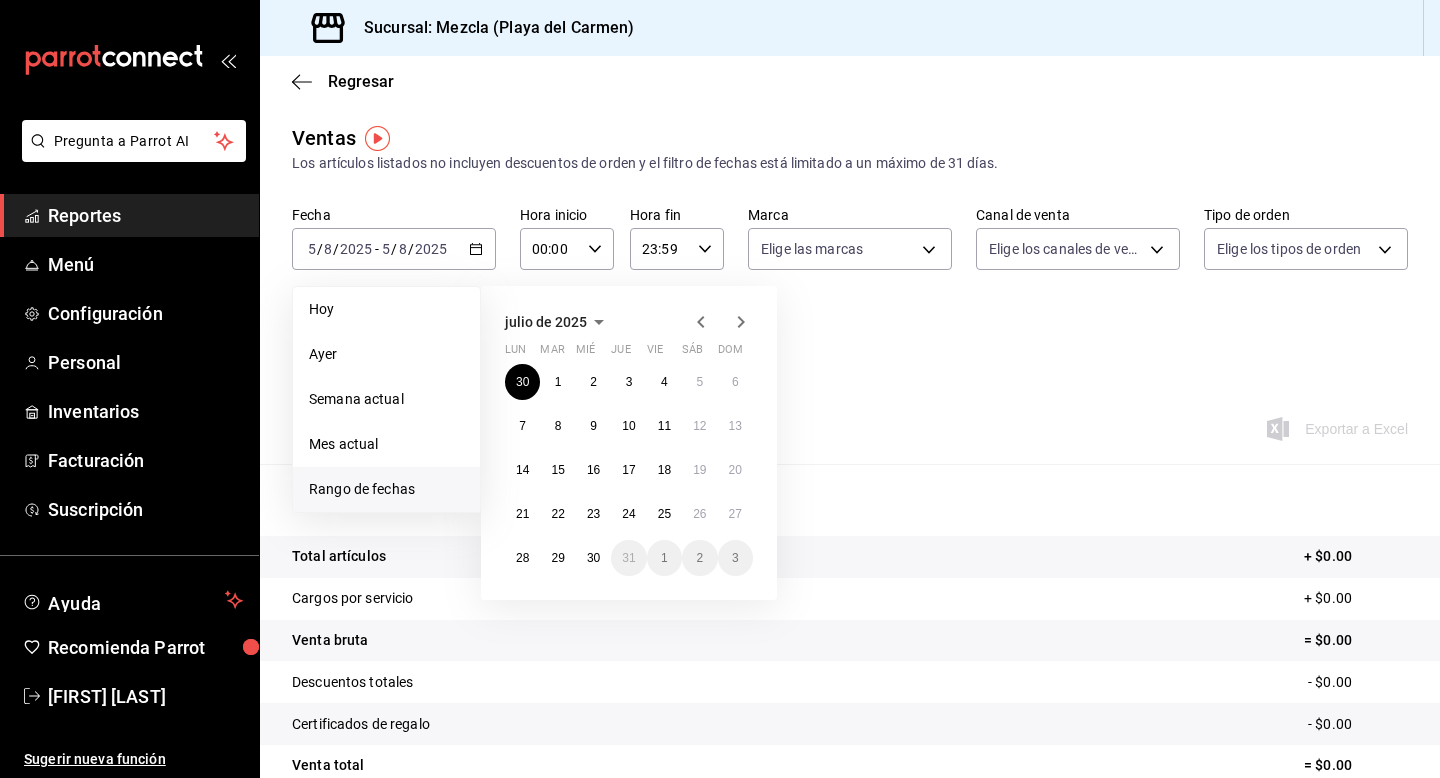 click 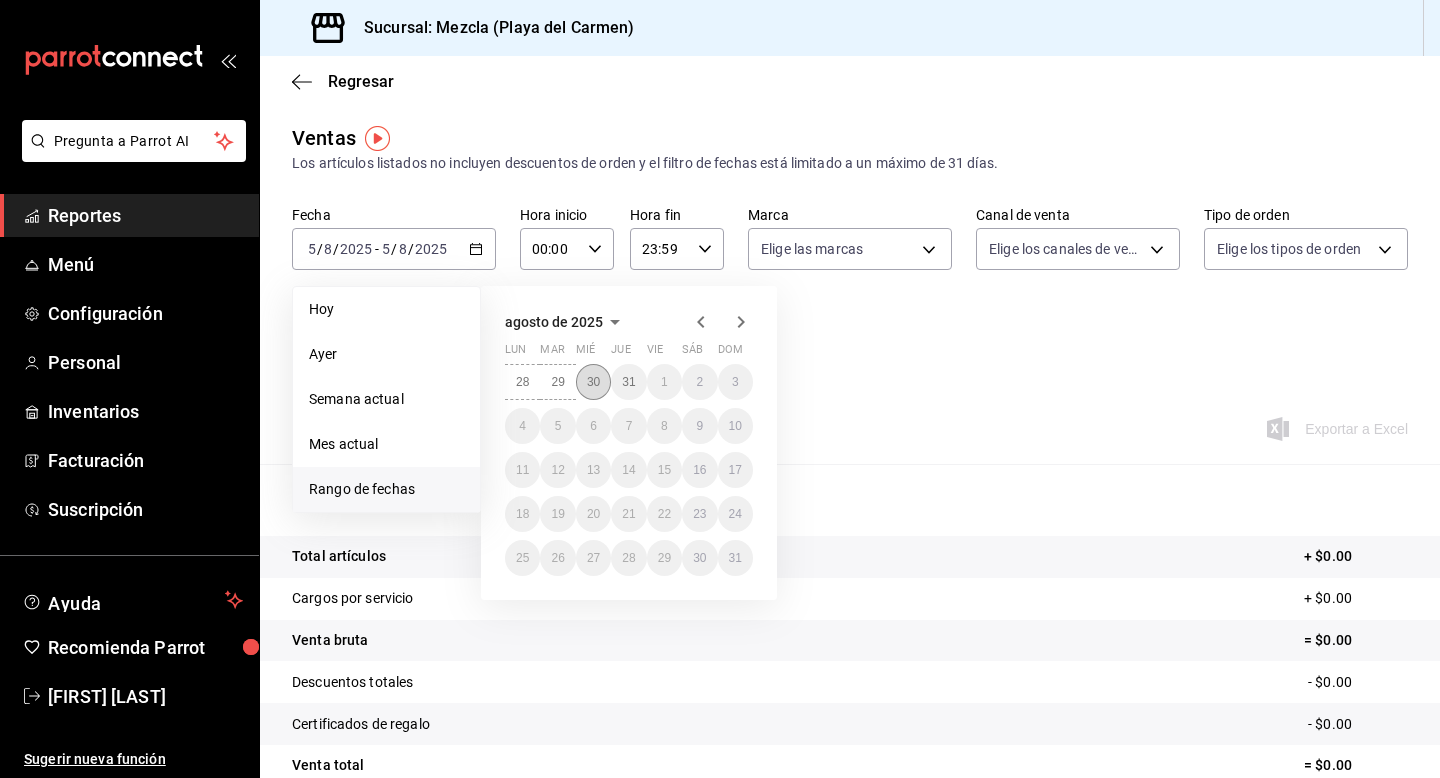 click on "30" at bounding box center (593, 382) 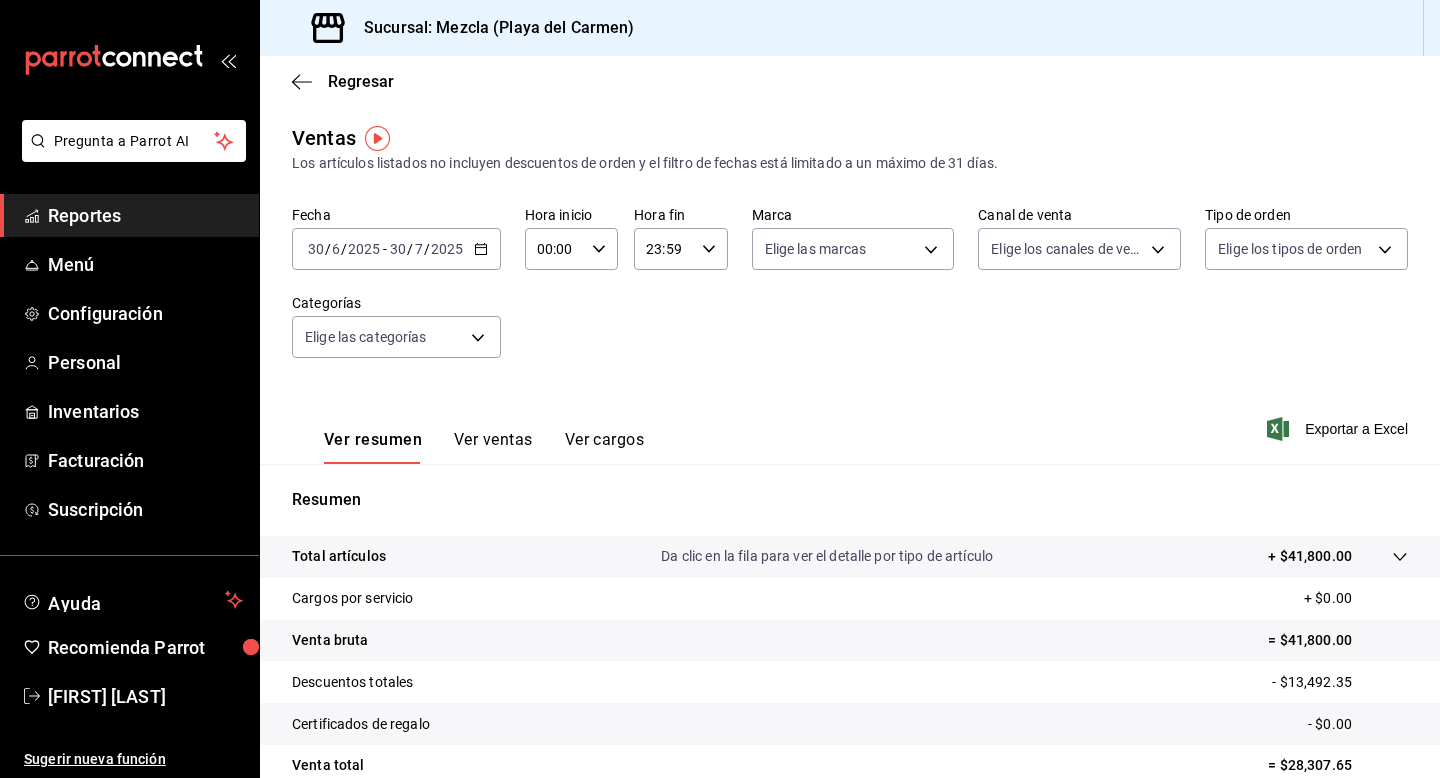 click on "2025-06-30 30 / 6 / 2025 - 2025-07-30 30 / 7 / 2025" at bounding box center (396, 249) 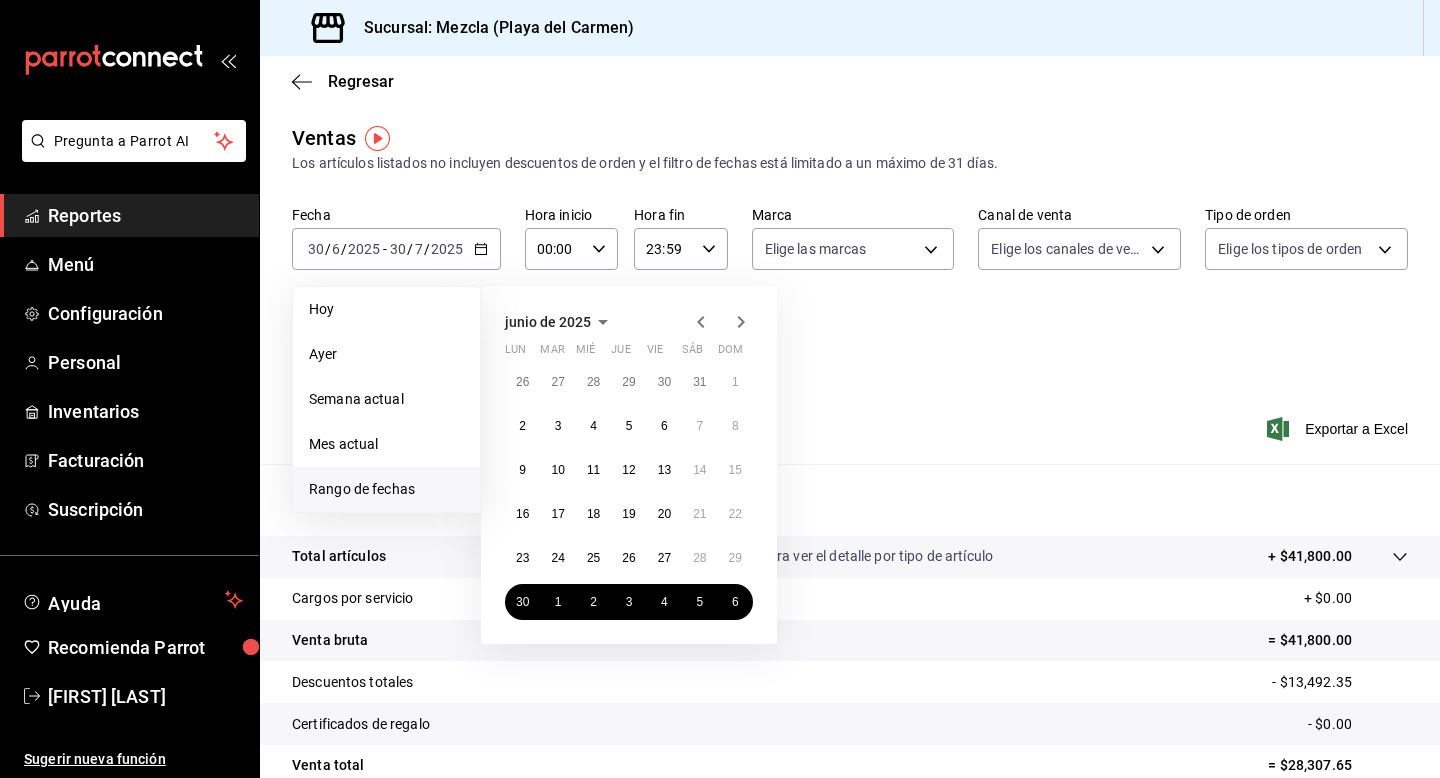 click 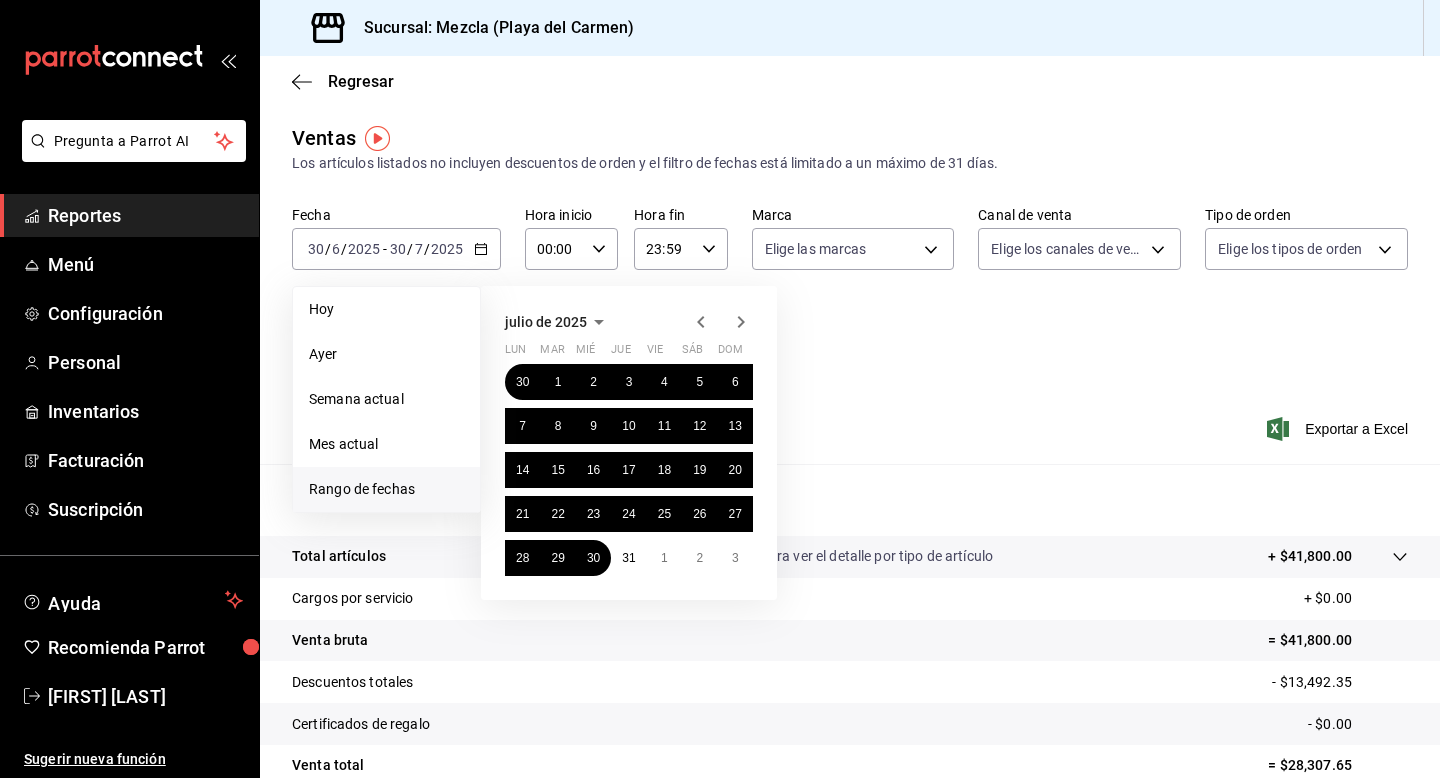 click 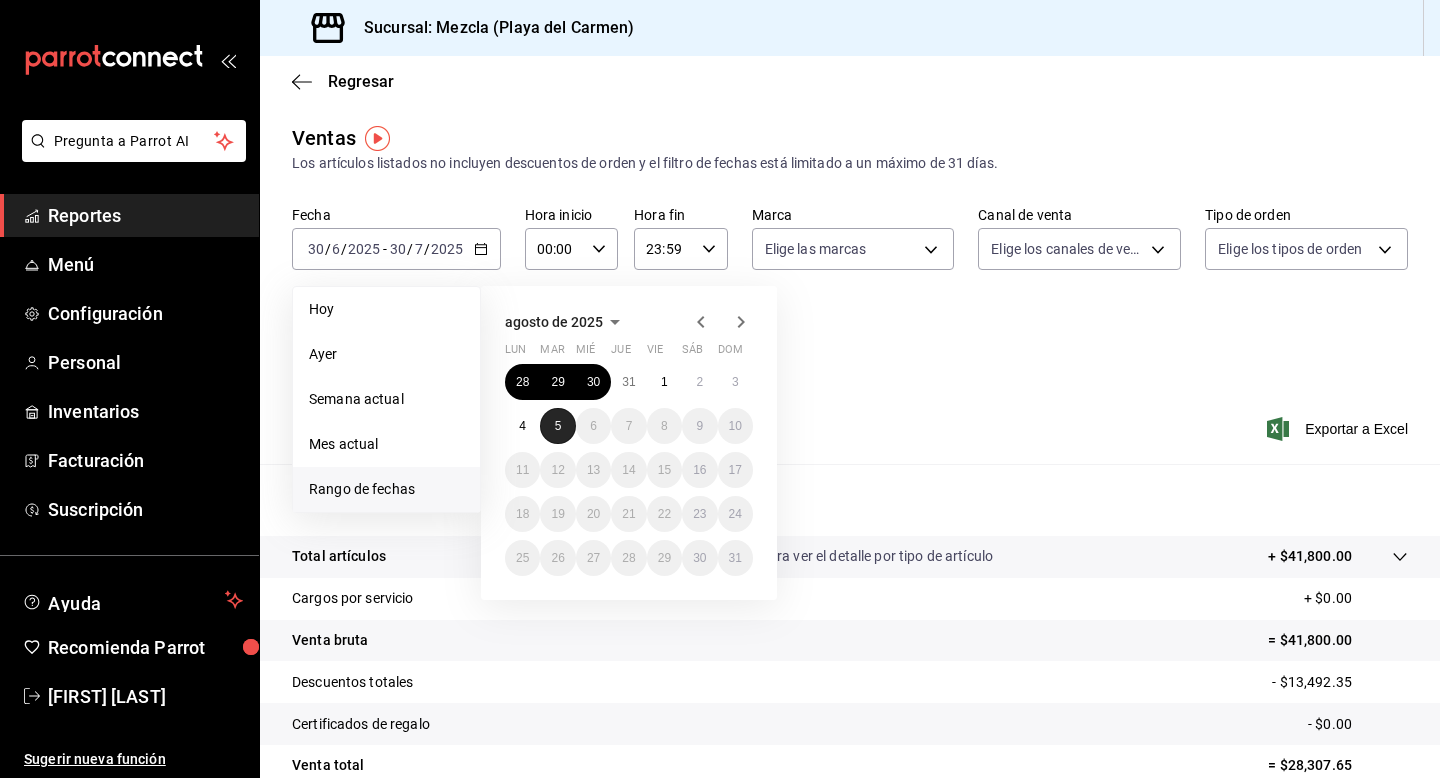 click on "5" at bounding box center (558, 426) 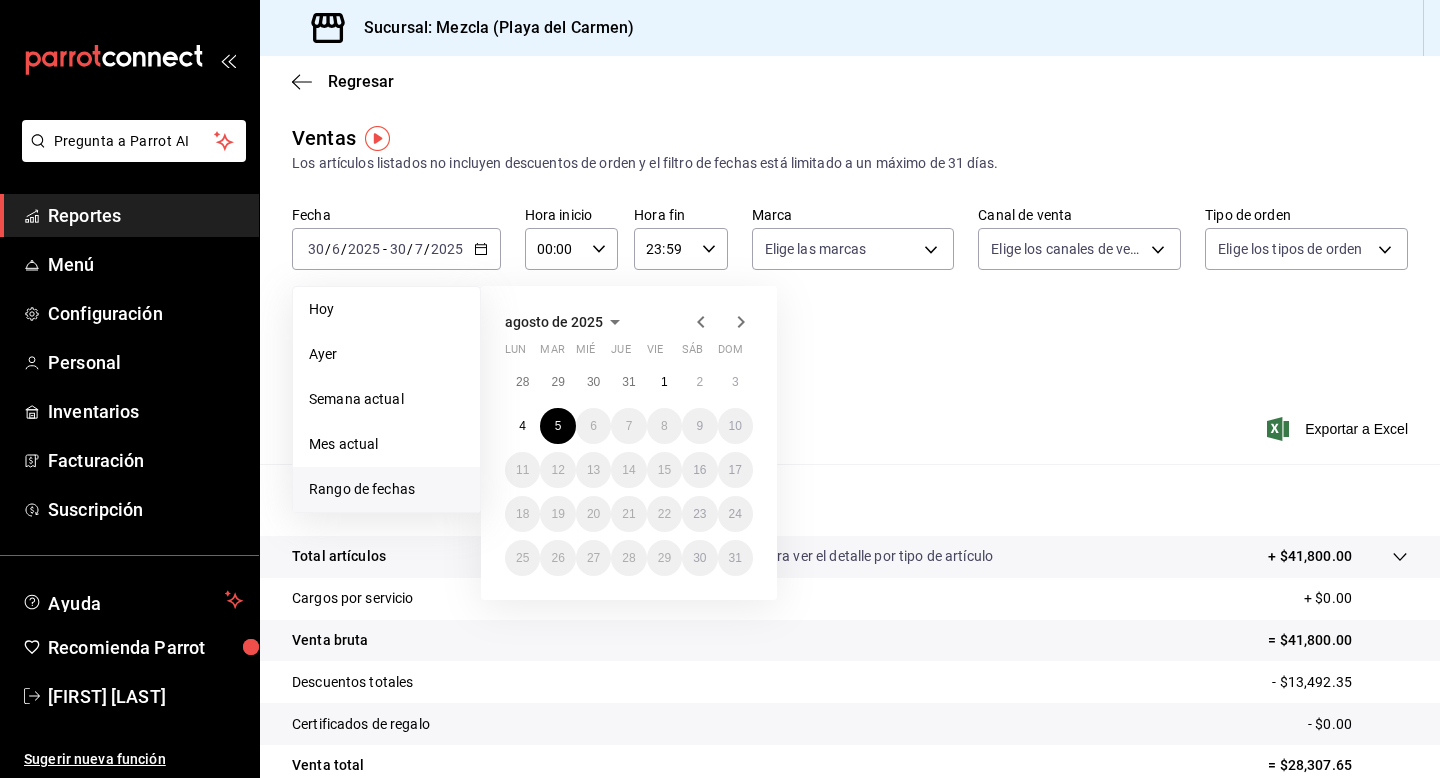 click 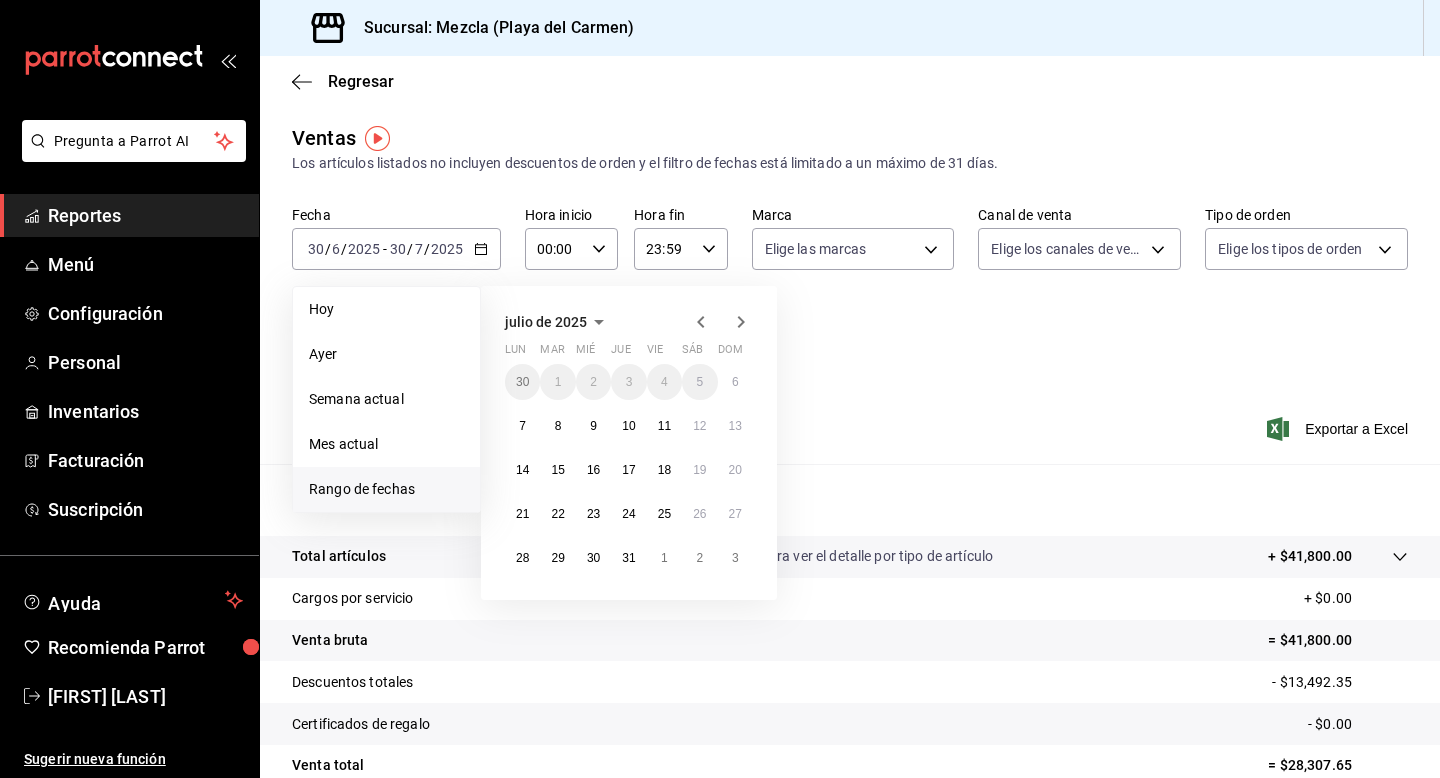 click 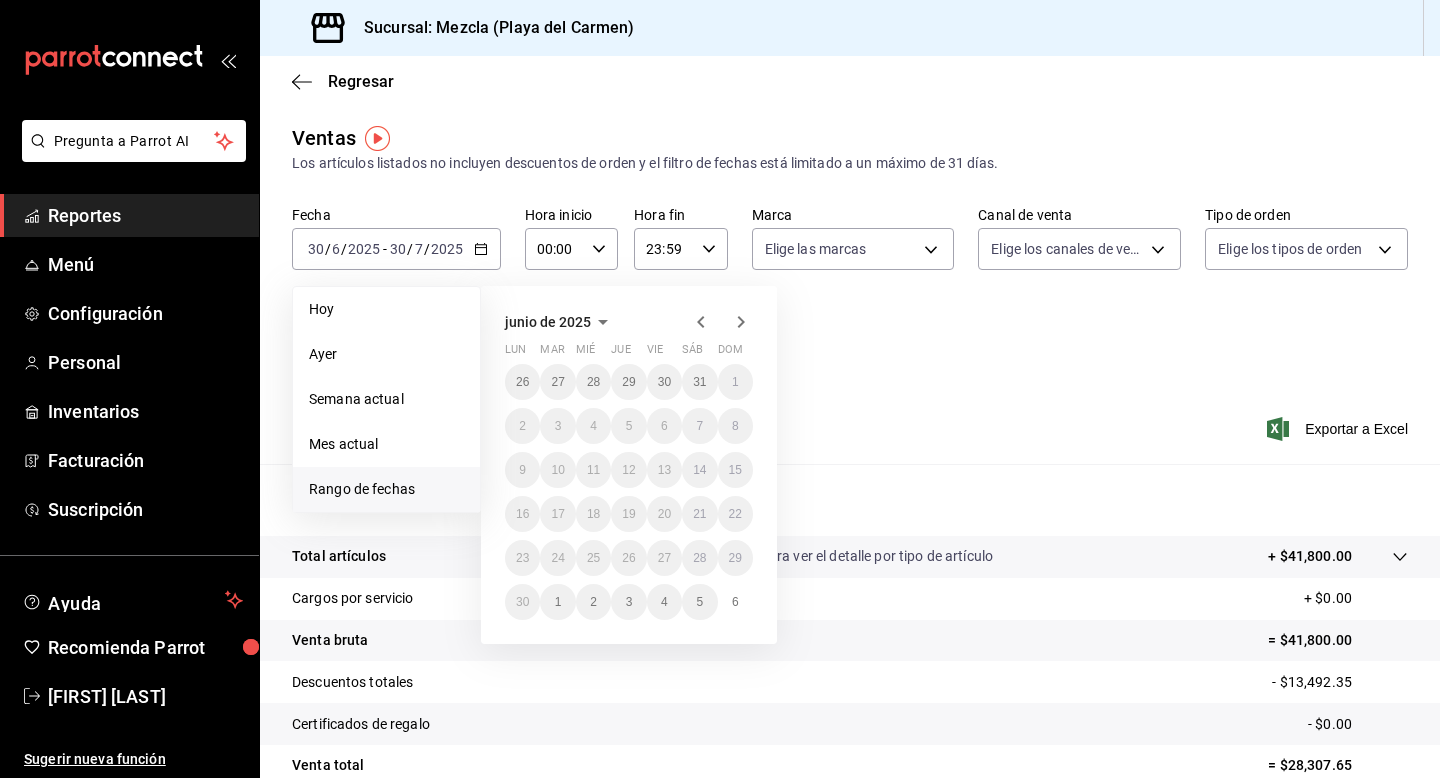 click on "junio de 2025 lun mar mié jue vie sáb dom 26 27 28 29 30 31 1 2 3 4 5 6 7 8 9 10 11 12 13 14 15 16 17 18 19 20 21 22 23 24 25 26 27 28 29 30 1 2 3 4 5 6" at bounding box center (629, 465) 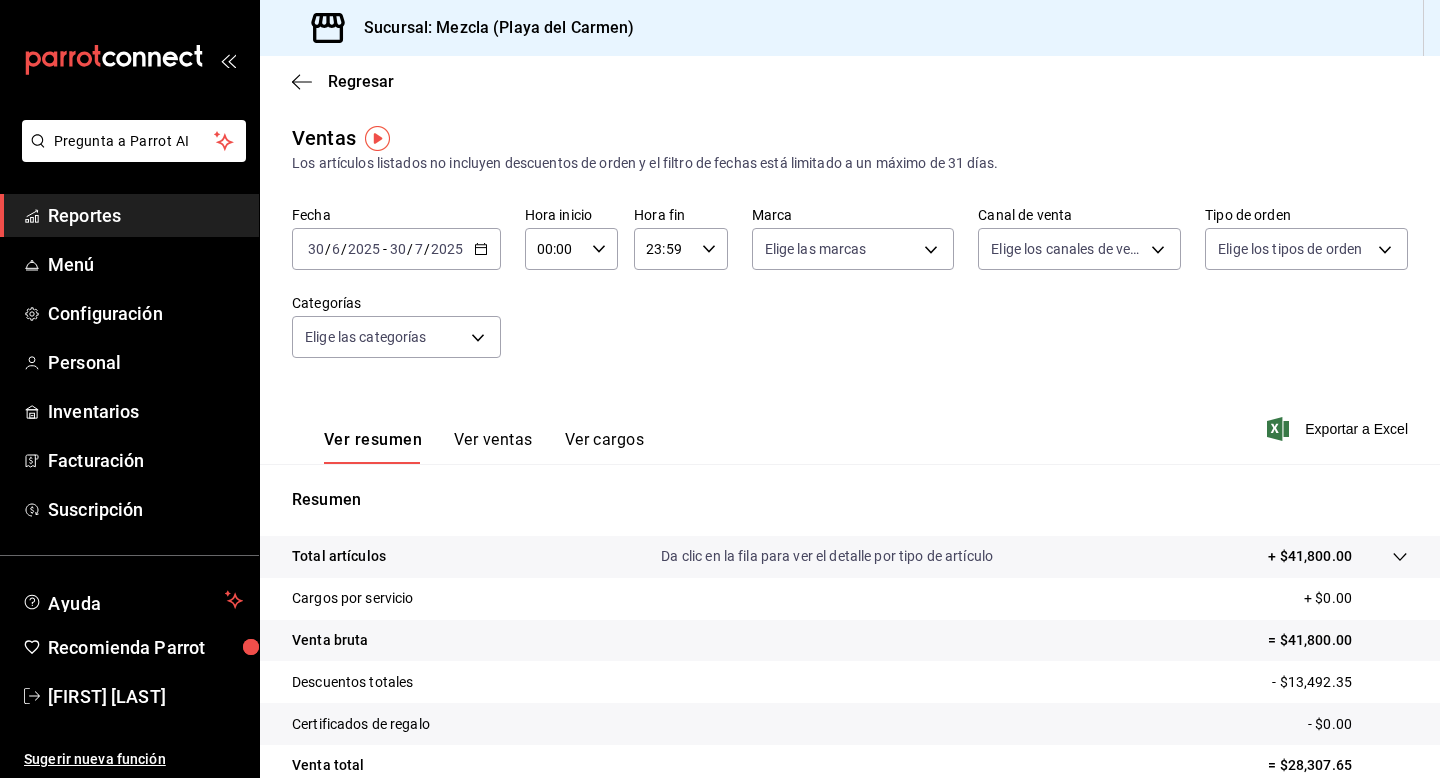 click on "Ver resumen Ver ventas Ver cargos Exportar a Excel" at bounding box center (850, 423) 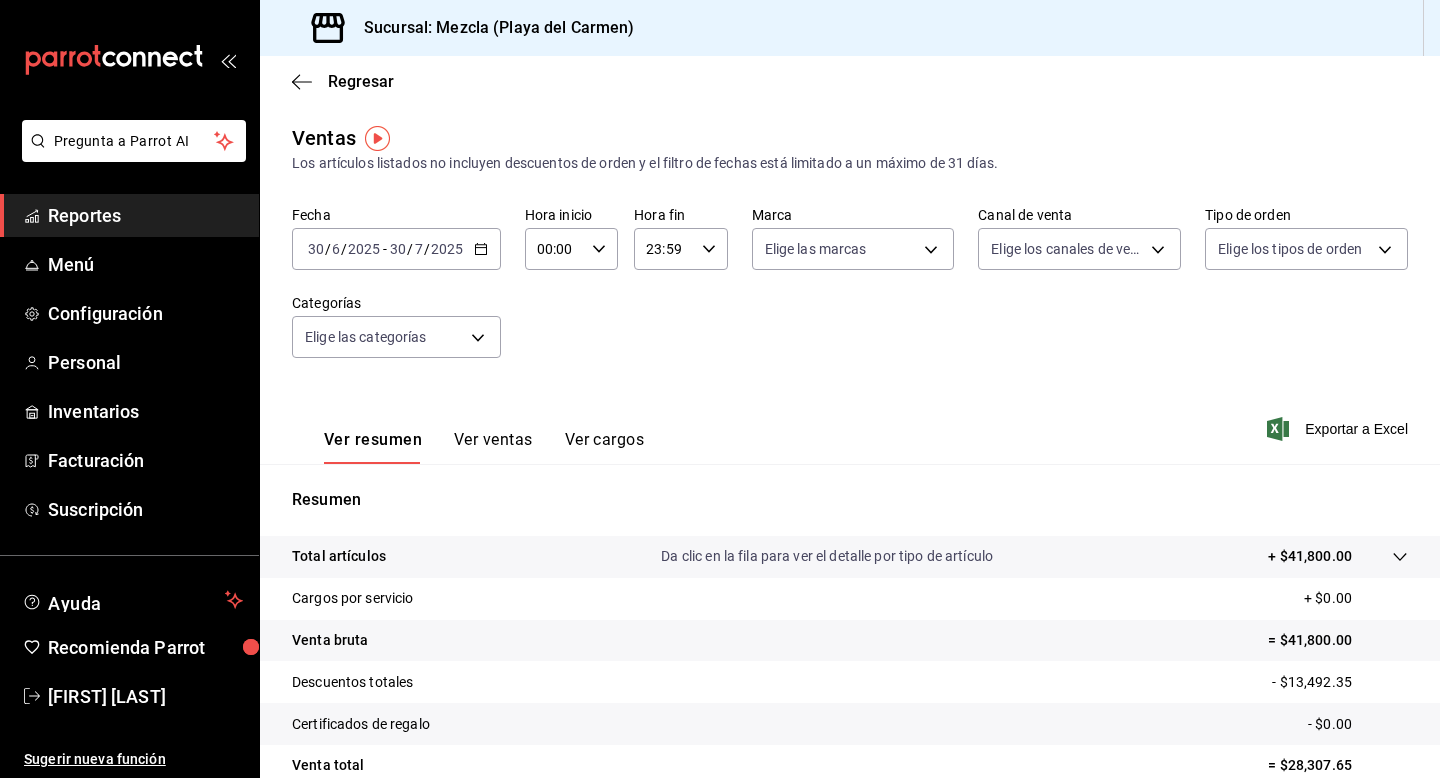 click on "Fecha [DATE] [DATE] - [DATE] [DATE] Hora inicio 00:00 Hora inicio Hora fin 23:59 Hora fin Marca Elige las marcas Canal de venta Elige los canales de venta Tipo de orden Elige los tipos de orden Categorías Elige las categorías" at bounding box center (850, 294) 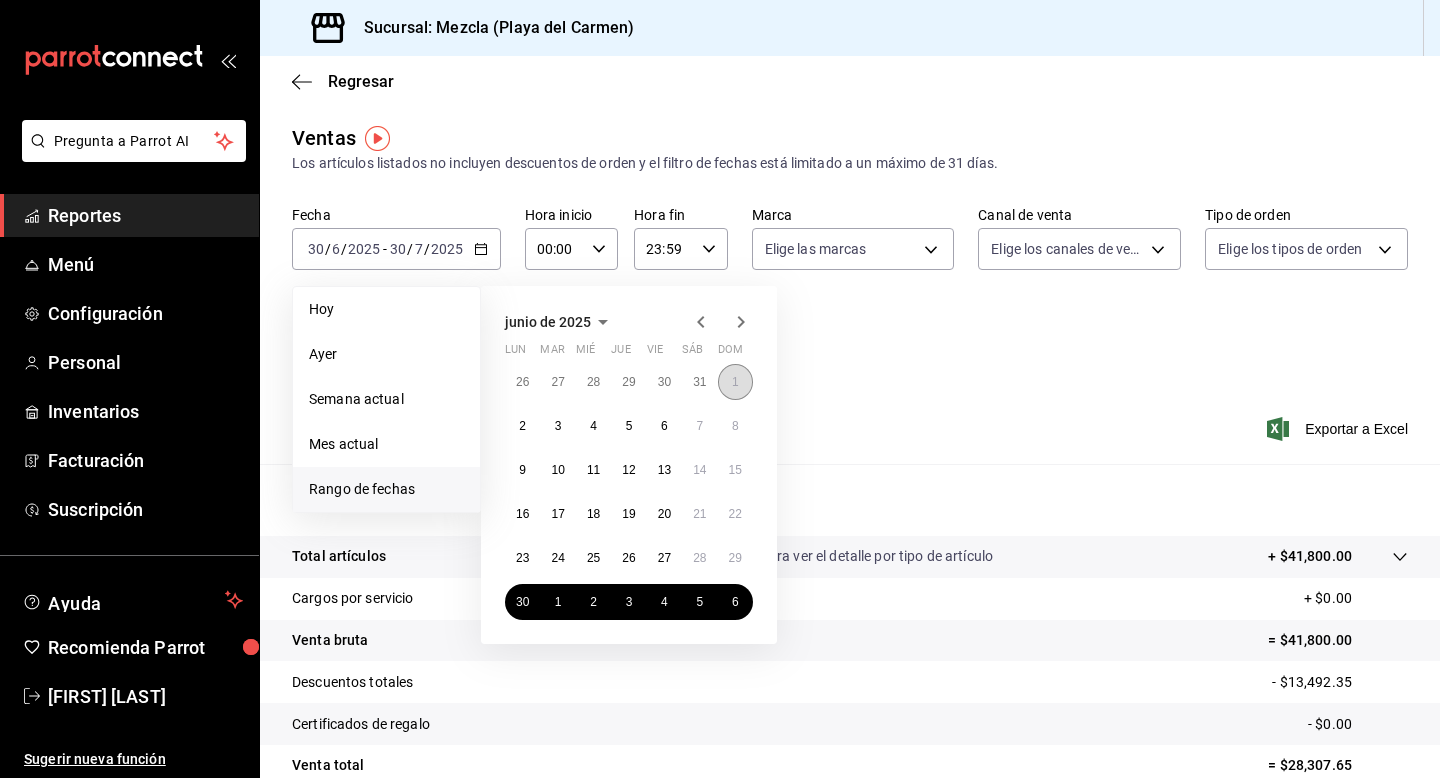 click on "1" at bounding box center [735, 382] 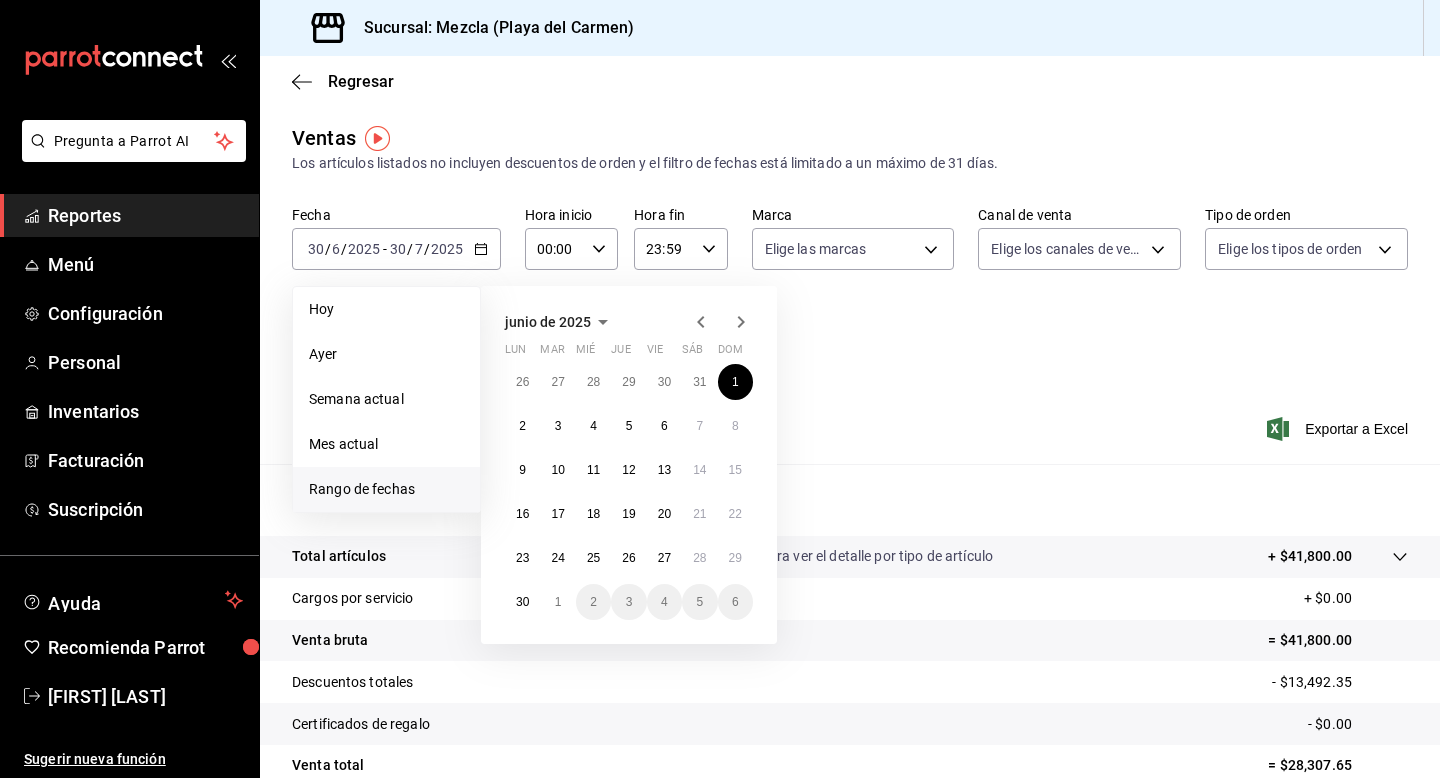 click 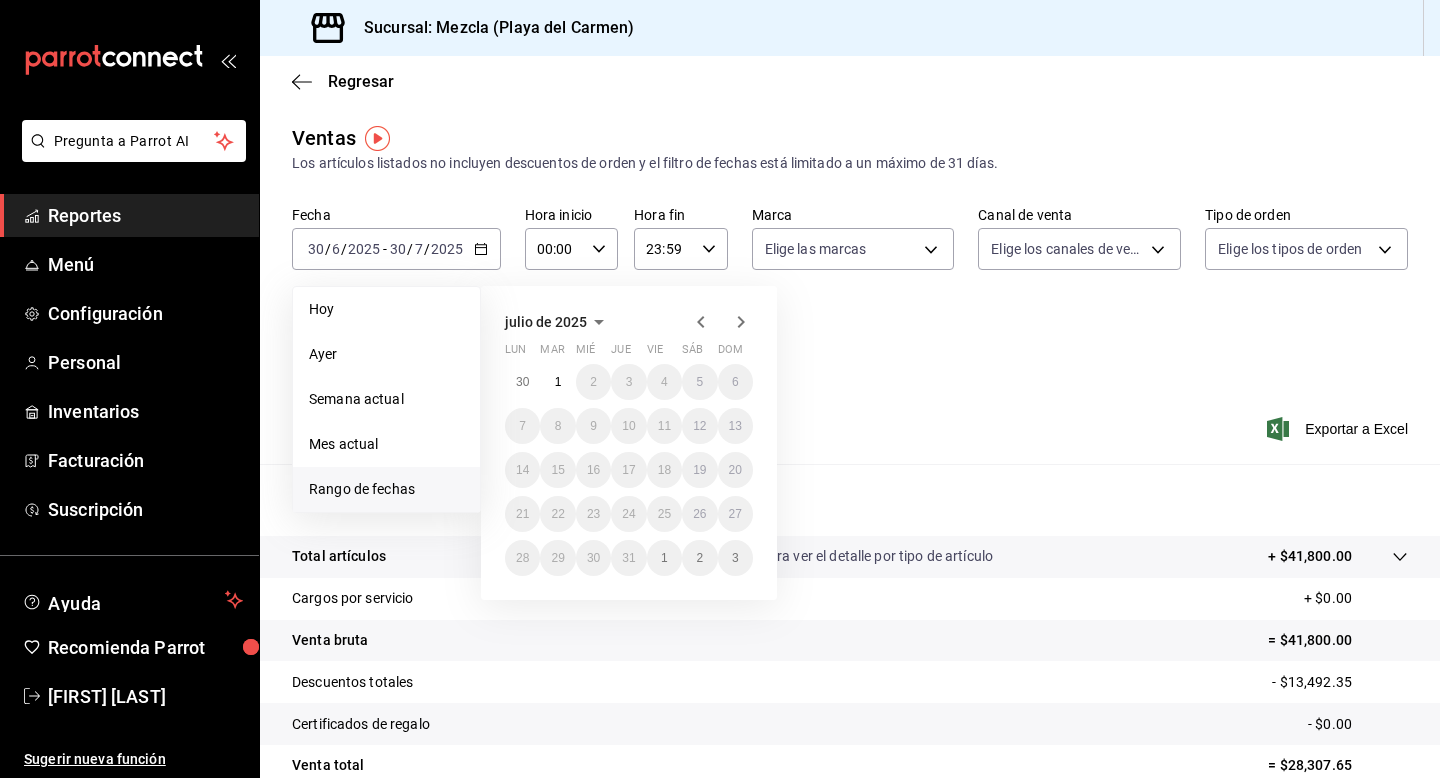click 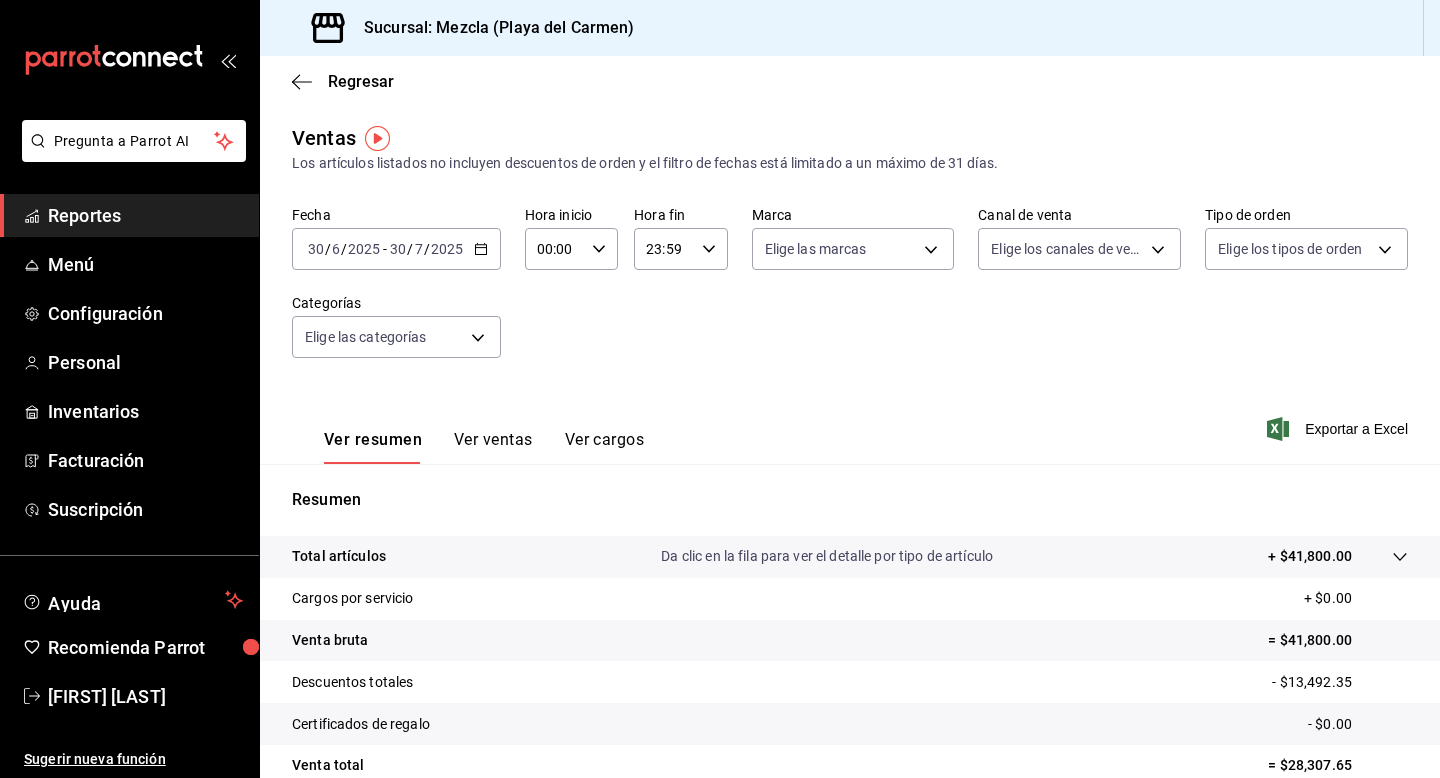 click on "Fecha [DATE] [DATE] - [DATE] [DATE] Hora inicio 00:00 Hora inicio Hora fin 23:59 Hora fin Marca Elige las marcas Canal de venta Elige los canales de venta Tipo de orden Elige los tipos de orden Categorías Elige las categorías" at bounding box center (850, 294) 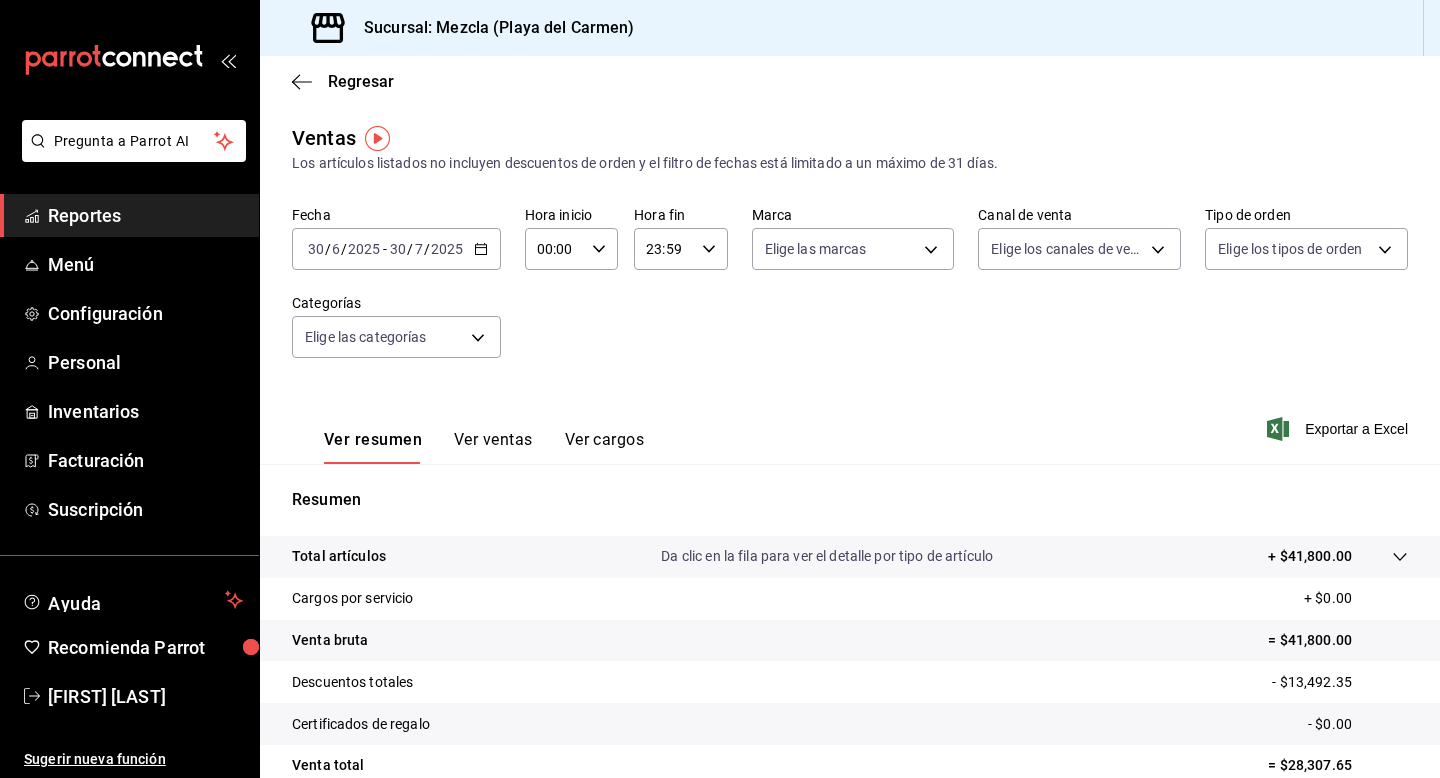 click 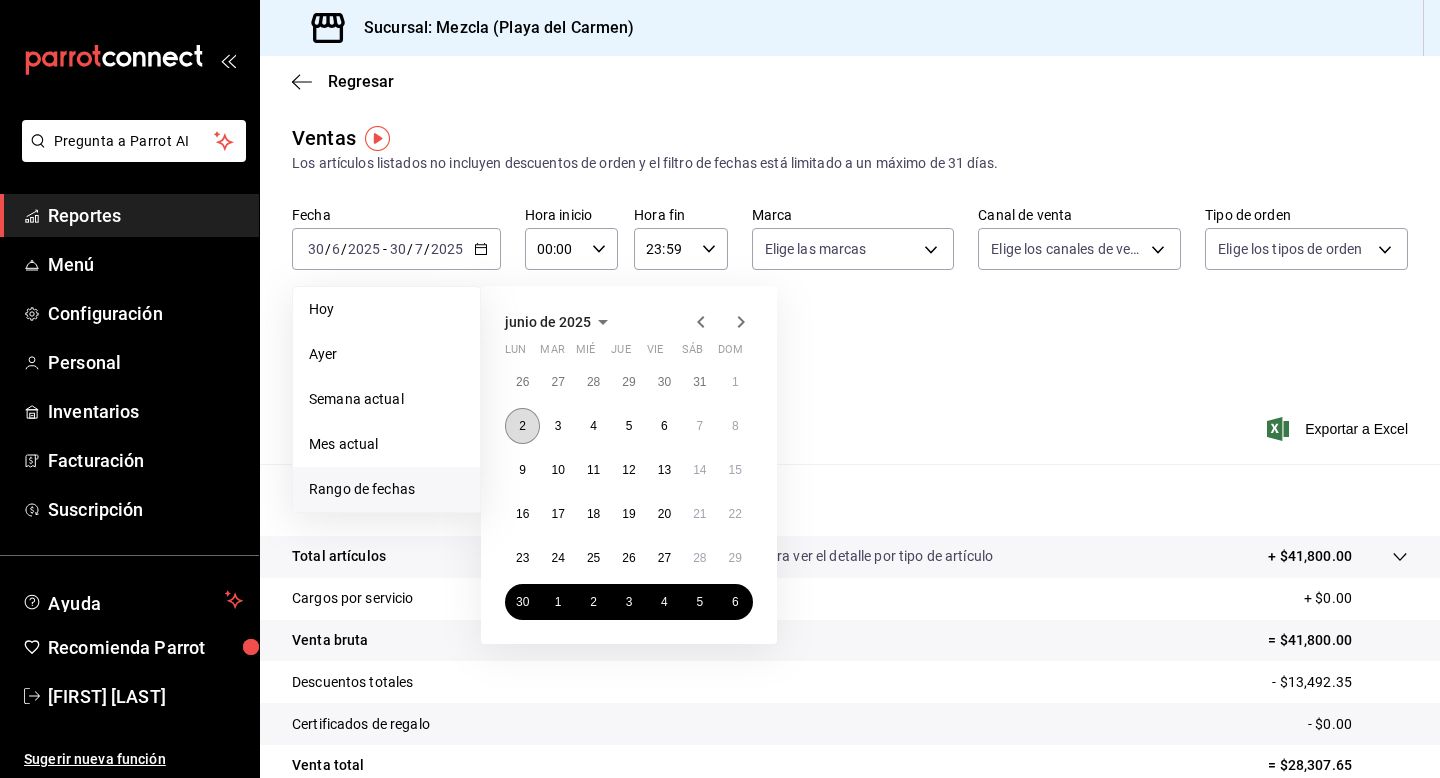 click on "2" at bounding box center (522, 426) 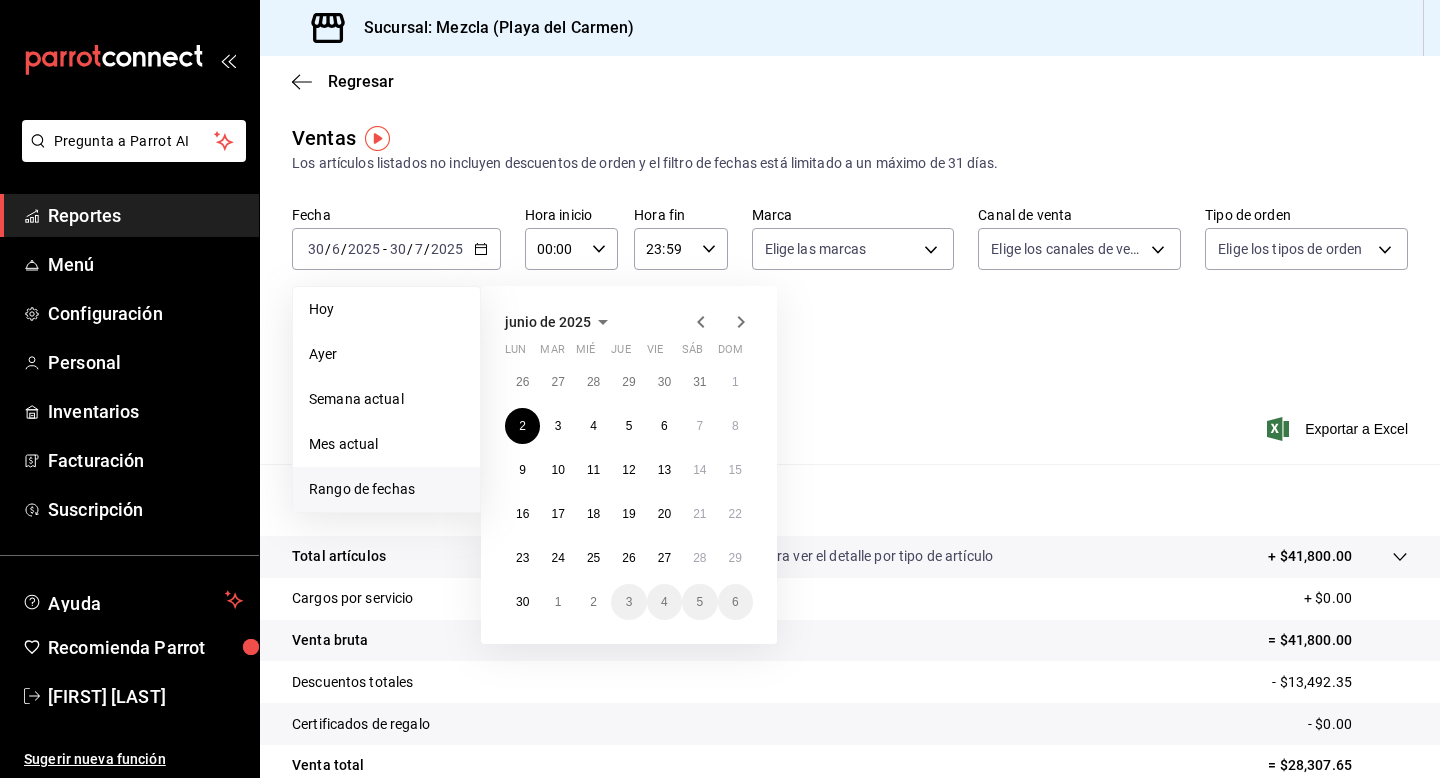 click 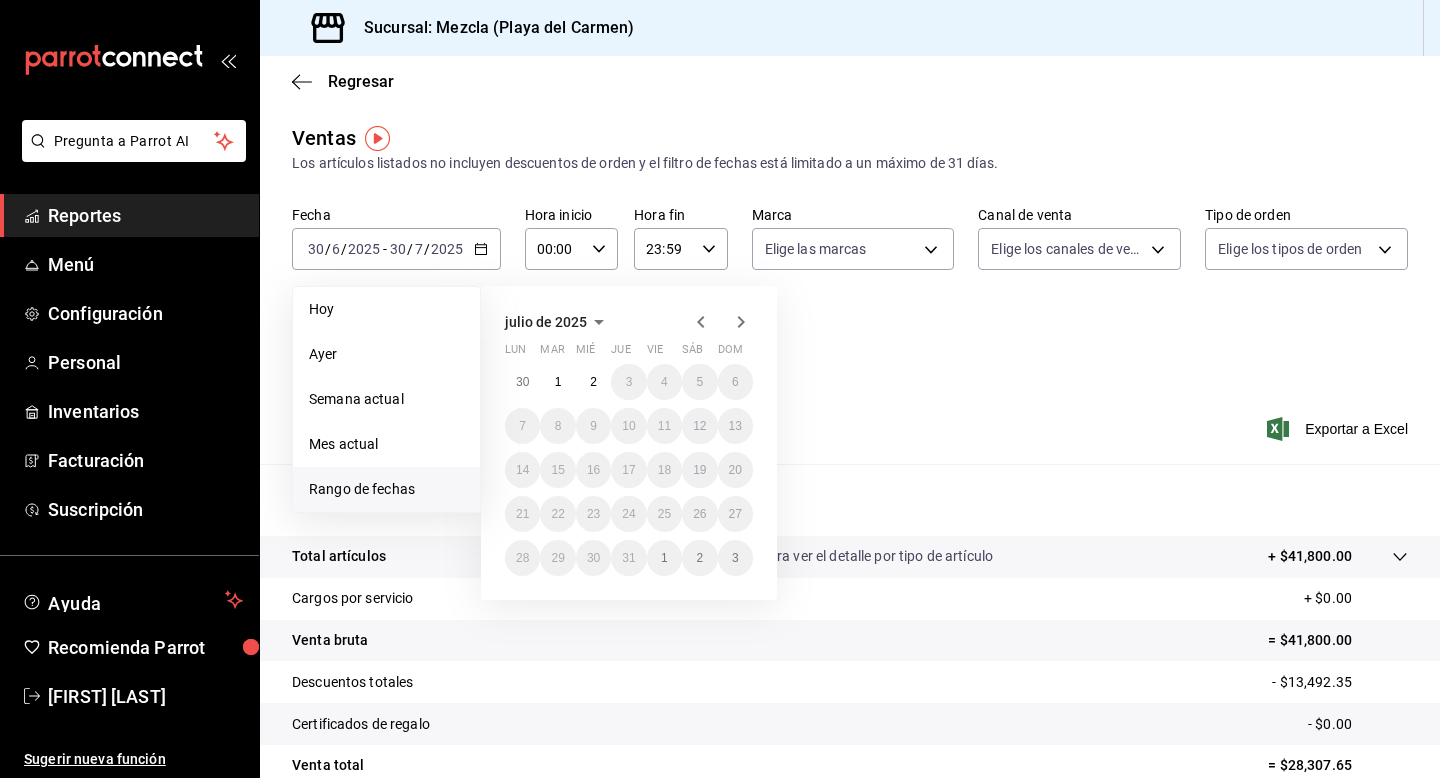 click 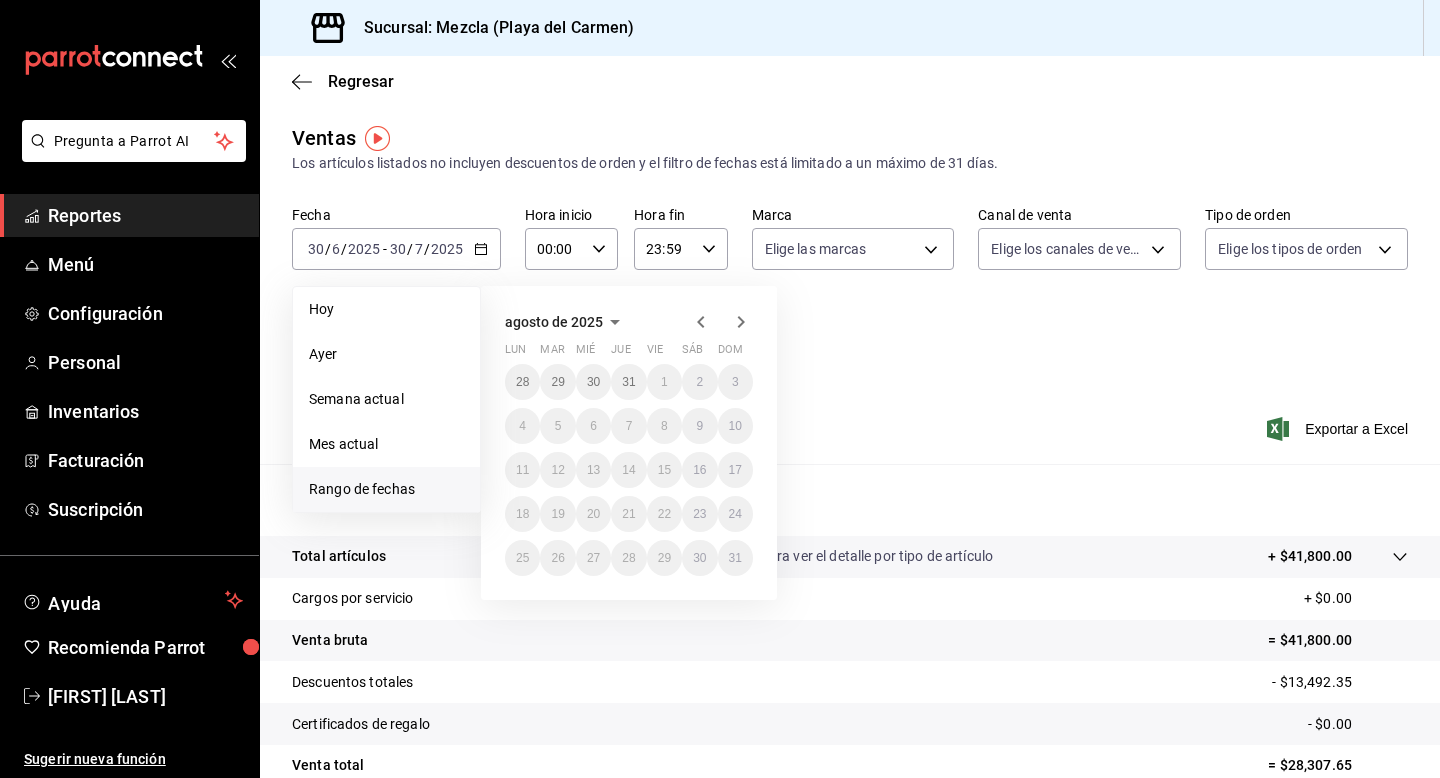 click on "Fecha [DATE] [DATE] - [DATE] [DATE] Hoy Ayer Semana actual Mes actual Rango de fechas agosto de [YEAR] lun mar mié jue vie sáb dom 28 29 30 31 1 2 3 4 5 6 7 8 9 10 11 12 13 14 15 16 17 18 19 20 21 22 23 24 25 26 27 28 29 30 31 Hora inicio 00:00 Hora inicio Hora fin 23:59 Hora fin Marca Elige las marcas Canal de venta Elige los canales de venta Tipo de orden Elige los tipos de orden Categorías Elige las categorías" at bounding box center (850, 294) 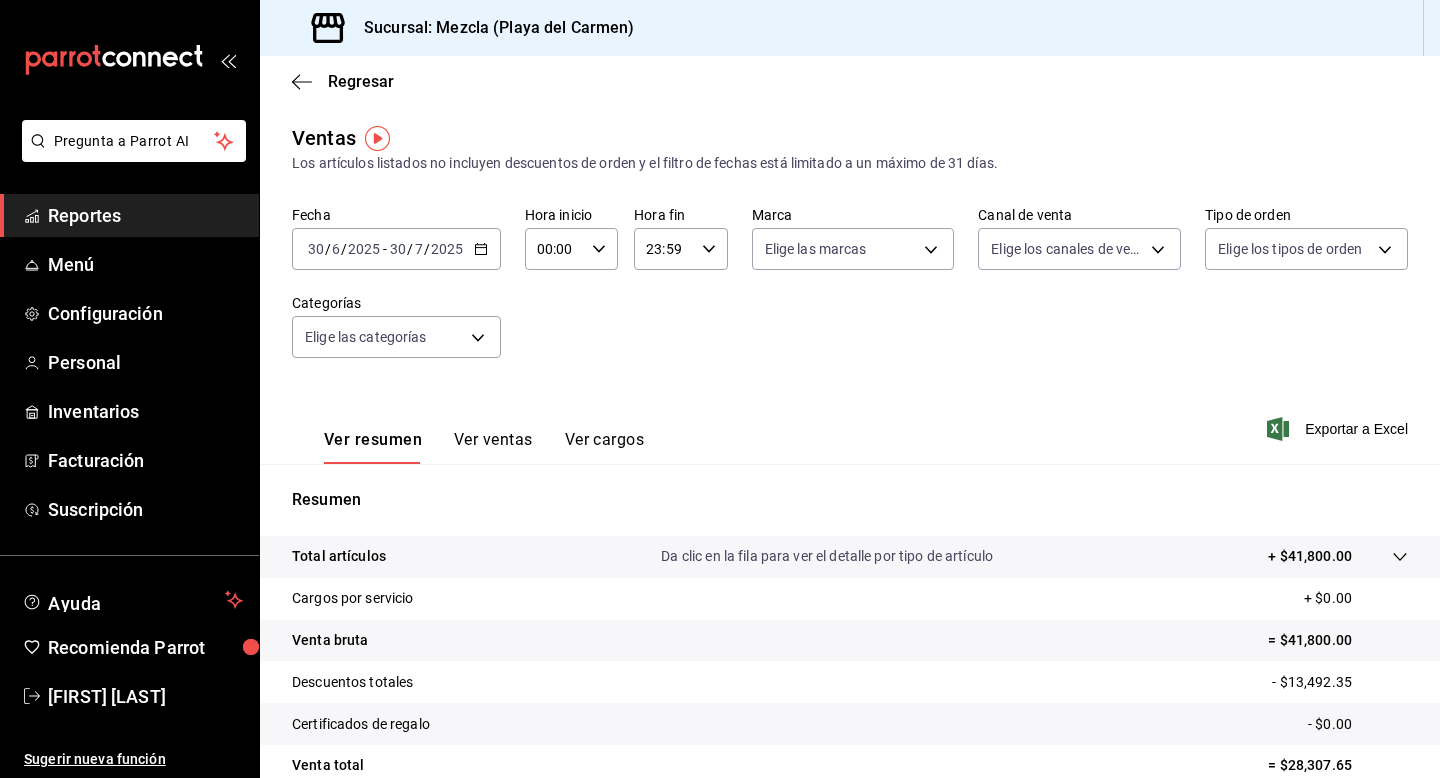 click 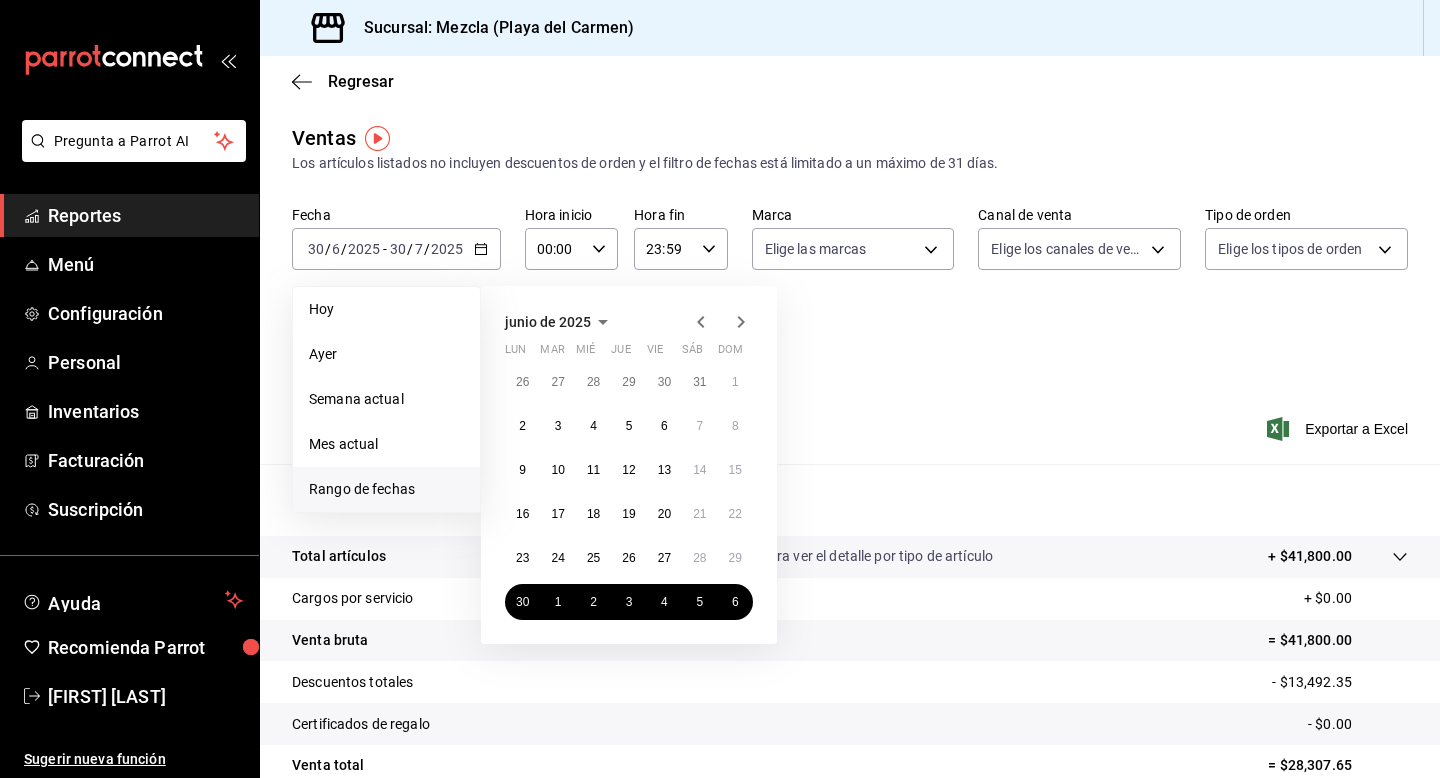click on "Fecha [DATE] [DATE] - [DATE] [DATE] Hoy Ayer Semana actual Mes actual Rango de fechas junio de [YEAR] lun mar mié jue vie sáb dom 26 27 28 29 30 31 1 2 3 4 5 6 7 8 9 10 11 12 13 14 15 16 17 18 19 20 21 22 23 24 25 26 27 28 29 30 1 2 3 4 5 6 Hora inicio 00:00 Hora inicio Hora fin 23:59 Hora fin Marca Elige las marcas Canal de venta Elige los canales de venta Tipo de orden Elige los tipos de orden Categorías Elige las categorías" at bounding box center (850, 294) 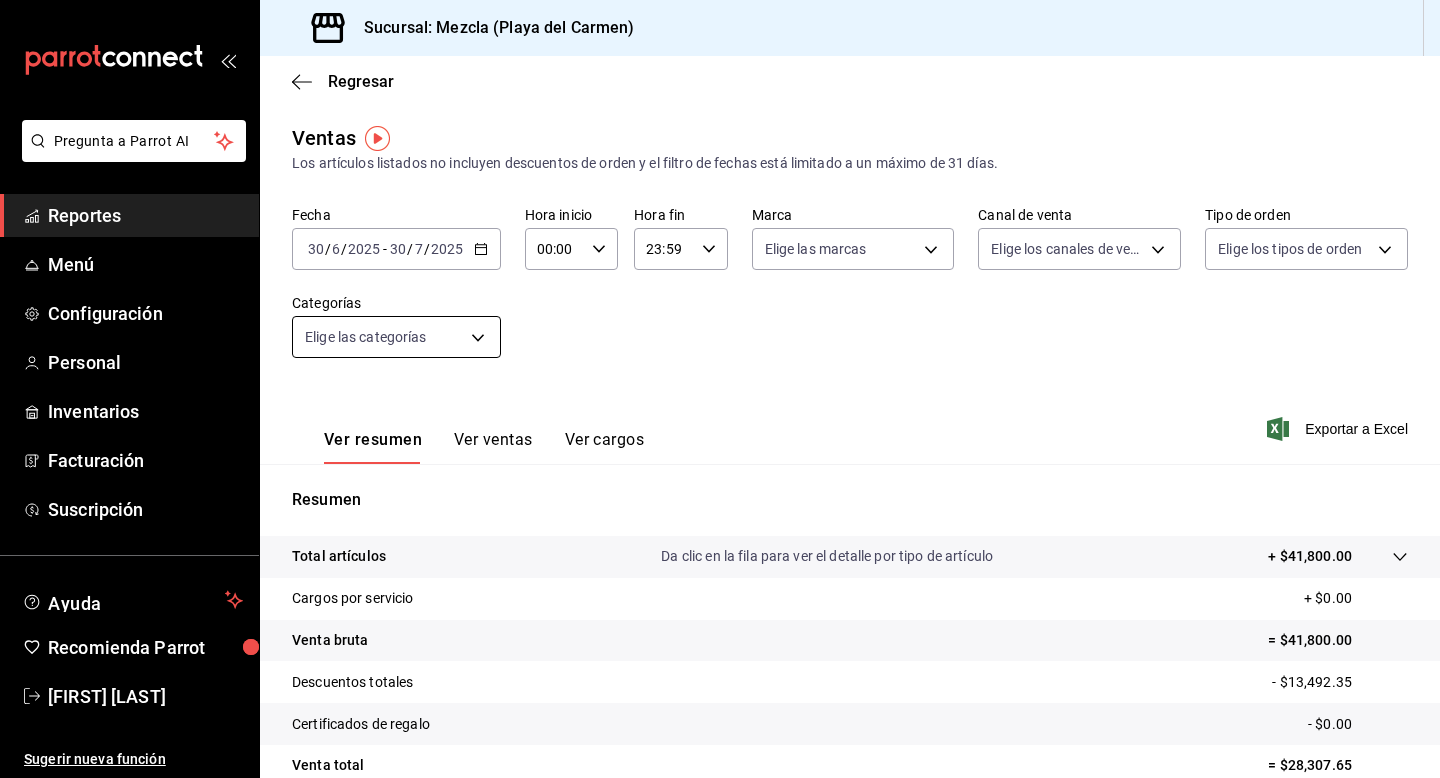 click on "Pregunta a Parrot AI Reportes   Menú   Configuración   Personal   Inventarios   Facturación   Suscripción   Ayuda Recomienda Parrot   [FIRST] [LAST]   Sugerir nueva función   Sucursal: Mezcla (Playa del Carmen) Regresar Ventas Los artículos listados no incluyen descuentos de orden y el filtro de fechas está limitado a un máximo de 31 días. Fecha [DATE] [DATE] - [DATE] [DATE] Hora inicio 00:00 Hora inicio Hora fin 23:59 Hora fin Marca Elige las marcas Canal de venta Elige los canales de venta Tipo de orden Elige los tipos de orden Categorías Elige las categorías Ver resumen Ver ventas Ver cargos Exportar a Excel Resumen Total artículos Da clic en la fila para ver el detalle por tipo de artículo + $41,800.00 Cargos por servicio + $0.00 Venta bruta = $41,800.00 Descuentos totales - $13,492.35 Certificados de regalo - $0.00 Venta total = $28,307.65 Impuestos - $3,904.50 Venta neta = $24,403.15 Pregunta a Parrot AI Reportes   Menú   Configuración   Personal   Inventarios" at bounding box center [720, 389] 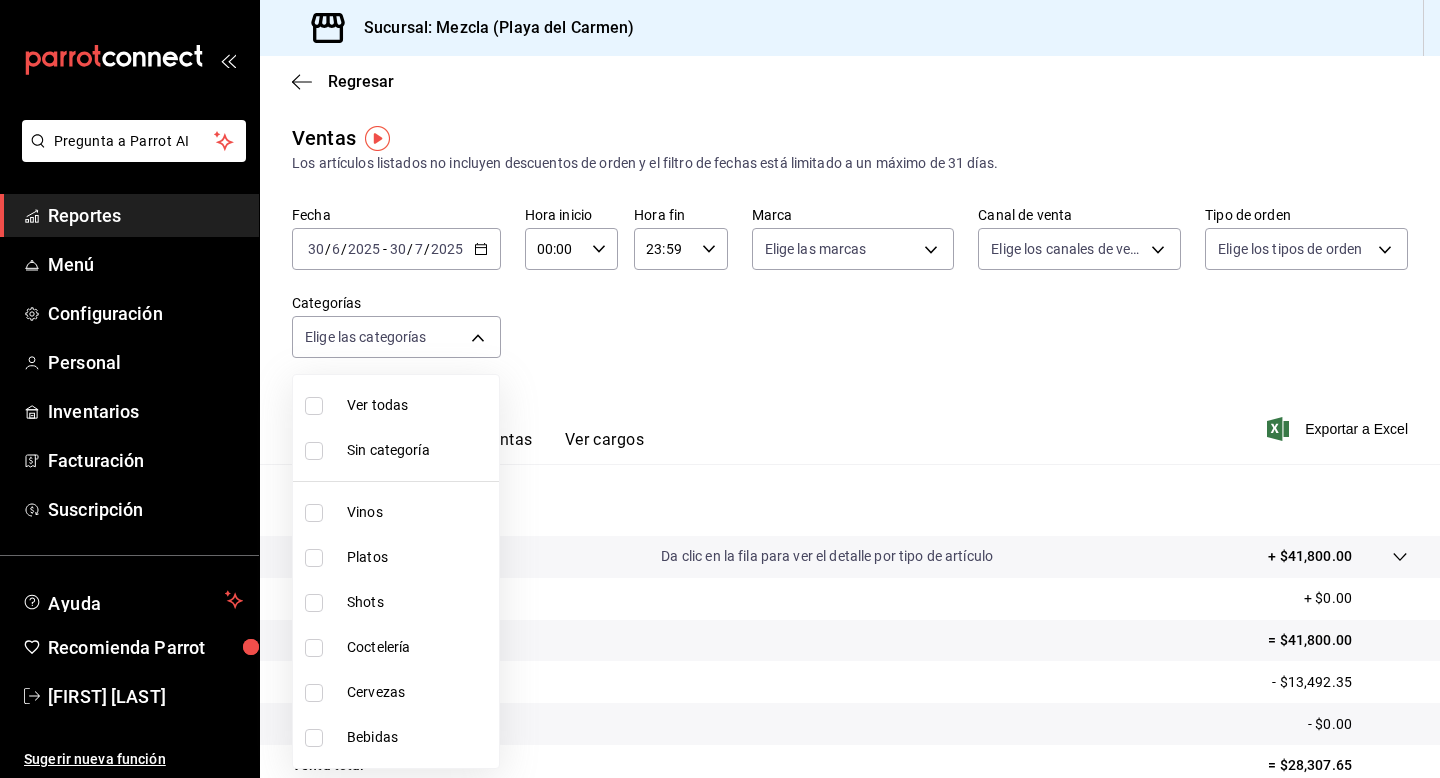 click at bounding box center (720, 389) 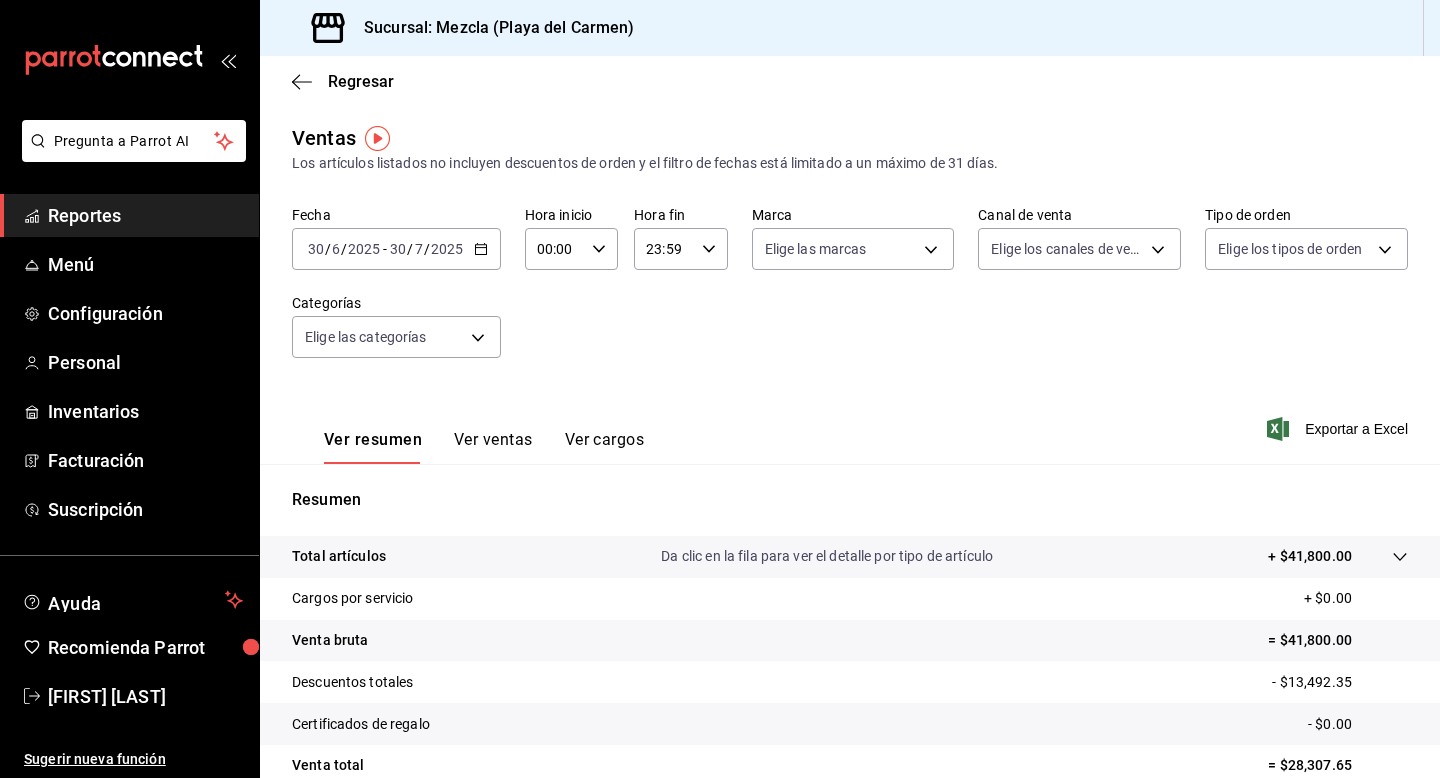 click 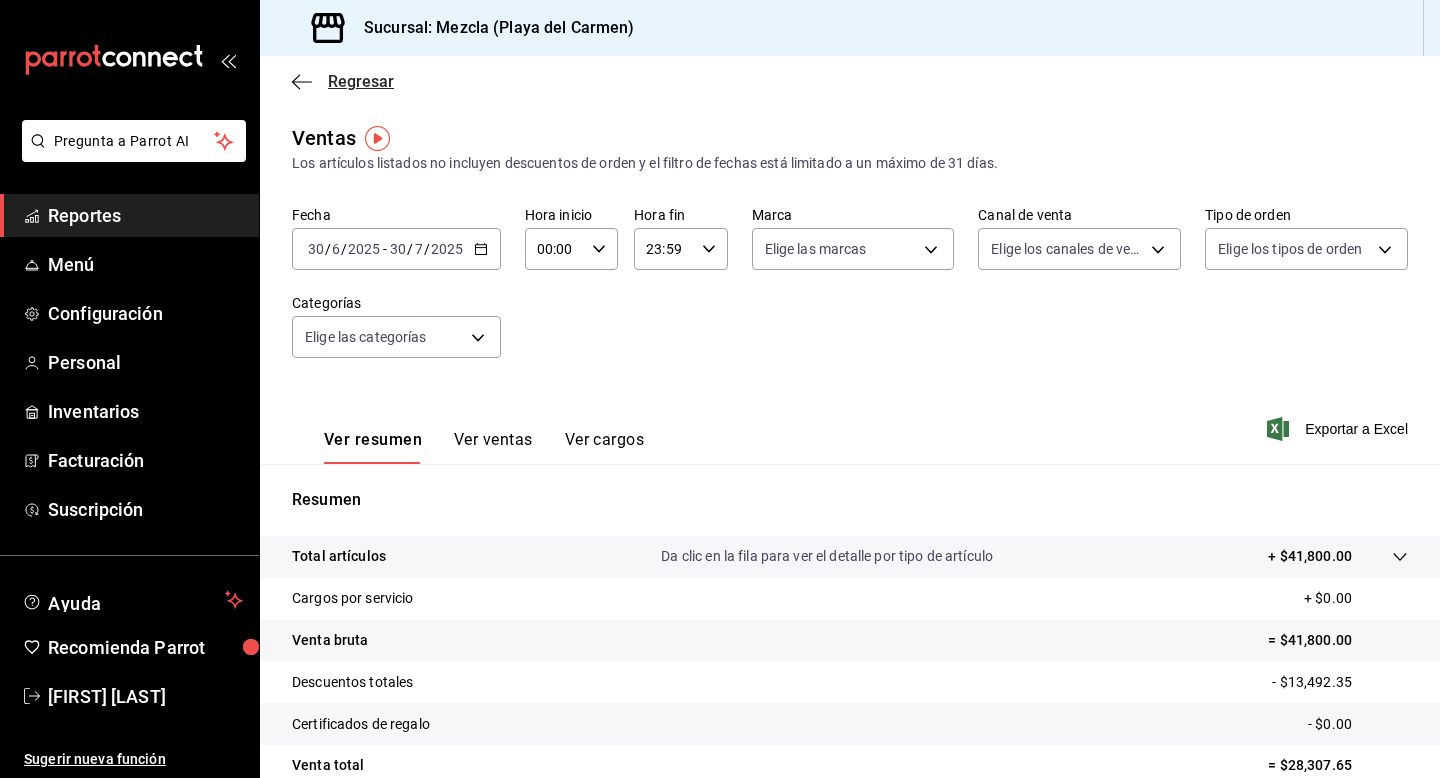 click 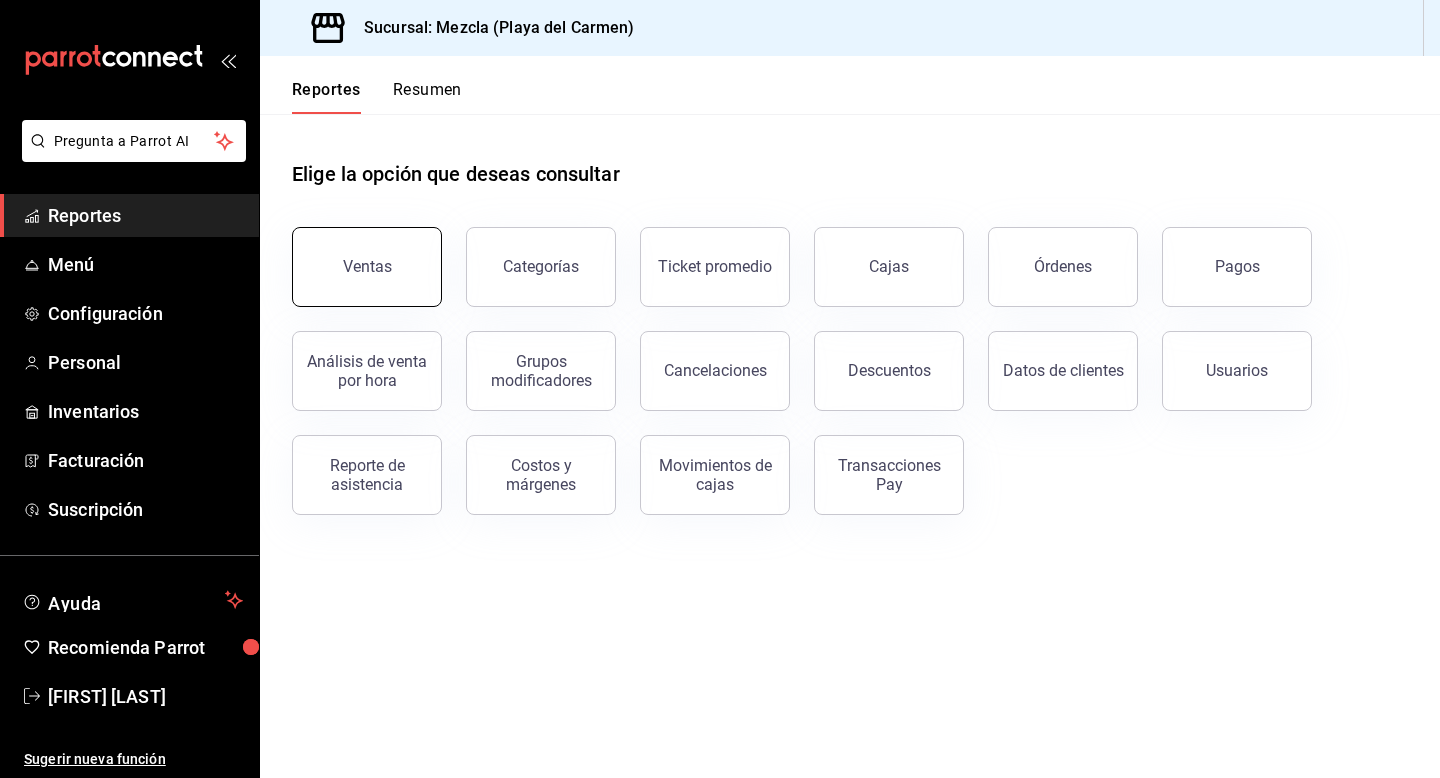 click on "Ventas" at bounding box center [367, 267] 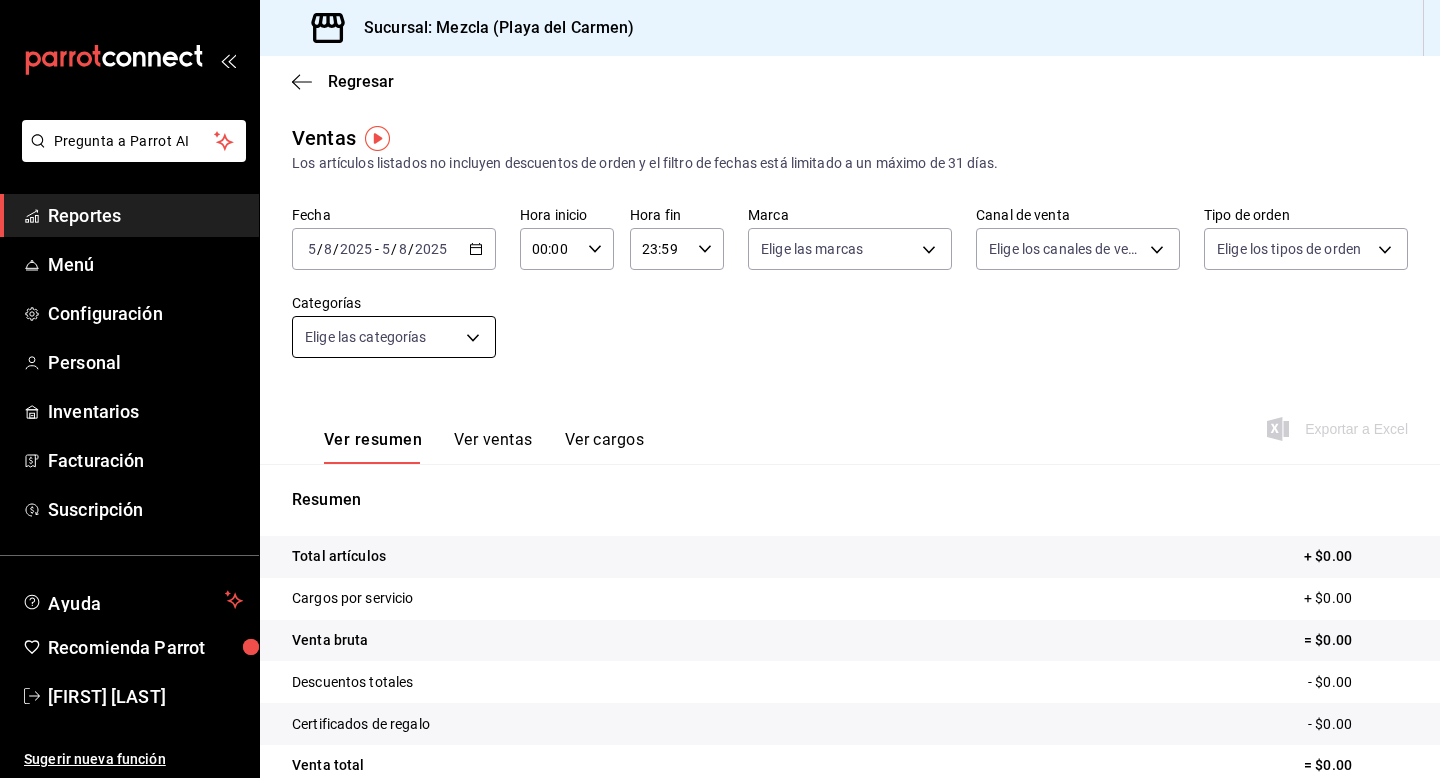 click on "Pregunta a Parrot AI Reportes   Menú   Configuración   Personal   Inventarios   Facturación   Suscripción   Ayuda Recomienda Parrot   [FIRST] [LAST]   Sugerir nueva función   Sucursal: Mezcla (Playa del Carmen) Regresar Ventas Los artículos listados no incluyen descuentos de orden y el filtro de fechas está limitado a un máximo de 31 días. Fecha [DATE] [DATE] - [DATE] [DATE] Hora inicio 00:00 Hora inicio Hora fin 23:59 Hora fin Marca Elige las marcas Canal de venta Elige los canales de venta Tipo de orden Elige los tipos de orden Categorías Elige las categorías Ver resumen Ver ventas Ver cargos Exportar a Excel Resumen Total artículos + $0.00 Cargos por servicio + $0.00 Venta bruta = $0.00 Descuentos totales - $0.00 Certificados de regalo - $0.00 Venta total = $0.00 Impuestos - $0.00 Venta neta = $0.00 Pregunta a Parrot AI Reportes   Menú   Configuración   Personal   Inventarios   Facturación   Suscripción   Ayuda Recomienda Parrot   [FIRST] [LAST]   Sugerir nueva función" at bounding box center (720, 389) 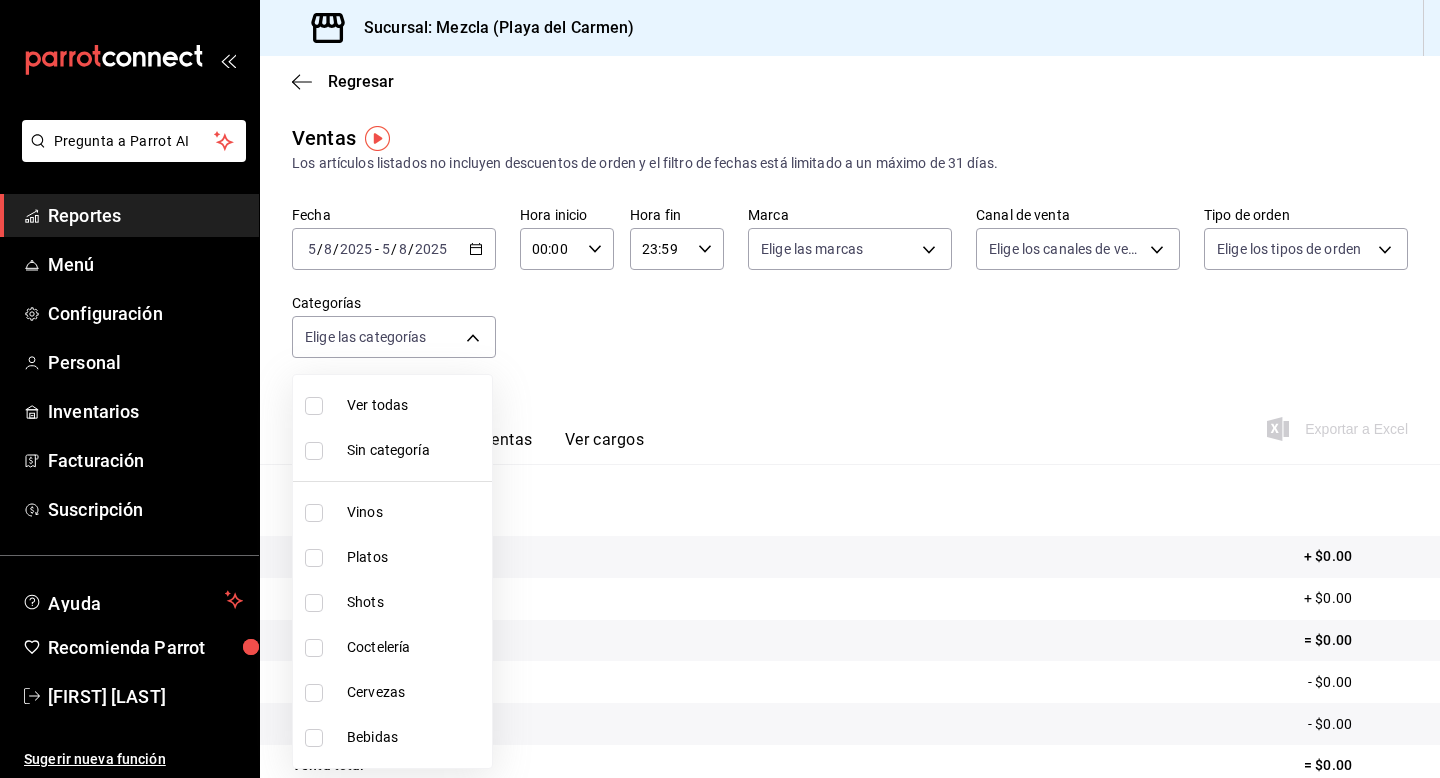 click at bounding box center (720, 389) 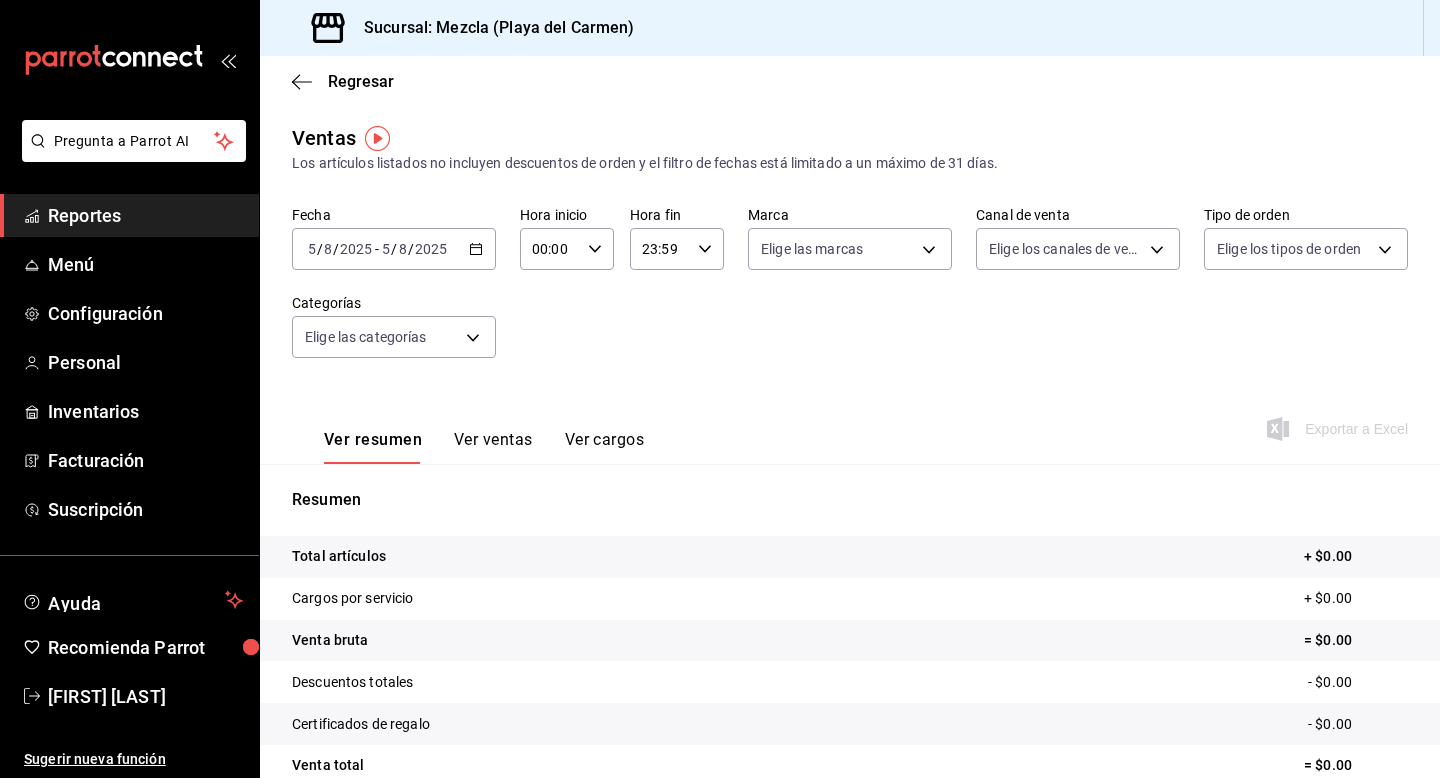 click on "2025-08-05 5 / 8 / 2025 - 2025-08-05 5 / 8 / 2025" at bounding box center [394, 249] 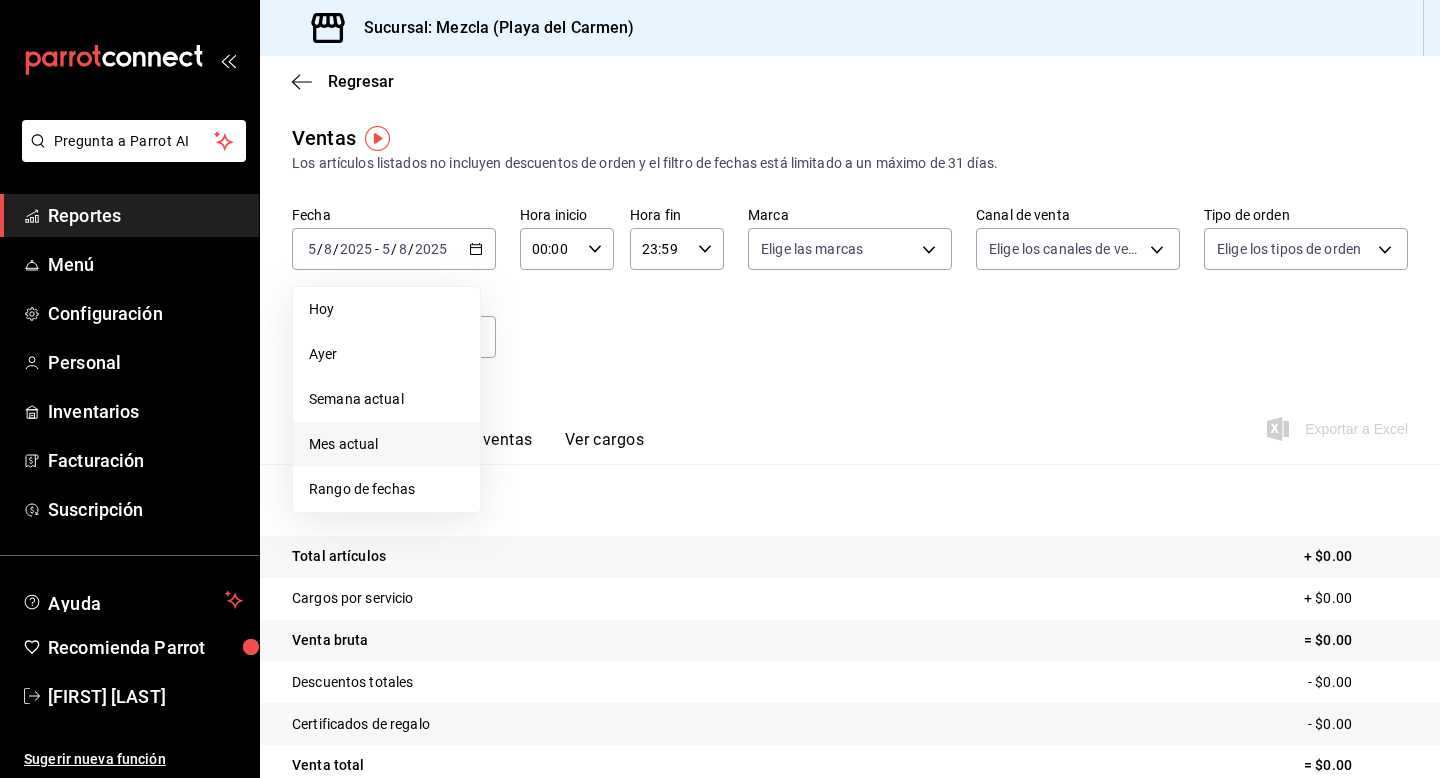click on "Mes actual" at bounding box center (386, 444) 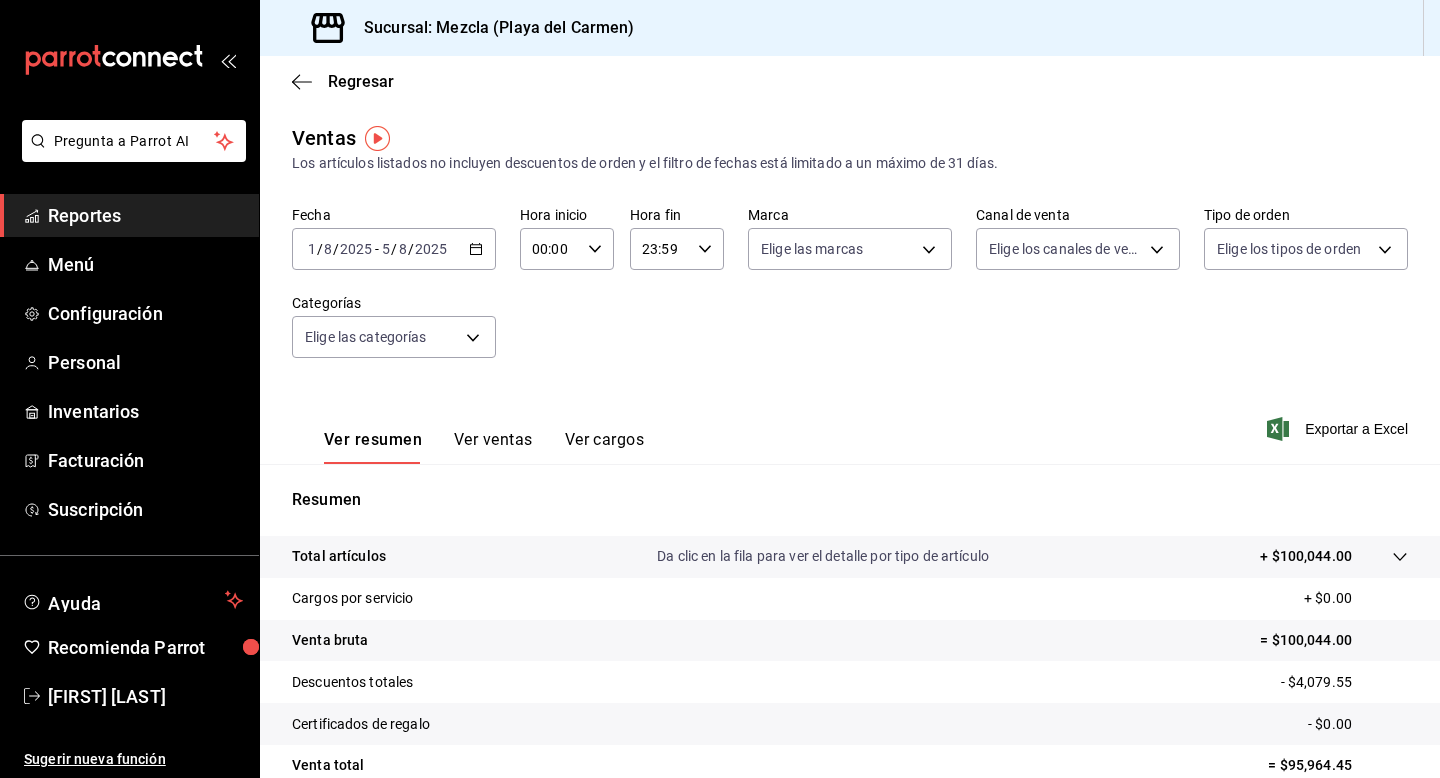 click 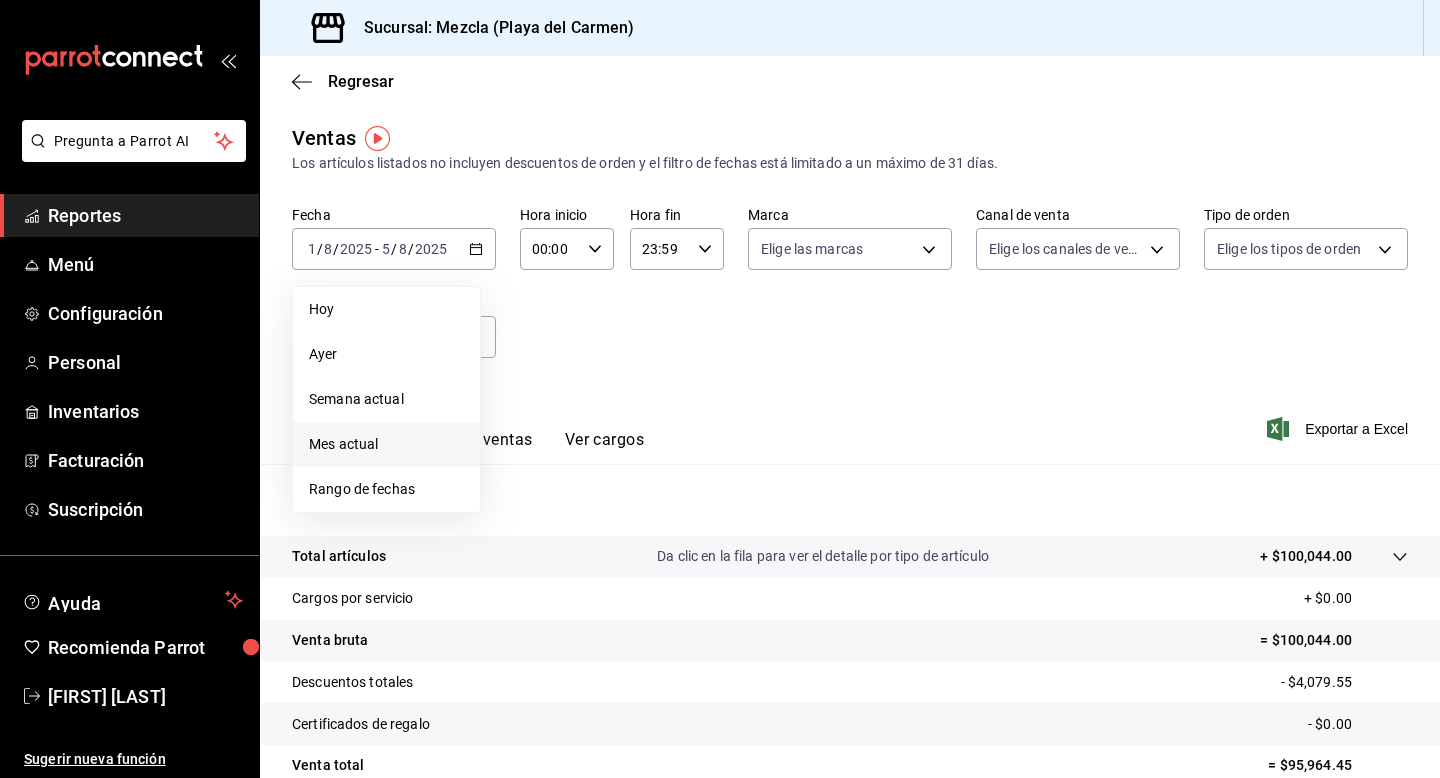 click on "Ver resumen Ver ventas Ver cargos" at bounding box center (468, 435) 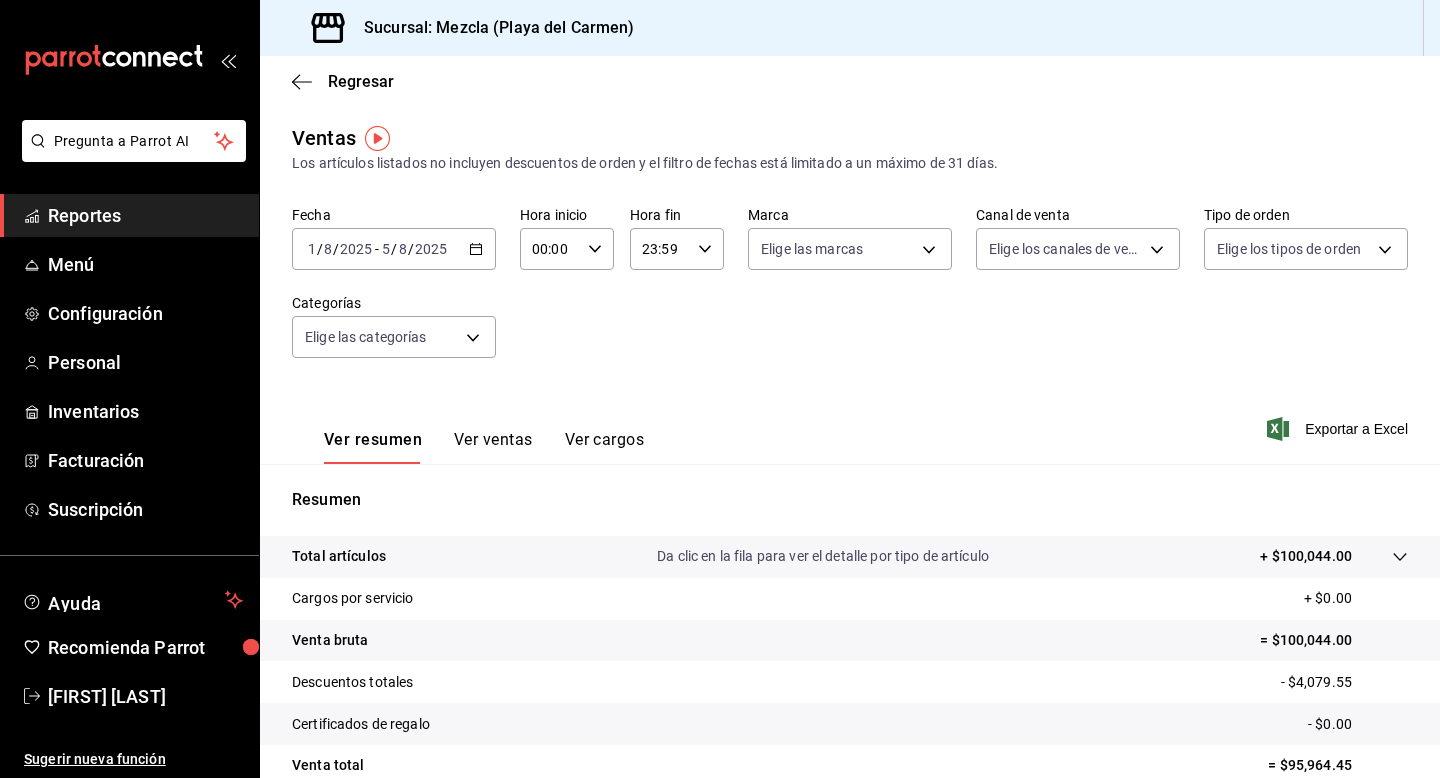 click on "2025" at bounding box center (431, 249) 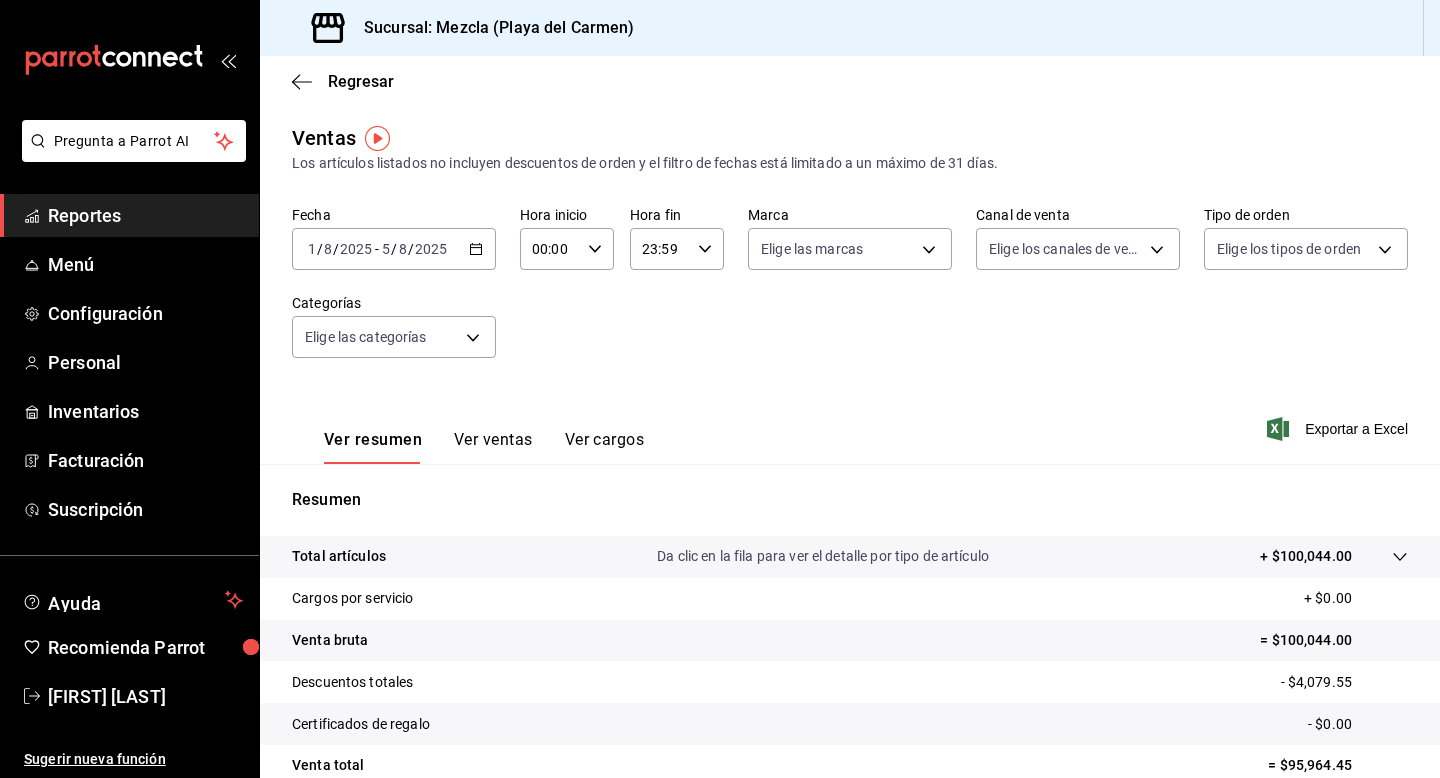 click on "Fecha [DATE] [DATE] - [DATE] [DATE] Hora inicio 00:00 Hora inicio Hora fin 23:59 Hora fin Marca Elige las marcas Canal de venta Elige los canales de venta Tipo de orden Elige los tipos de orden Categorías Elige las categorías" at bounding box center [850, 294] 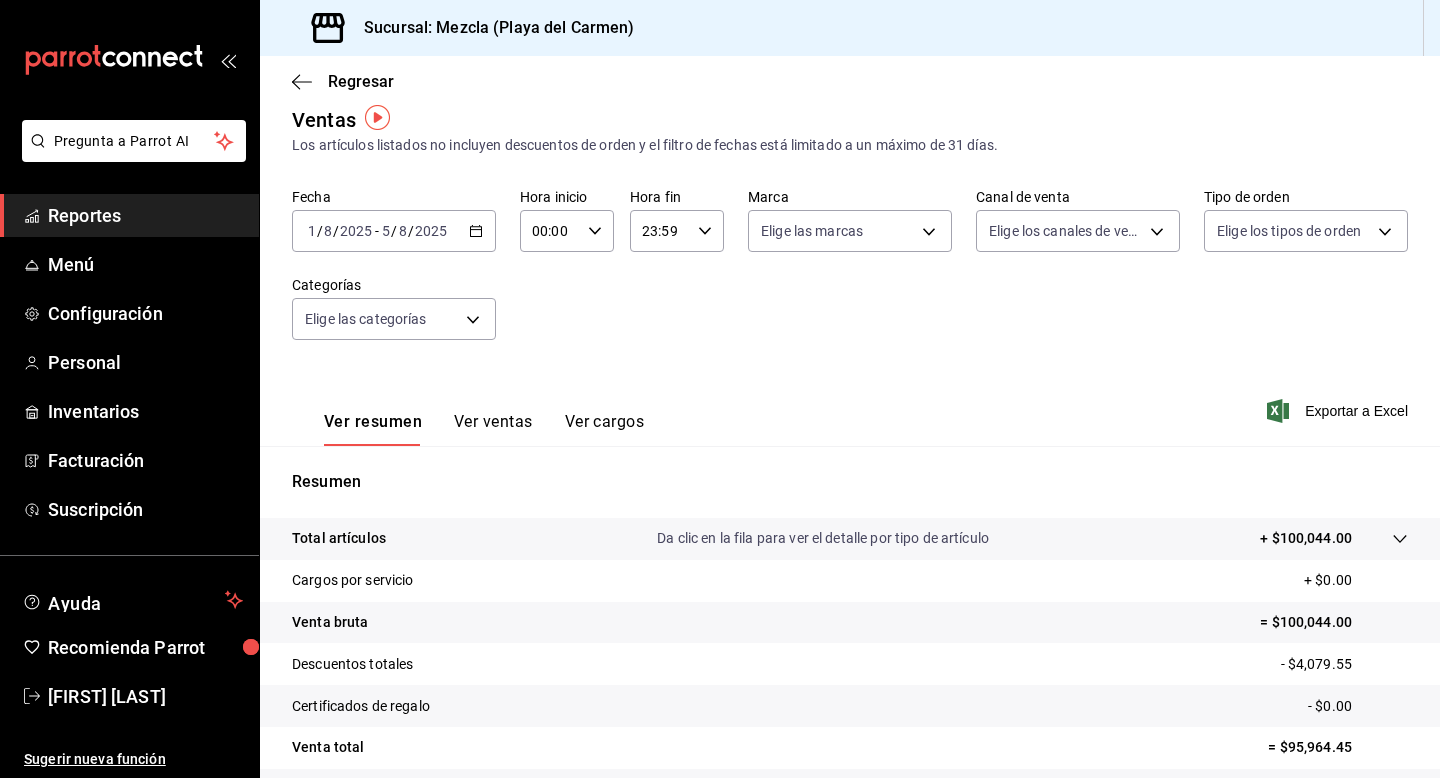 scroll, scrollTop: 19, scrollLeft: 0, axis: vertical 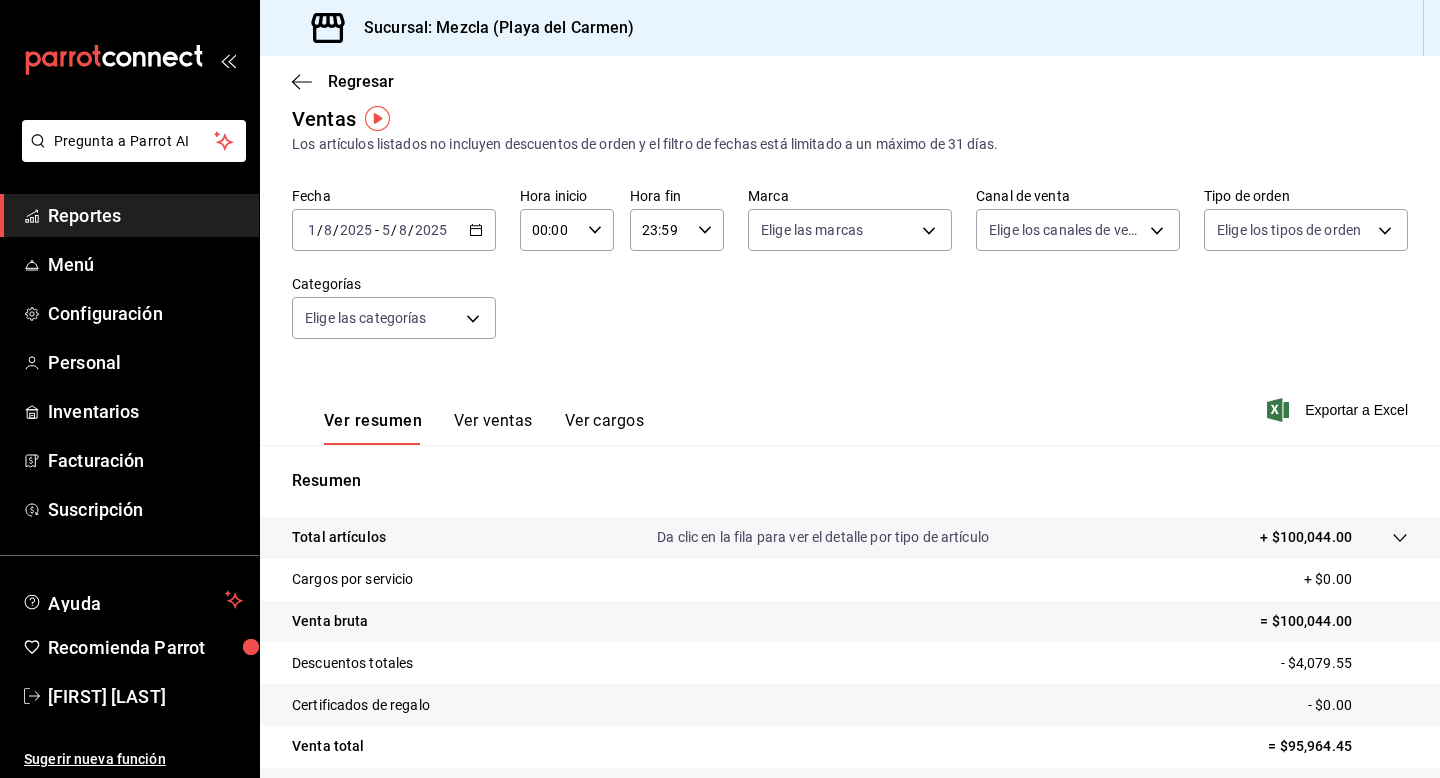 click on "Fecha [DATE] [DATE] - [DATE] [DATE] Hora inicio 00:00 Hora inicio Hora fin 23:59 Hora fin Marca Elige las marcas Canal de venta Elige los canales de venta Tipo de orden Elige los tipos de orden Categorías Elige las categorías" at bounding box center (850, 275) 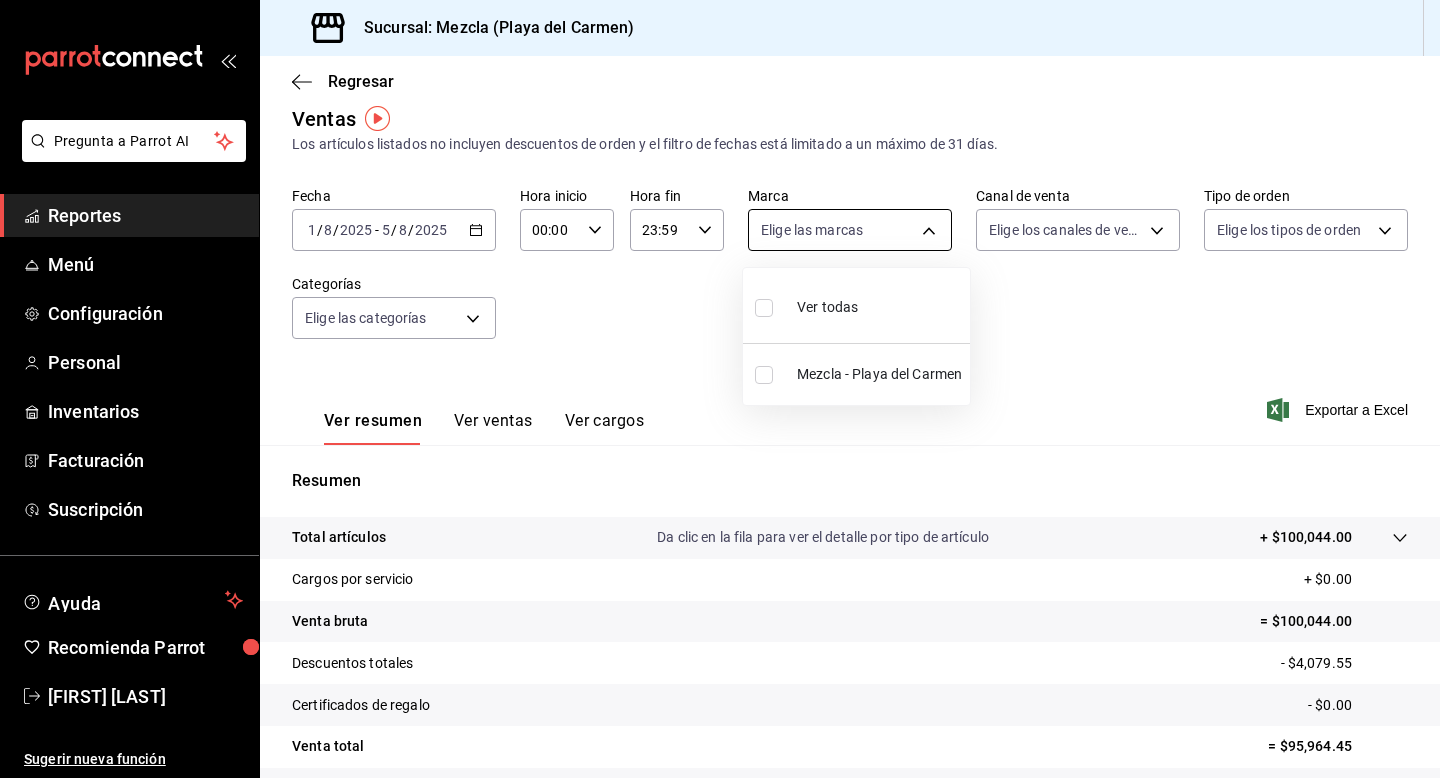 click on "Pregunta a Parrot AI Reportes   Menú   Configuración   Personal   Inventarios   Facturación   Suscripción   Ayuda Recomienda Parrot   [FIRST] [LAST]   Sugerir nueva función   Sucursal: Mezcla (Playa del Carmen) Regresar Ventas Los artículos listados no incluyen descuentos de orden y el filtro de fechas está limitado a un máximo de 31 días. Fecha [DATE] [DATE] - [DATE] [DATE] Hora inicio 00:00 Hora inicio Hora fin 23:59 Hora fin Marca Elige las marcas Canal de venta Elige los canales de venta Tipo de orden Elige los tipos de orden Categorías Elige las categorías Ver resumen Ver ventas Ver cargos Exportar a Excel Resumen Total artículos Da clic en la fila para ver el detalle por tipo de artículo + $100,044.00 Cargos por servicio + $0.00 Venta bruta = $100,044.00 Descuentos totales - $4,079.55 Certificados de regalo - $0.00 Venta total = $95,964.45 Impuestos - $13,236.48 Venta neta = $82,727.97 Pregunta a Parrot AI Reportes   Menú   Configuración   Personal   Inventarios" at bounding box center (720, 389) 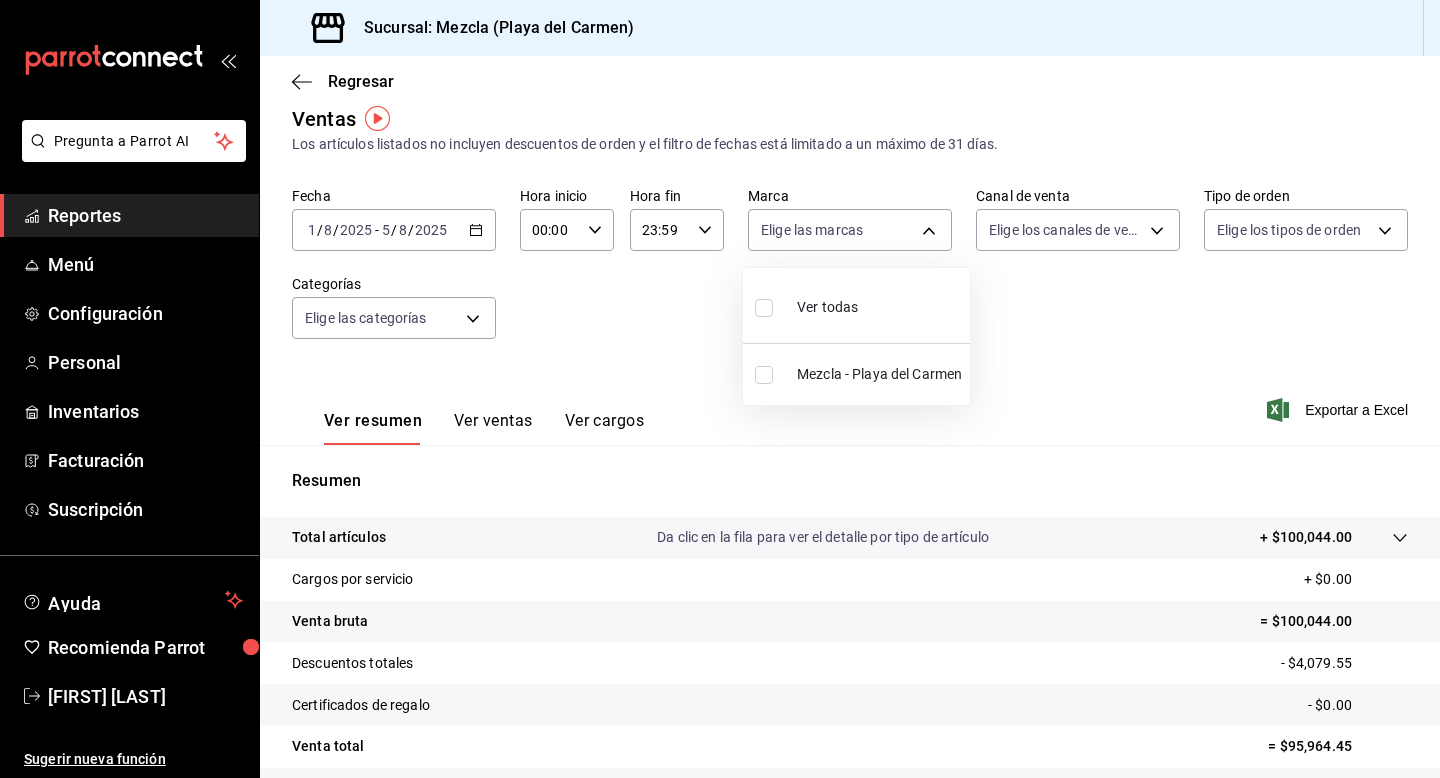 click at bounding box center (720, 389) 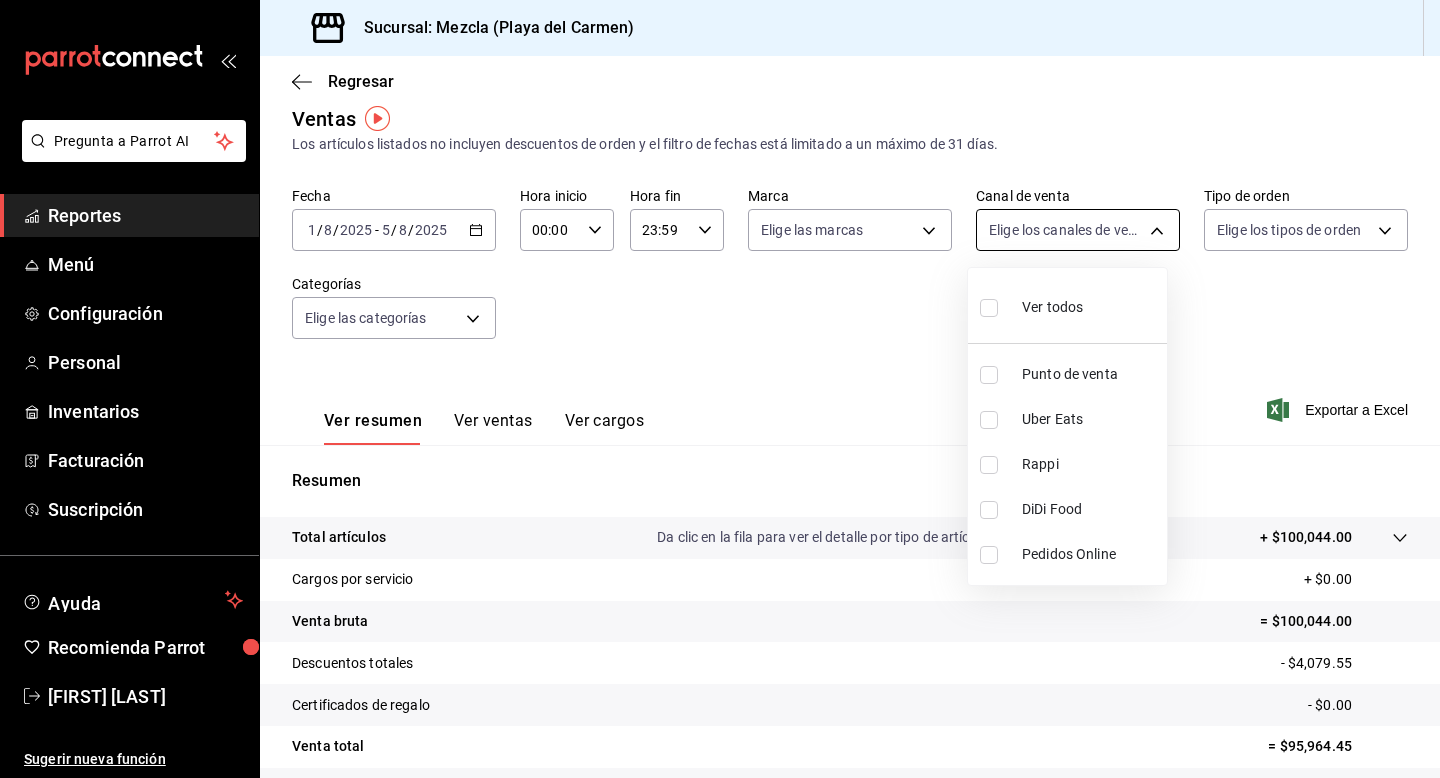 click on "Pregunta a Parrot AI Reportes   Menú   Configuración   Personal   Inventarios   Facturación   Suscripción   Ayuda Recomienda Parrot   [FIRST] [LAST]   Sugerir nueva función   Sucursal: Mezcla (Playa del Carmen) Regresar Ventas Los artículos listados no incluyen descuentos de orden y el filtro de fechas está limitado a un máximo de 31 días. Fecha [DATE] [DATE] - [DATE] [DATE] Hora inicio 00:00 Hora inicio Hora fin 23:59 Hora fin Marca Elige las marcas Canal de venta Elige los canales de venta Tipo de orden Elige los tipos de orden Categorías Elige las categorías Ver resumen Ver ventas Ver cargos Exportar a Excel Resumen Total artículos Da clic en la fila para ver el detalle por tipo de artículo + $100,044.00 Cargos por servicio + $0.00 Venta bruta = $100,044.00 Descuentos totales - $4,079.55 Certificados de regalo - $0.00 Venta total = $95,964.45 Impuestos - $13,236.48 Venta neta = $82,727.97 Pregunta a Parrot AI Reportes   Menú   Configuración   Personal   Inventarios" at bounding box center (720, 389) 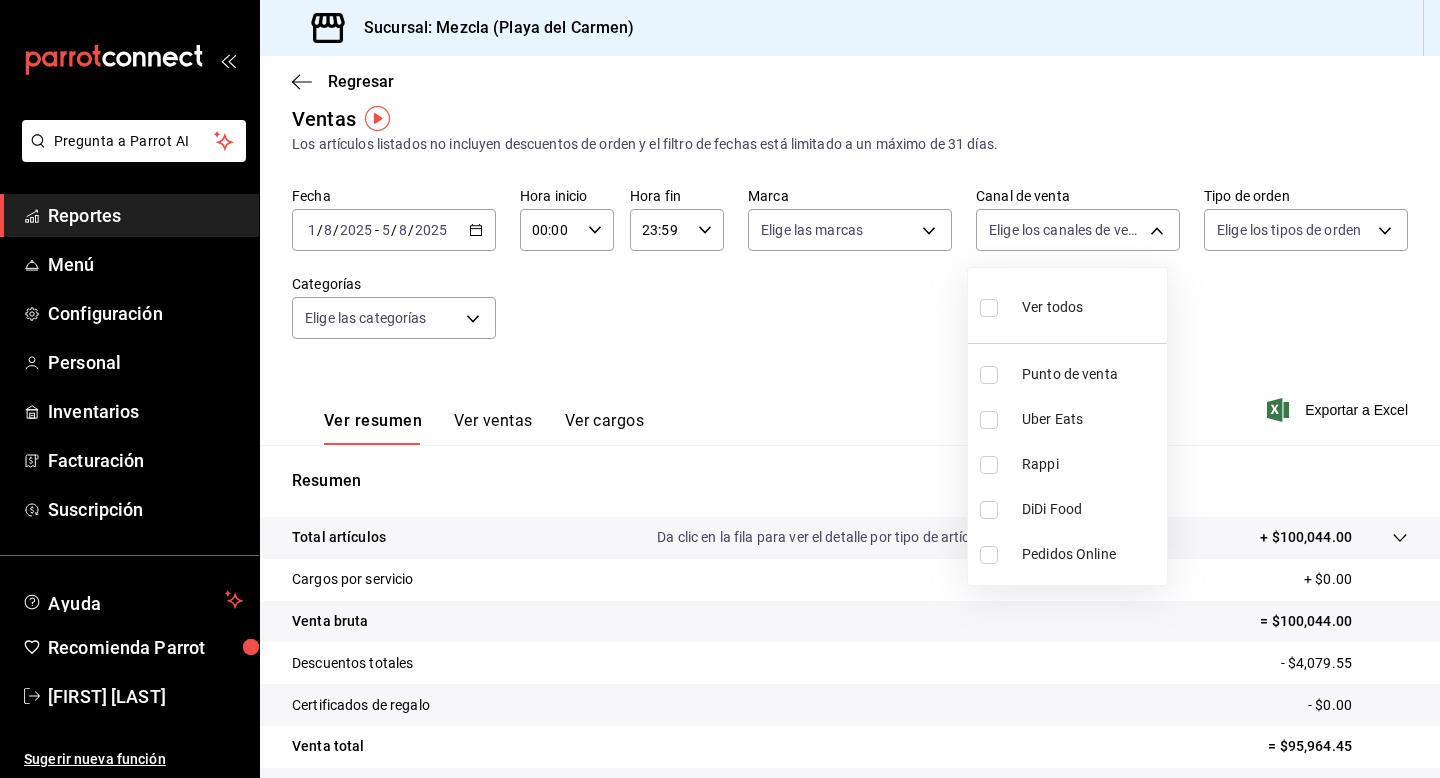 click at bounding box center [720, 389] 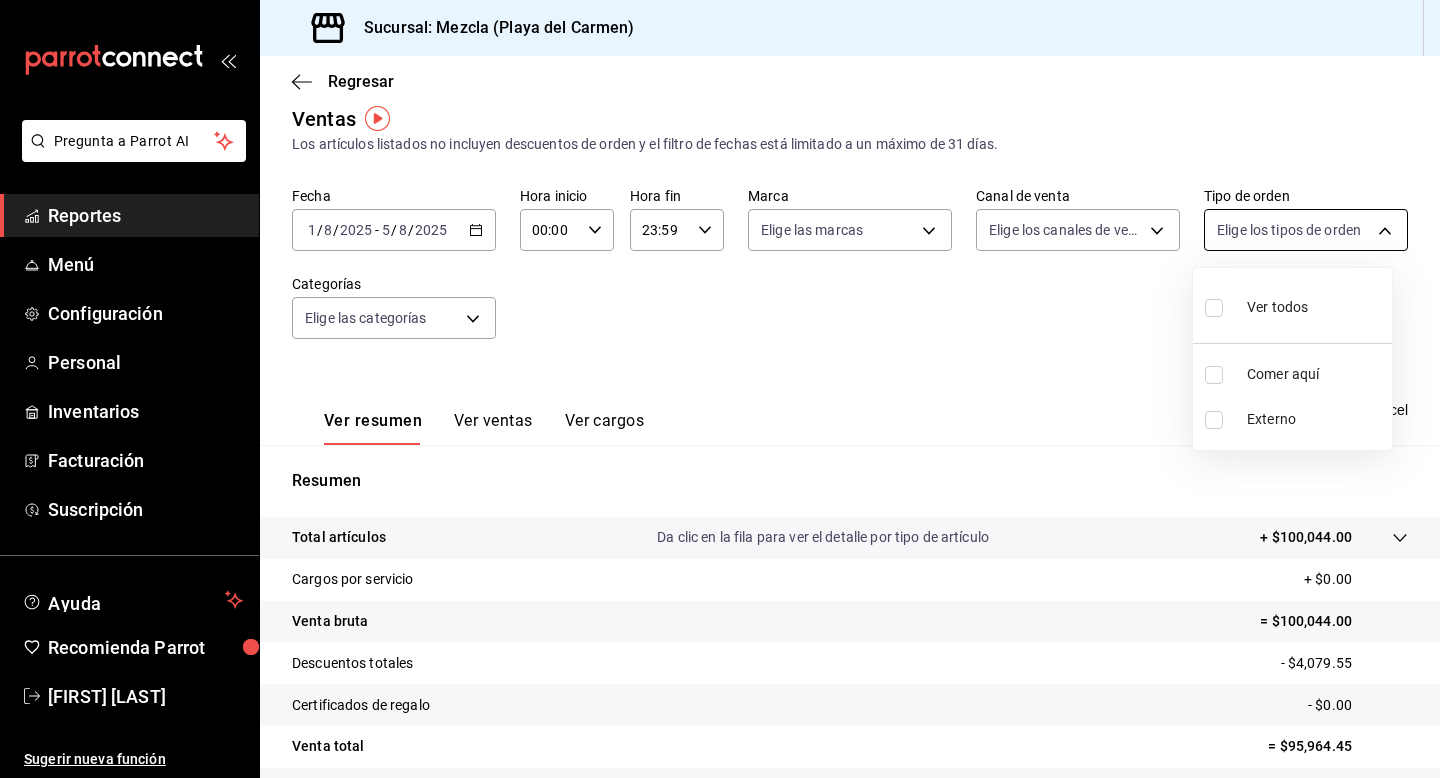 click on "Pregunta a Parrot AI Reportes   Menú   Configuración   Personal   Inventarios   Facturación   Suscripción   Ayuda Recomienda Parrot   [FIRST] [LAST]   Sugerir nueva función   Sucursal: Mezcla (Playa del Carmen) Regresar Ventas Los artículos listados no incluyen descuentos de orden y el filtro de fechas está limitado a un máximo de 31 días. Fecha [DATE] [DATE] - [DATE] [DATE] Hora inicio 00:00 Hora inicio Hora fin 23:59 Hora fin Marca Elige las marcas Canal de venta Elige los canales de venta Tipo de orden Elige los tipos de orden Categorías Elige las categorías Ver resumen Ver ventas Ver cargos Exportar a Excel Resumen Total artículos Da clic en la fila para ver el detalle por tipo de artículo + $100,044.00 Cargos por servicio + $0.00 Venta bruta = $100,044.00 Descuentos totales - $4,079.55 Certificados de regalo - $0.00 Venta total = $95,964.45 Impuestos - $13,236.48 Venta neta = $82,727.97 Pregunta a Parrot AI Reportes   Menú   Configuración   Personal   Inventarios" at bounding box center [720, 389] 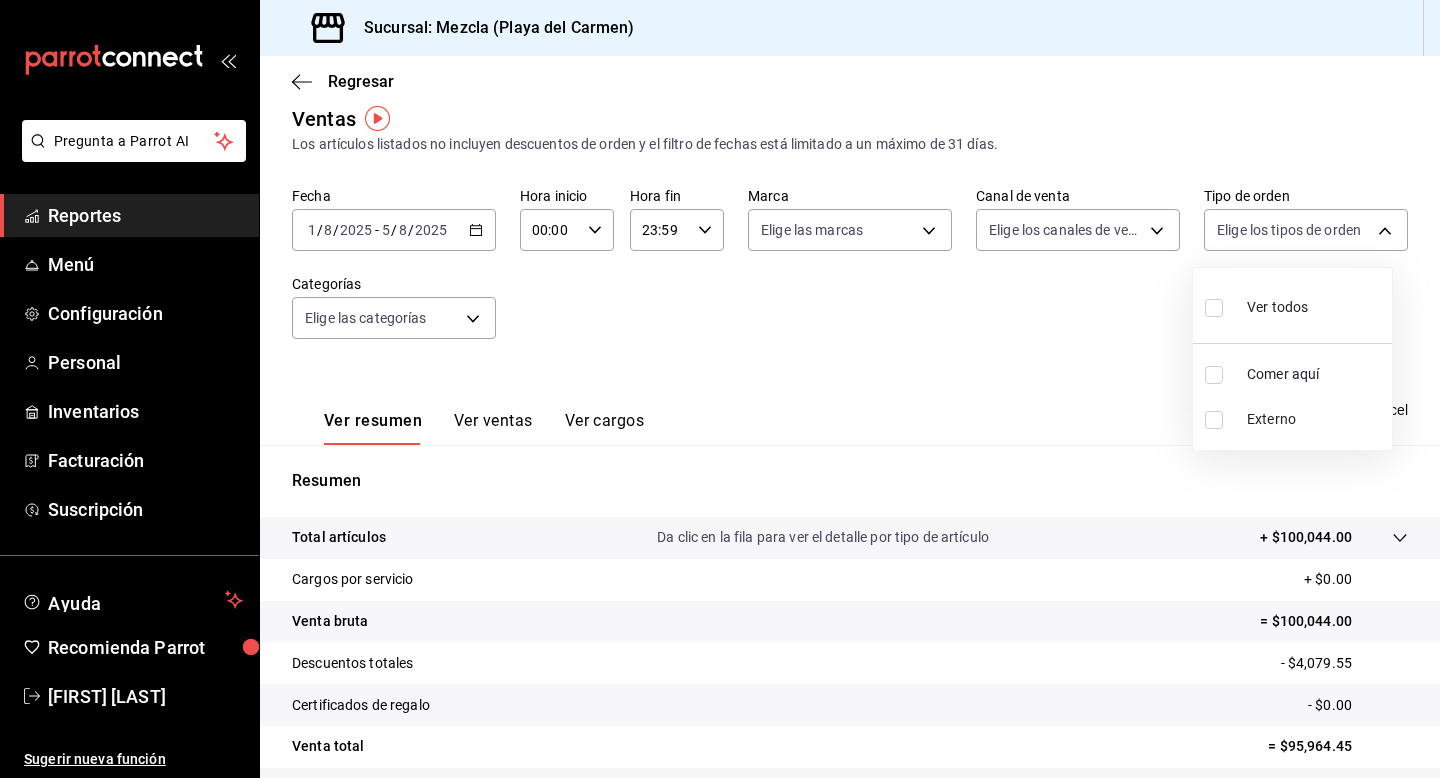 click at bounding box center (720, 389) 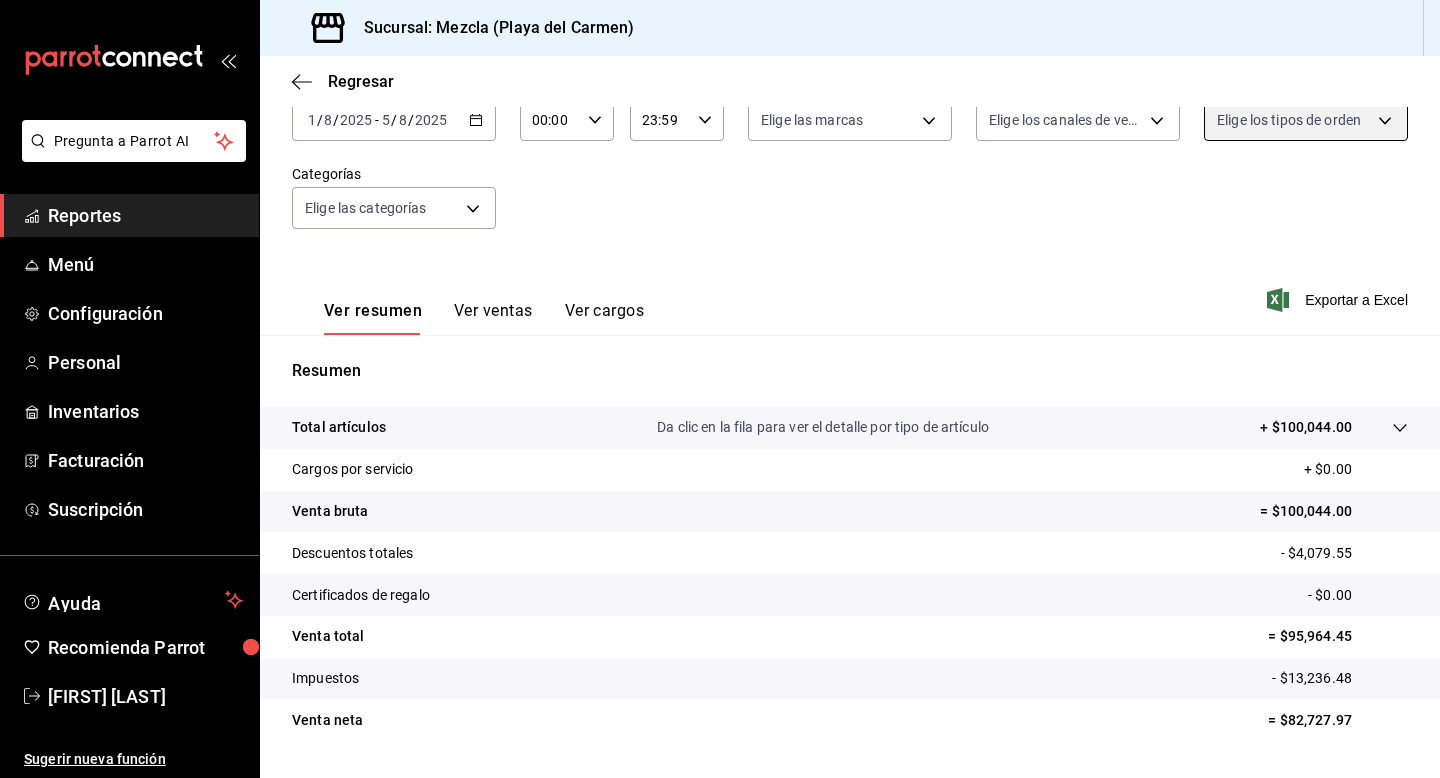 scroll, scrollTop: 180, scrollLeft: 0, axis: vertical 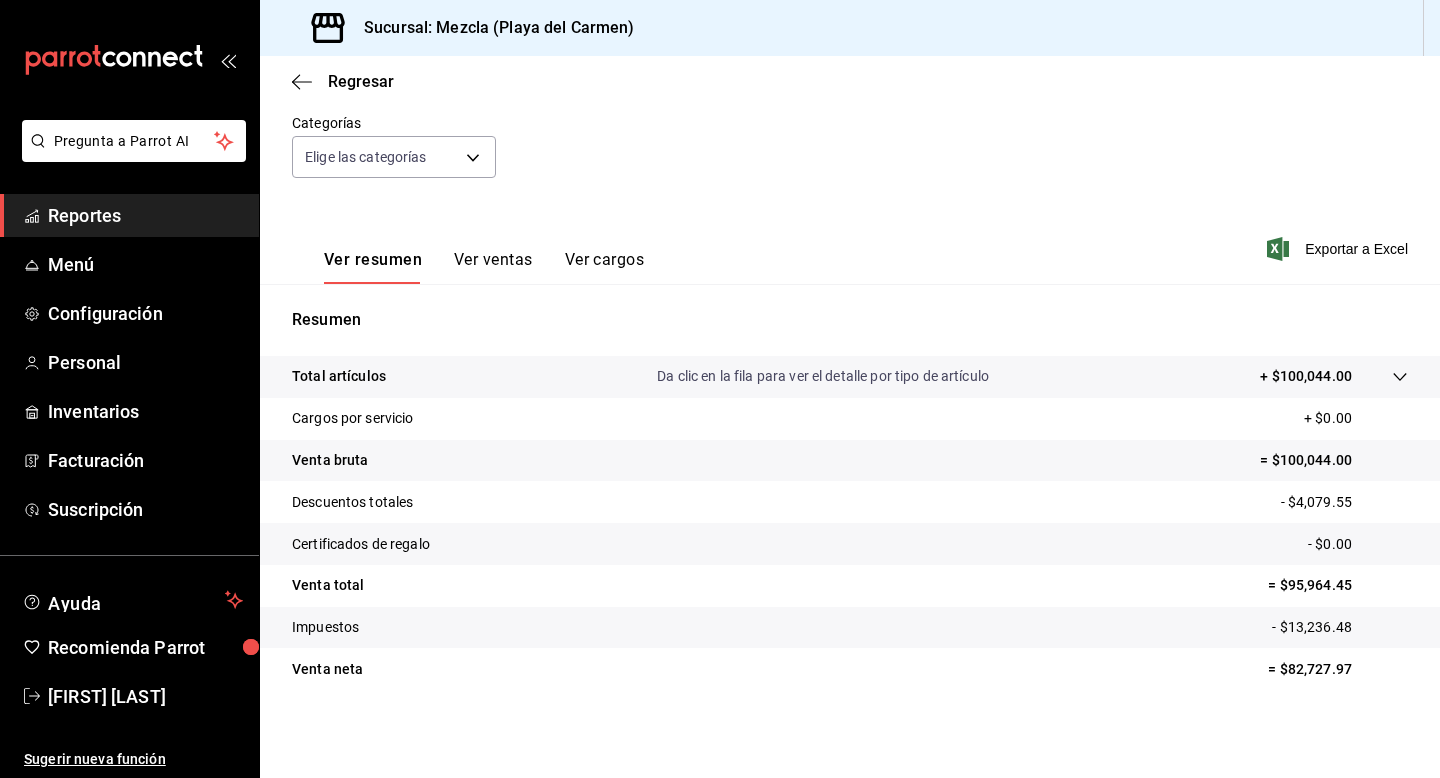 click on "+ $100,044.00" at bounding box center [1306, 376] 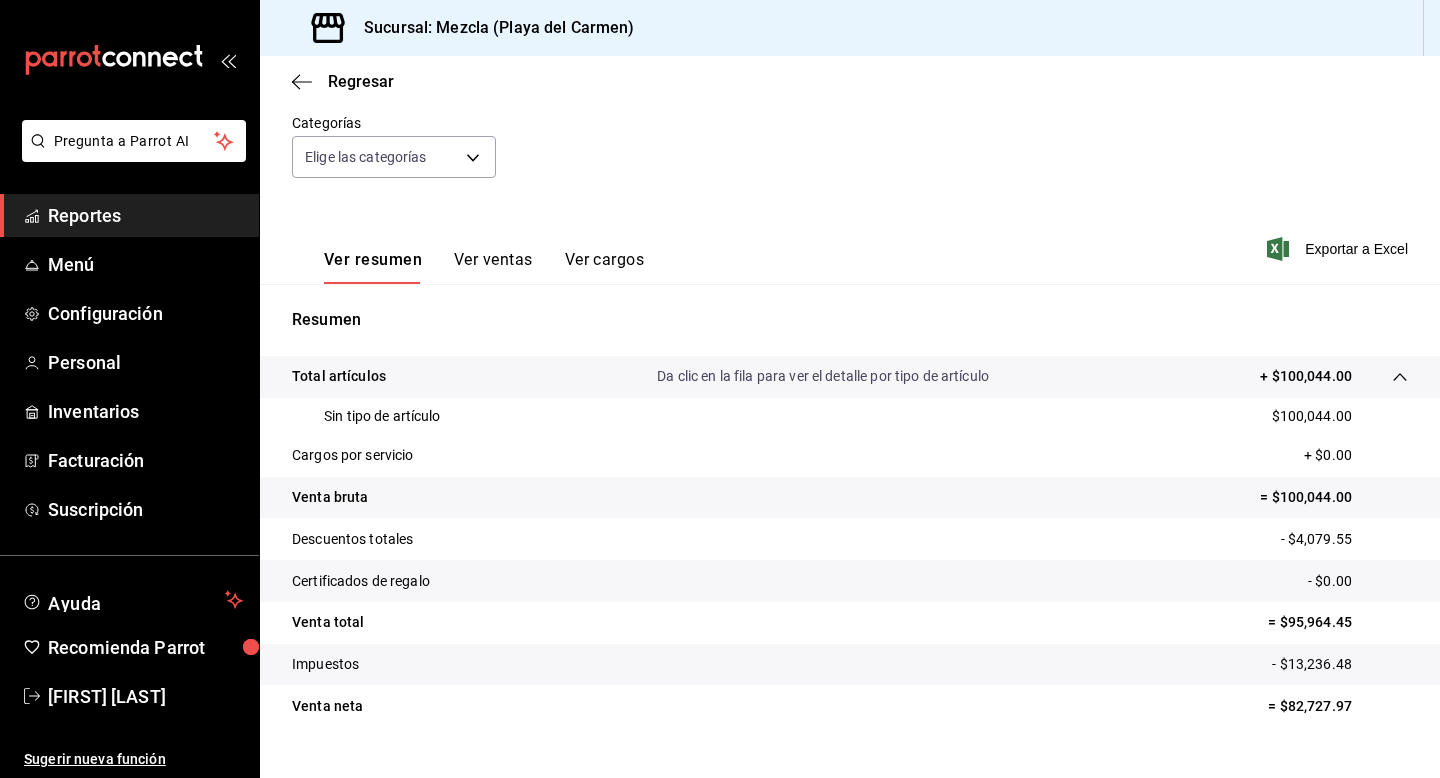 click on "Venta bruta" at bounding box center (330, 497) 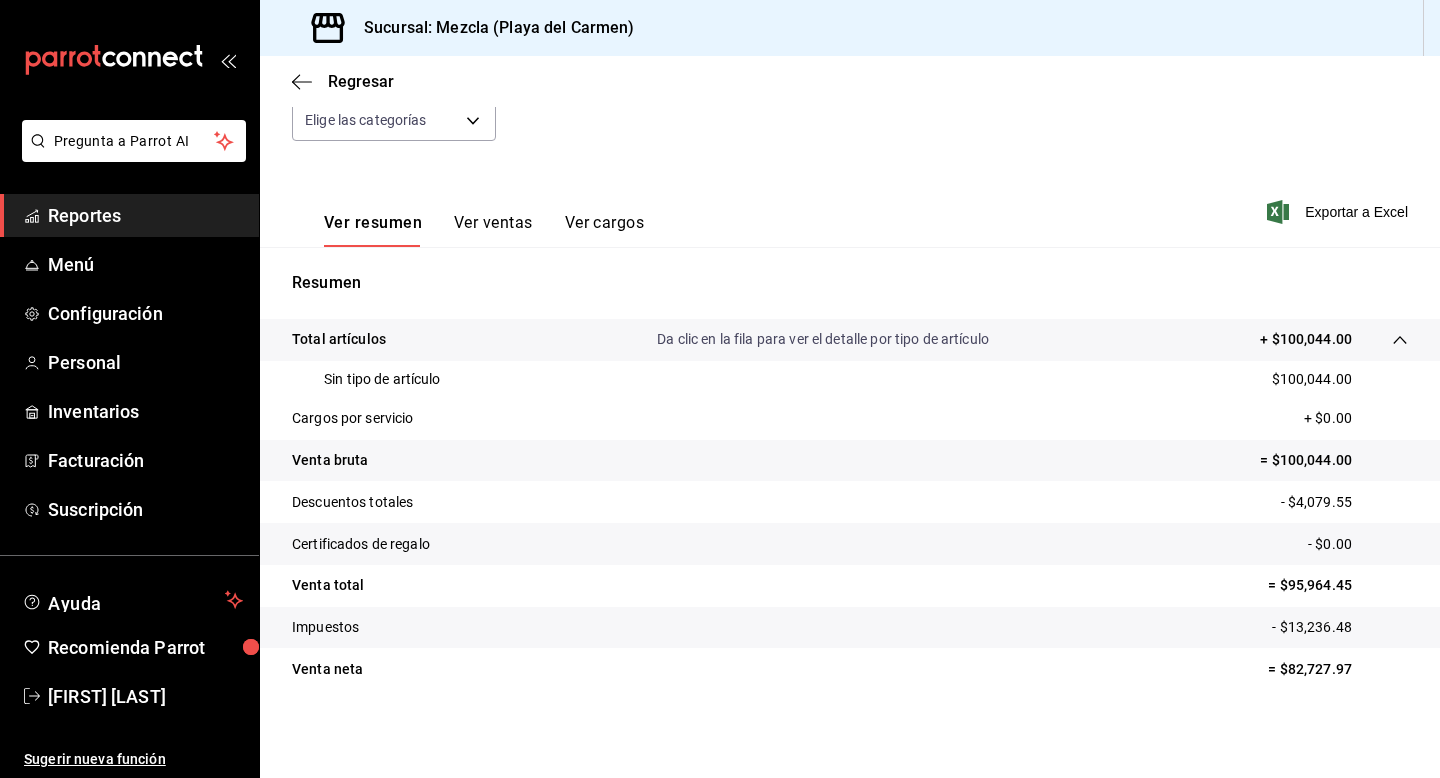 scroll, scrollTop: 0, scrollLeft: 0, axis: both 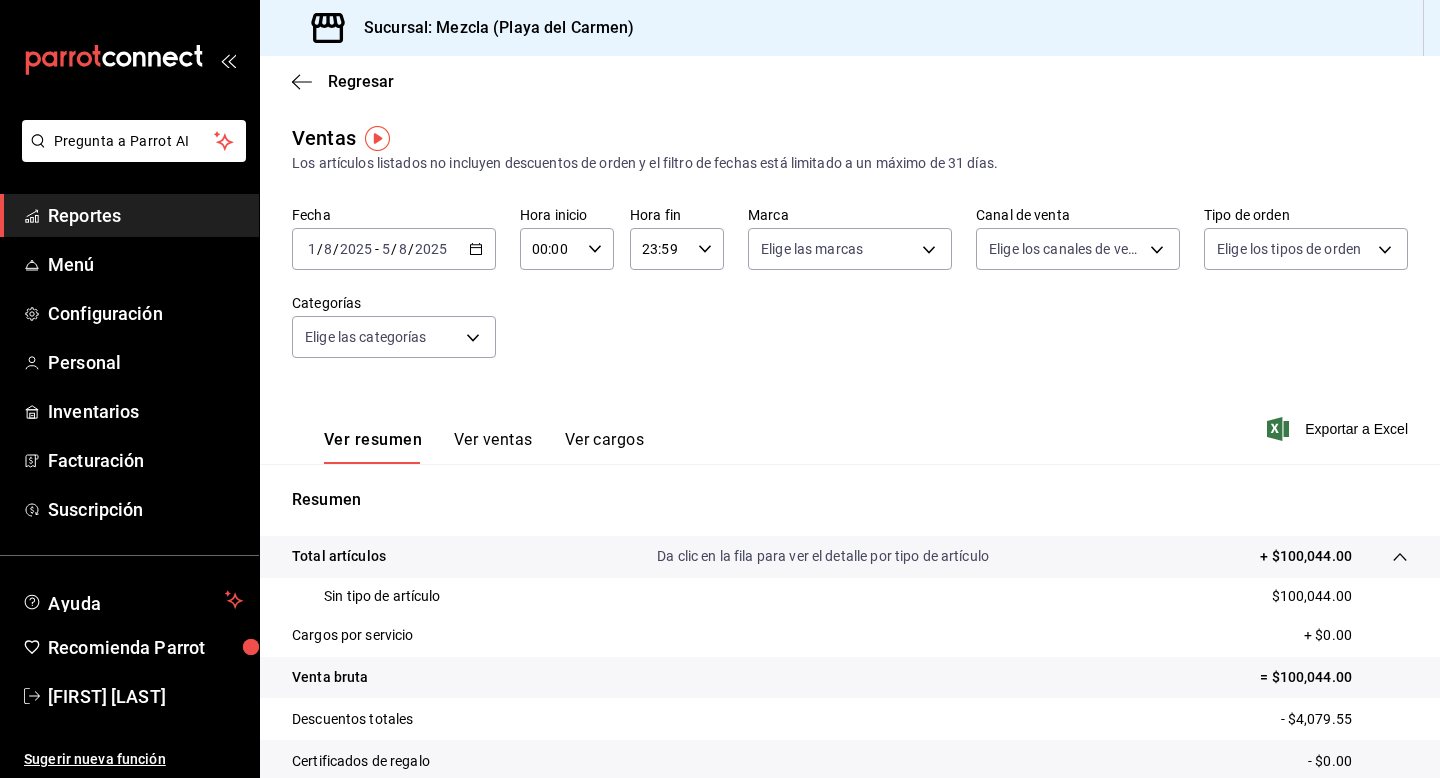 click on "[DATE] [DATE] - [DATE] [DATE]" at bounding box center [394, 249] 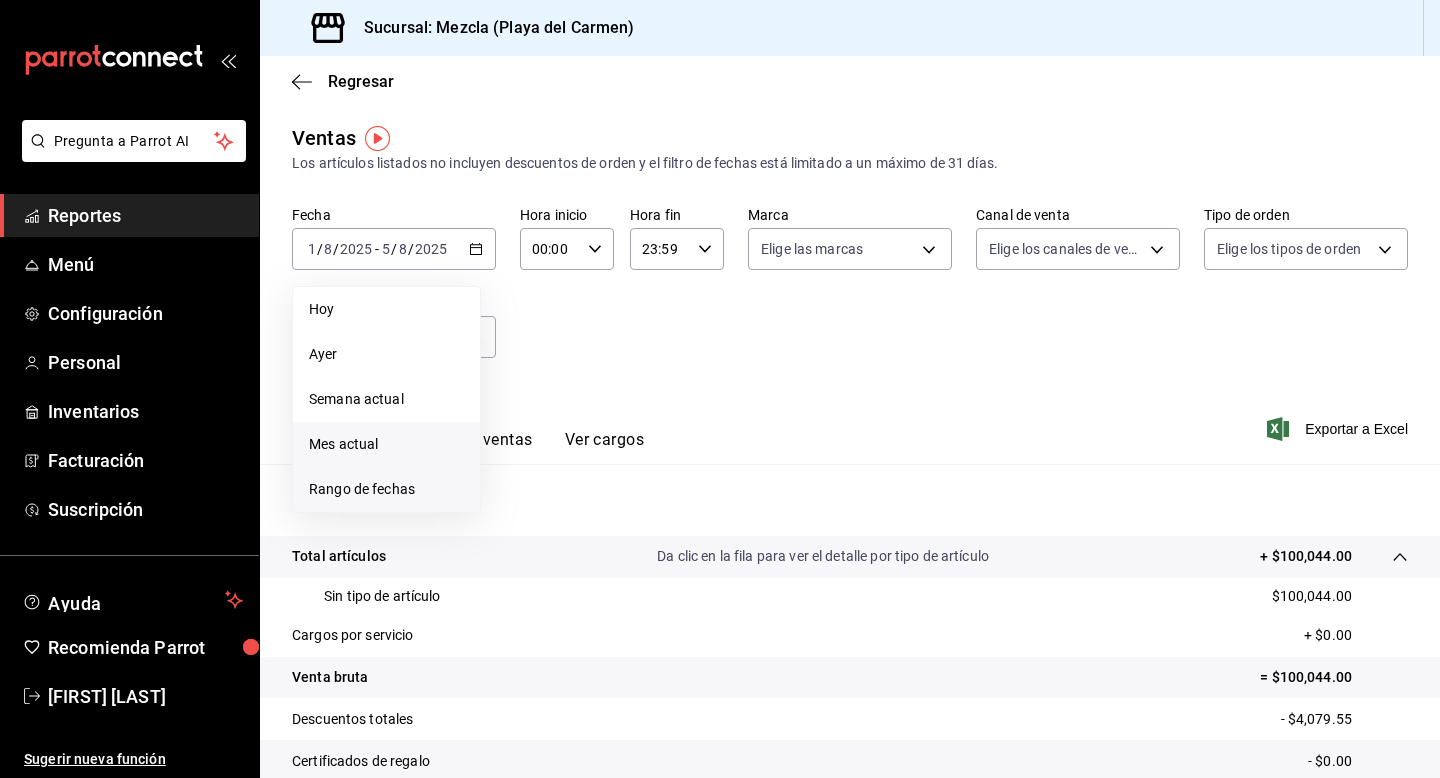 click on "Rango de fechas" at bounding box center [386, 489] 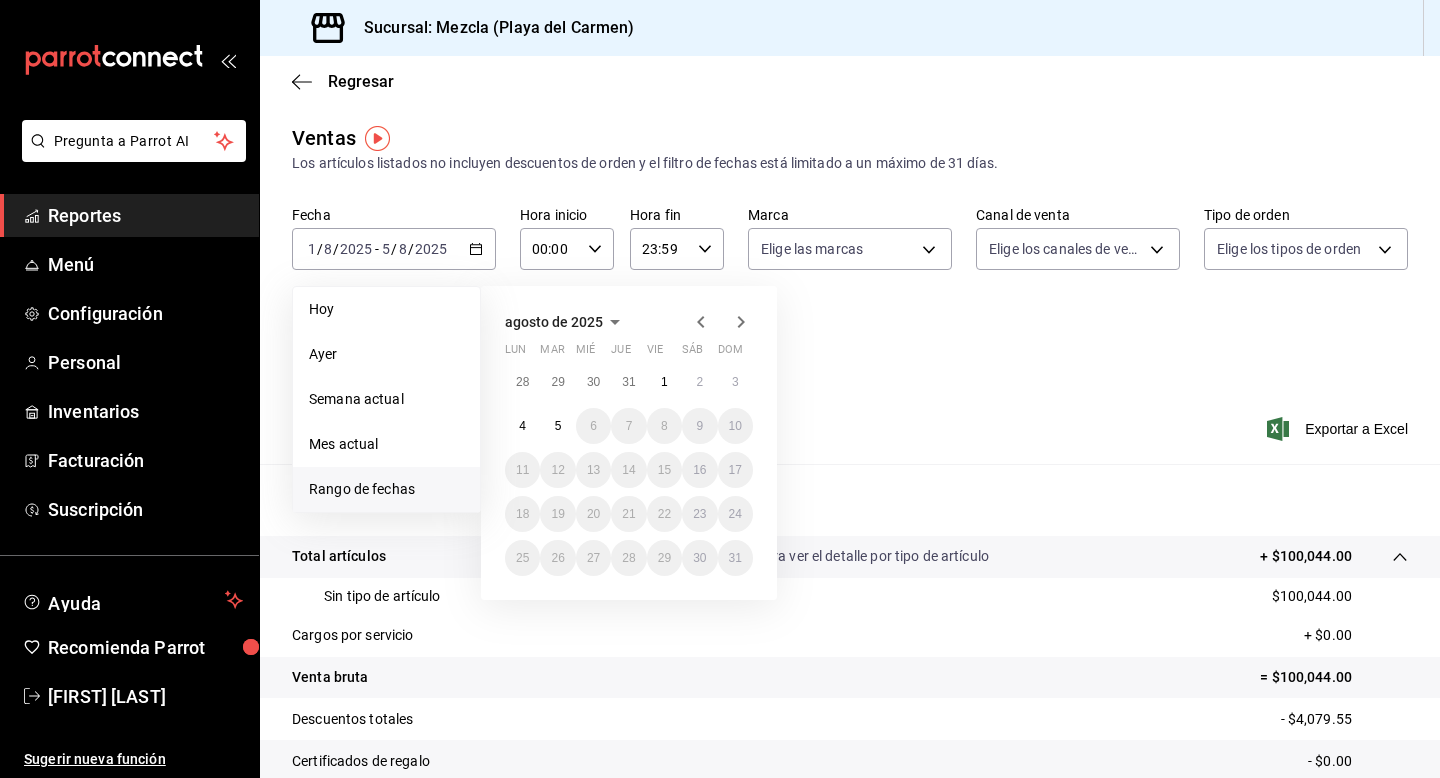 click 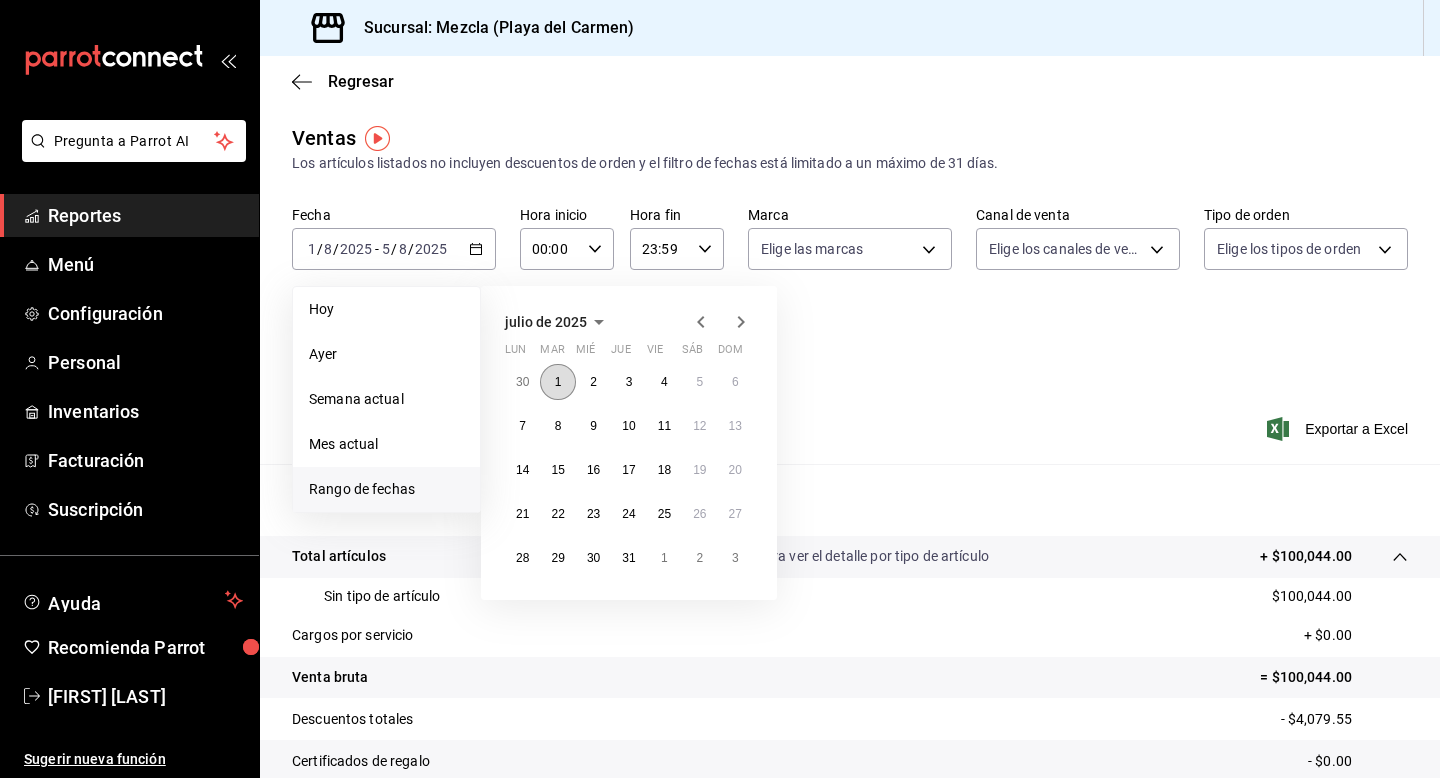 click on "1" at bounding box center [557, 382] 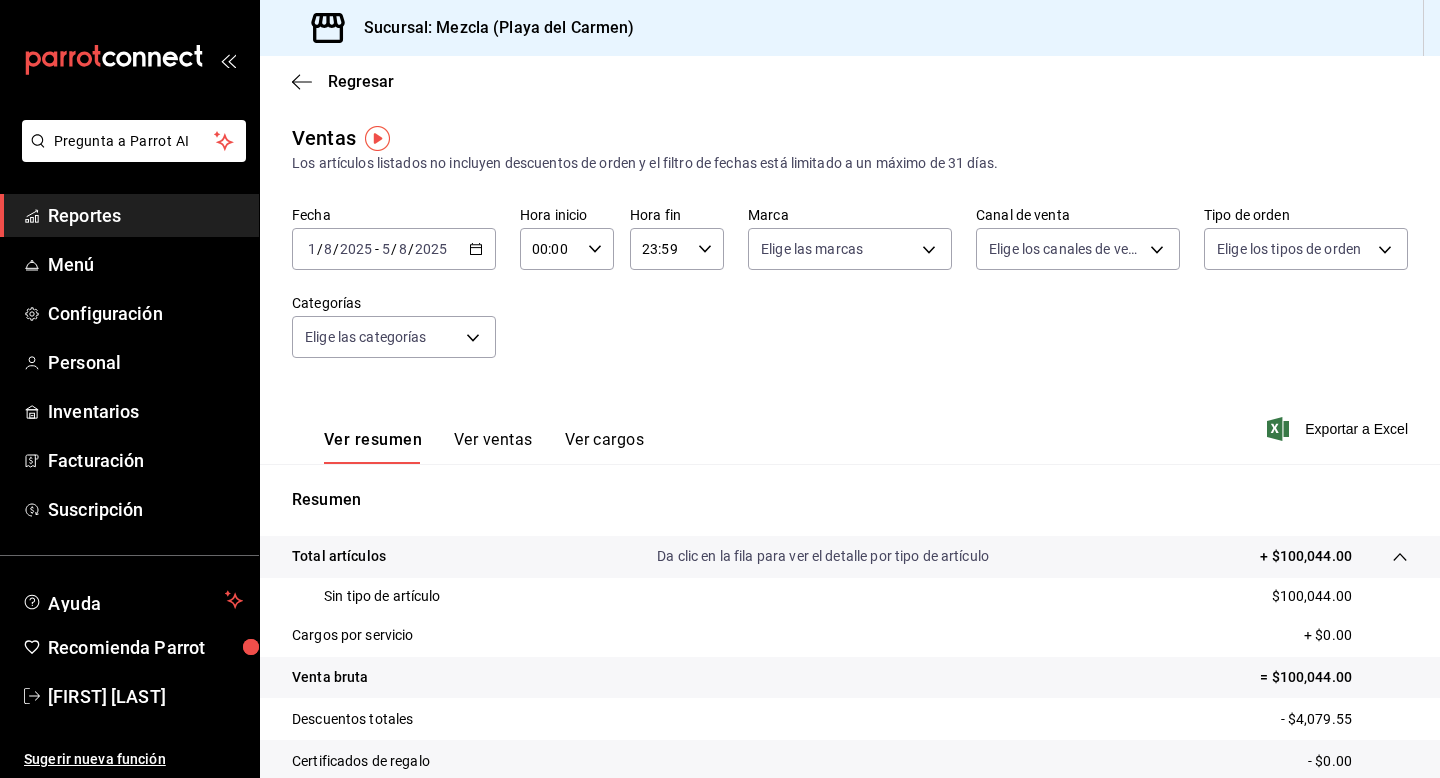 click on "Fecha [DATE] [DATE] - [DATE] [DATE] Hora inicio 00:00 Hora inicio Hora fin 23:59 Hora fin Marca Elige las marcas Canal de venta Elige los canales de venta Tipo de orden Elige los tipos de orden Categorías Elige las categorías" at bounding box center [850, 294] 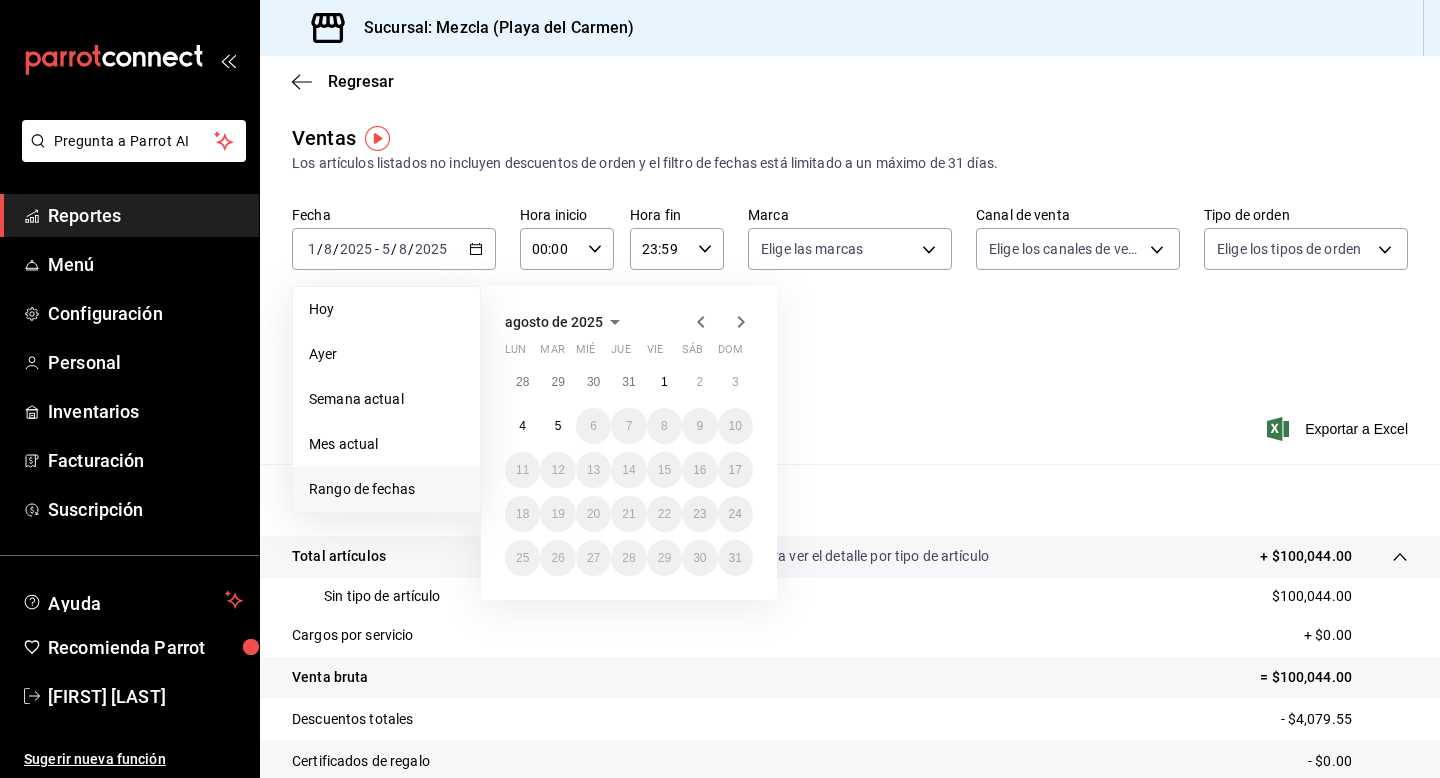 click 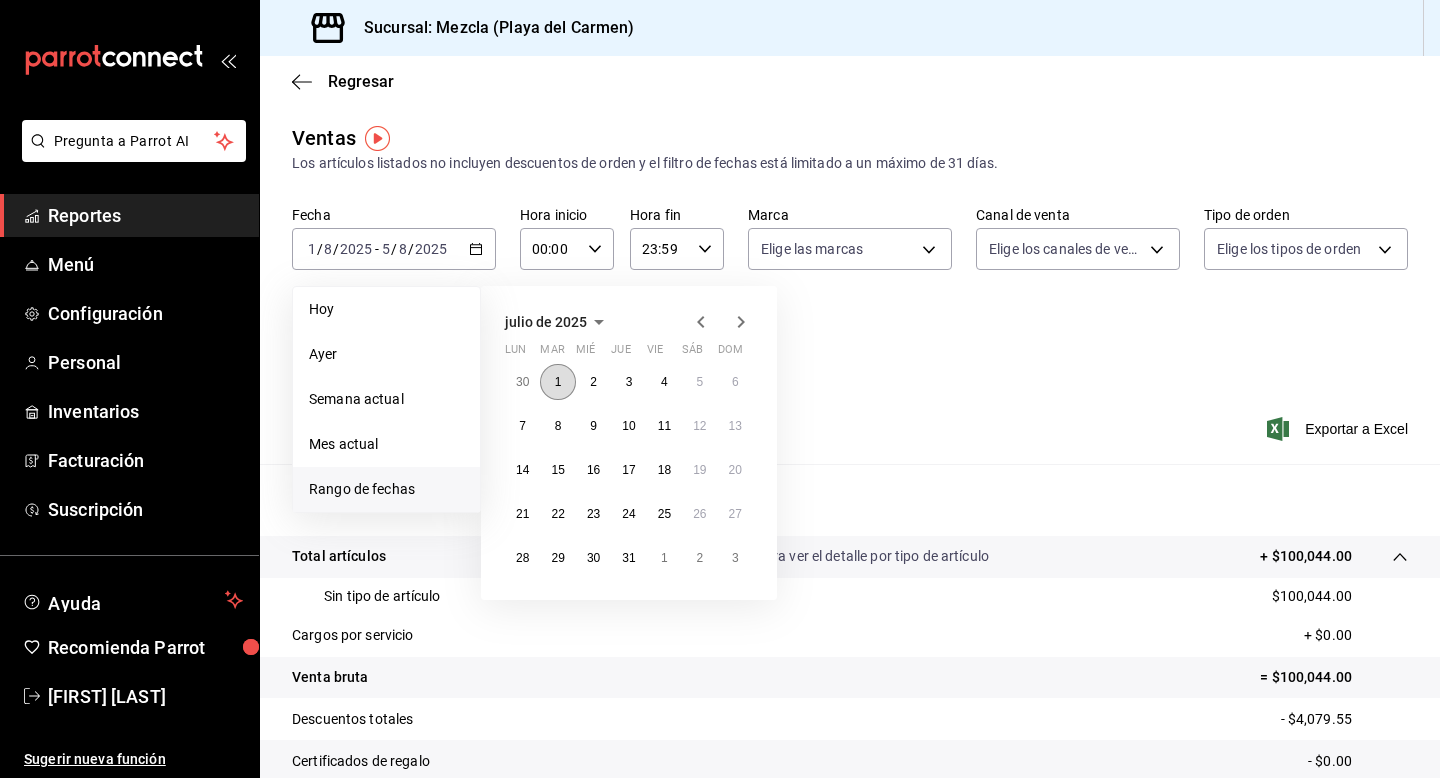 click on "1" at bounding box center (557, 382) 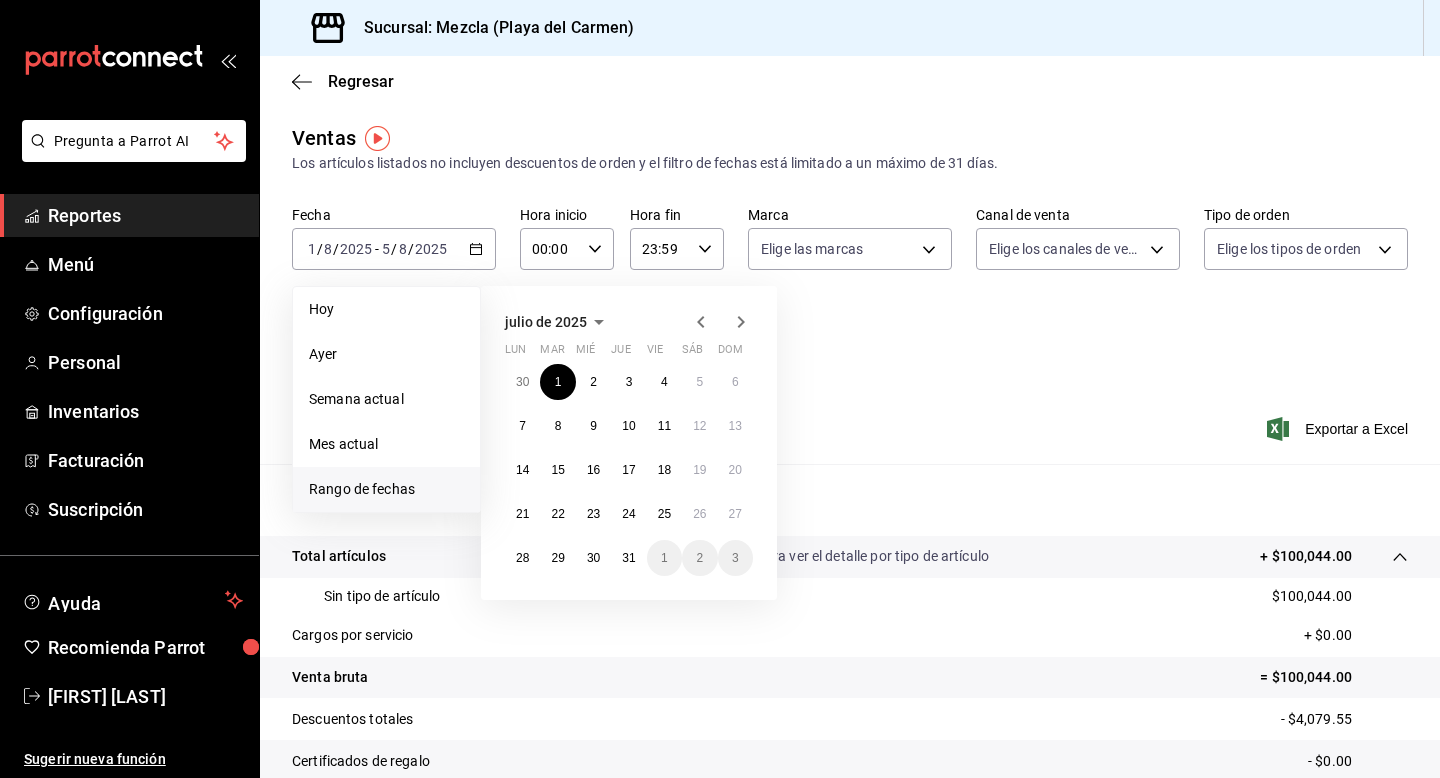 click 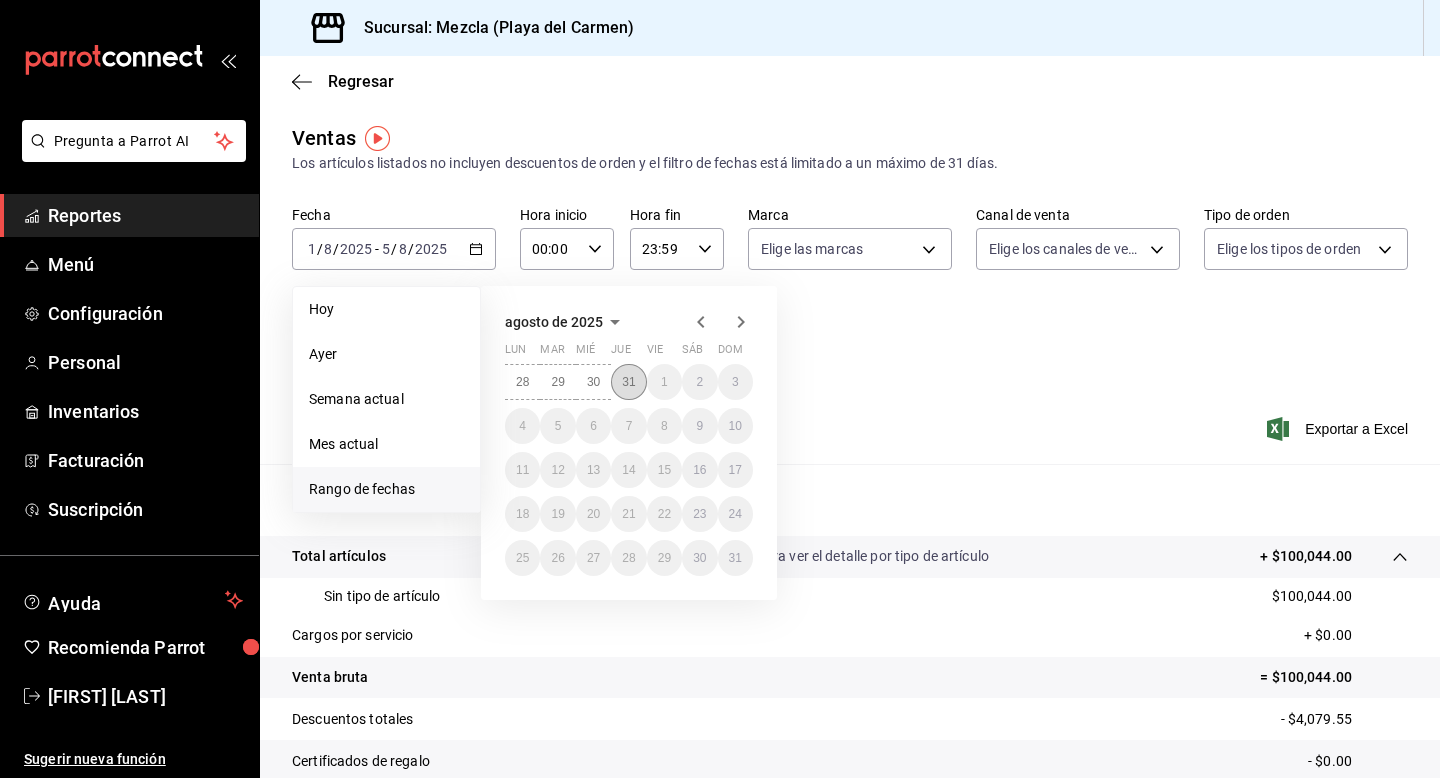 click on "31" at bounding box center (628, 382) 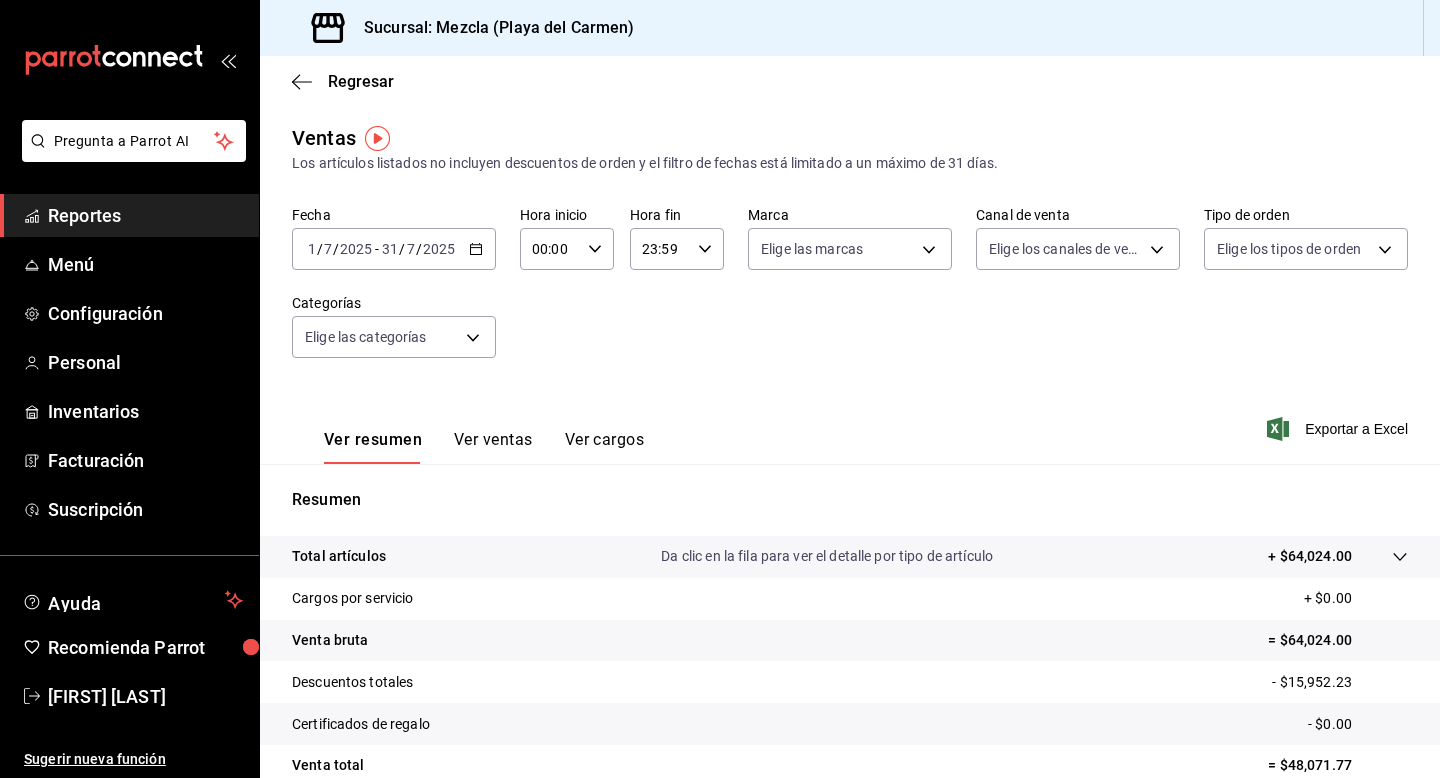 click on "2025" at bounding box center [439, 249] 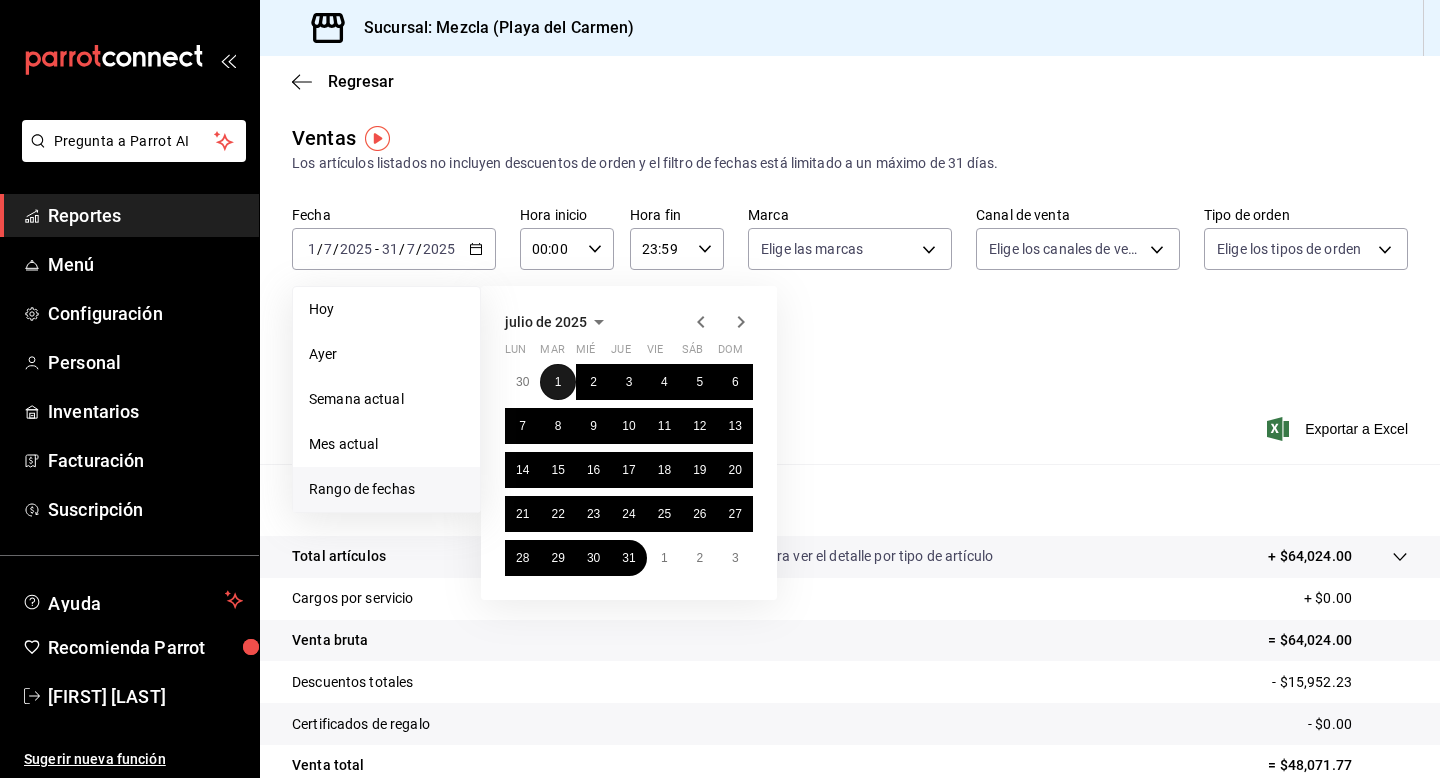 click on "1" at bounding box center [557, 382] 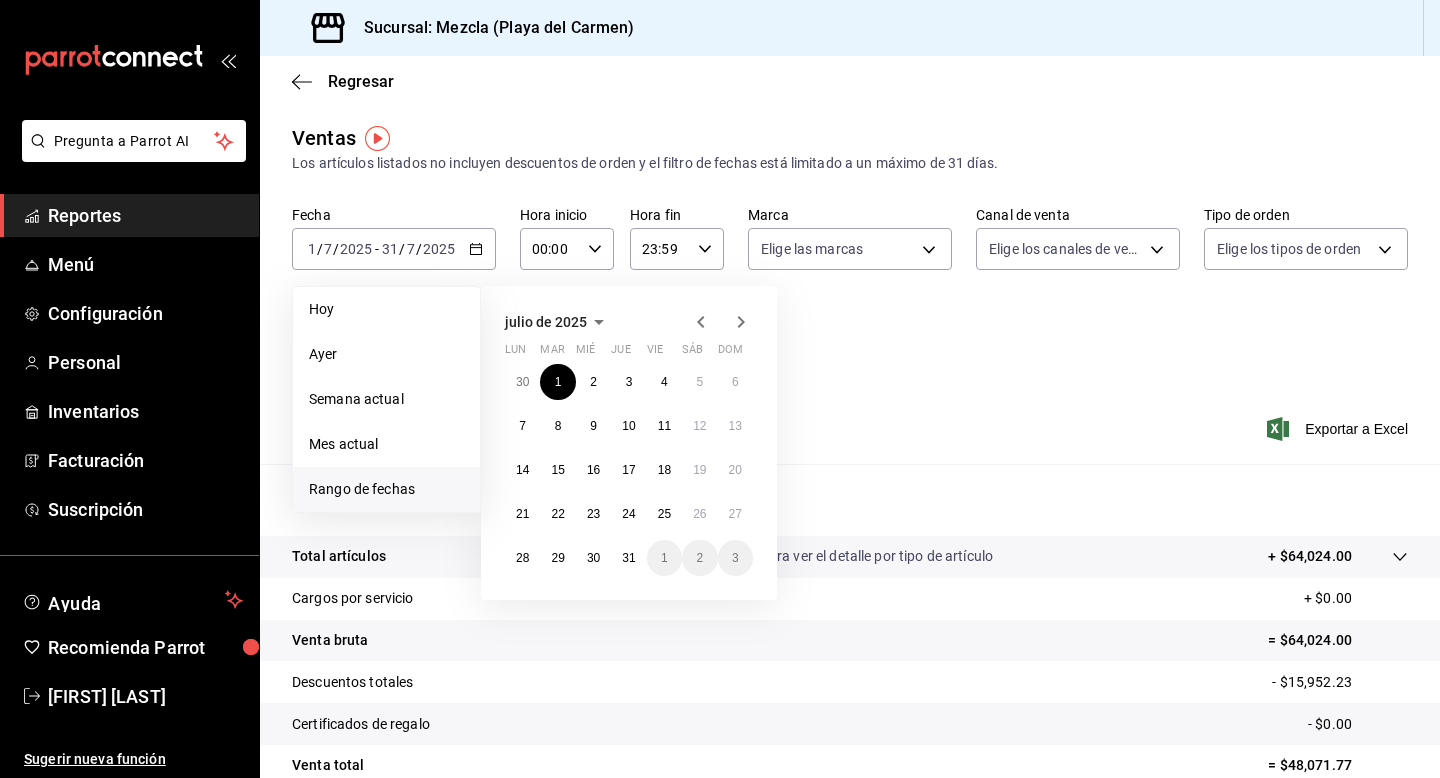 click at bounding box center (721, 322) 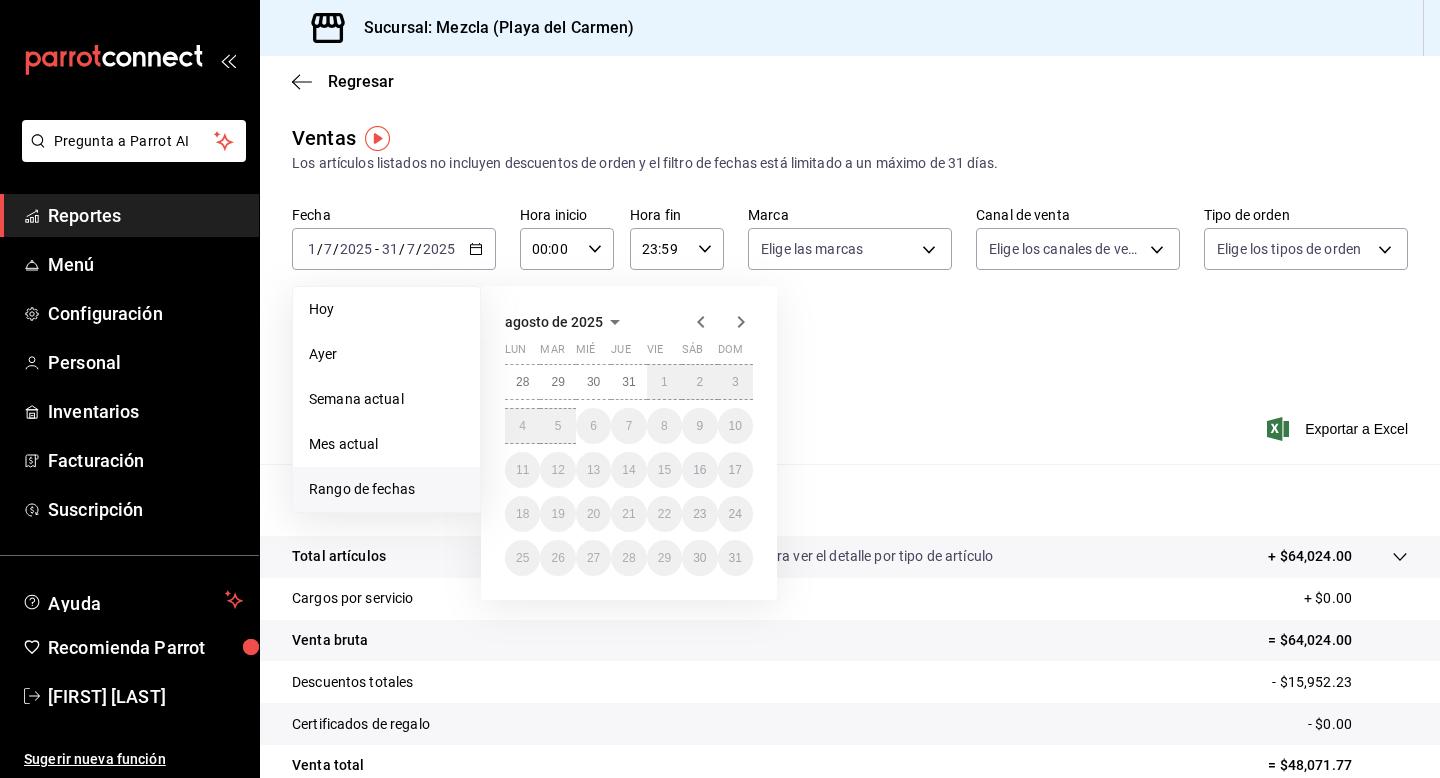 click on "Fecha [DATE] [DATE] - [DATE] [DATE] Hoy Ayer Semana actual Mes actual Rango de fechas agosto de [YEAR] lun mar mié jue vie sáb dom 28 29 30 31 1 2 3 4 5 6 7 8 9 10 11 12 13 14 15 16 17 18 19 20 21 22 23 24 25 26 27 28 29 30 31 Hora inicio 00:00 Hora inicio Hora fin 23:59 Hora fin Marca Elige las marcas Canal de venta Elige los canales de venta Tipo de orden Elige los tipos de orden Categorías Elige las categorías" at bounding box center (850, 294) 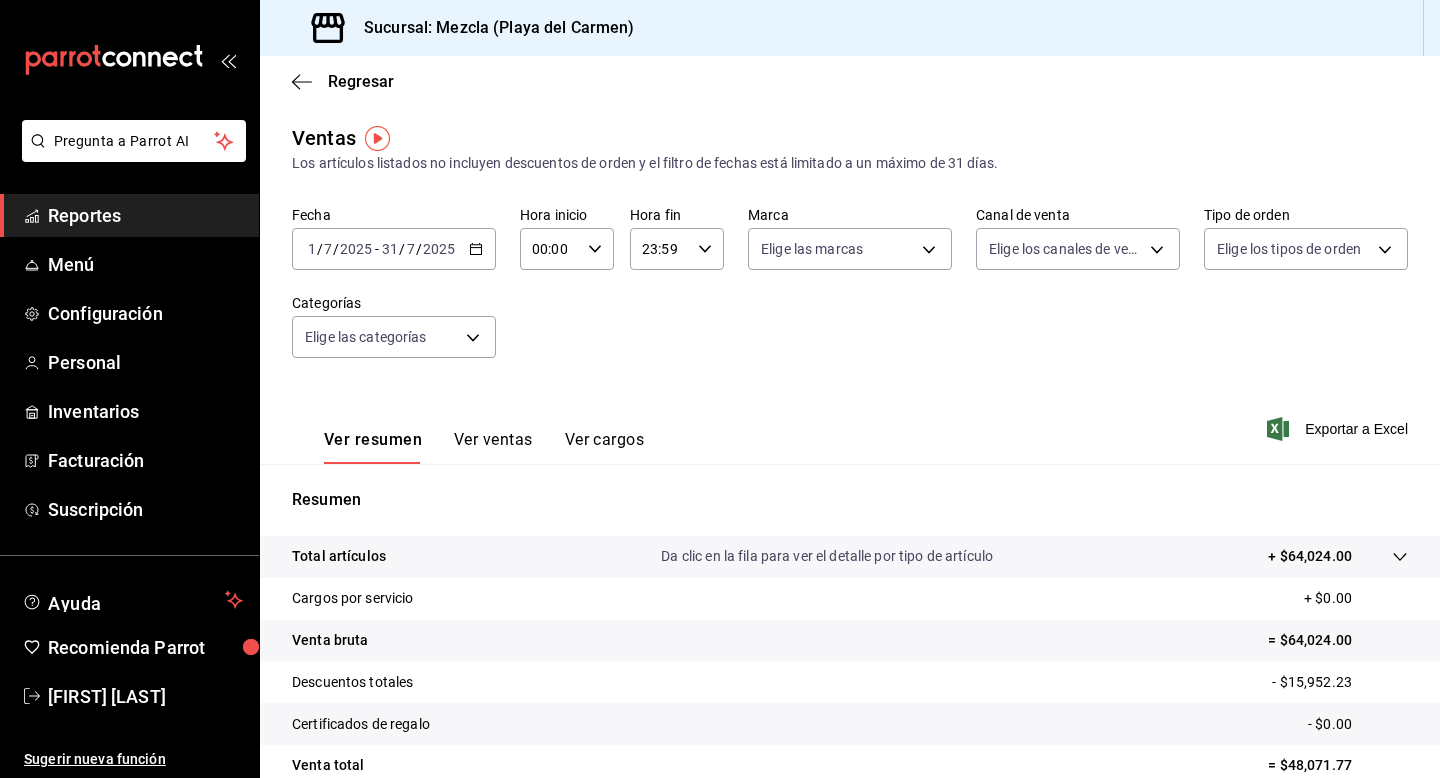 click on "2025-07-01 1 / 7 / 2025 - 2025-07-31 31 / 7 / 2025" at bounding box center (394, 249) 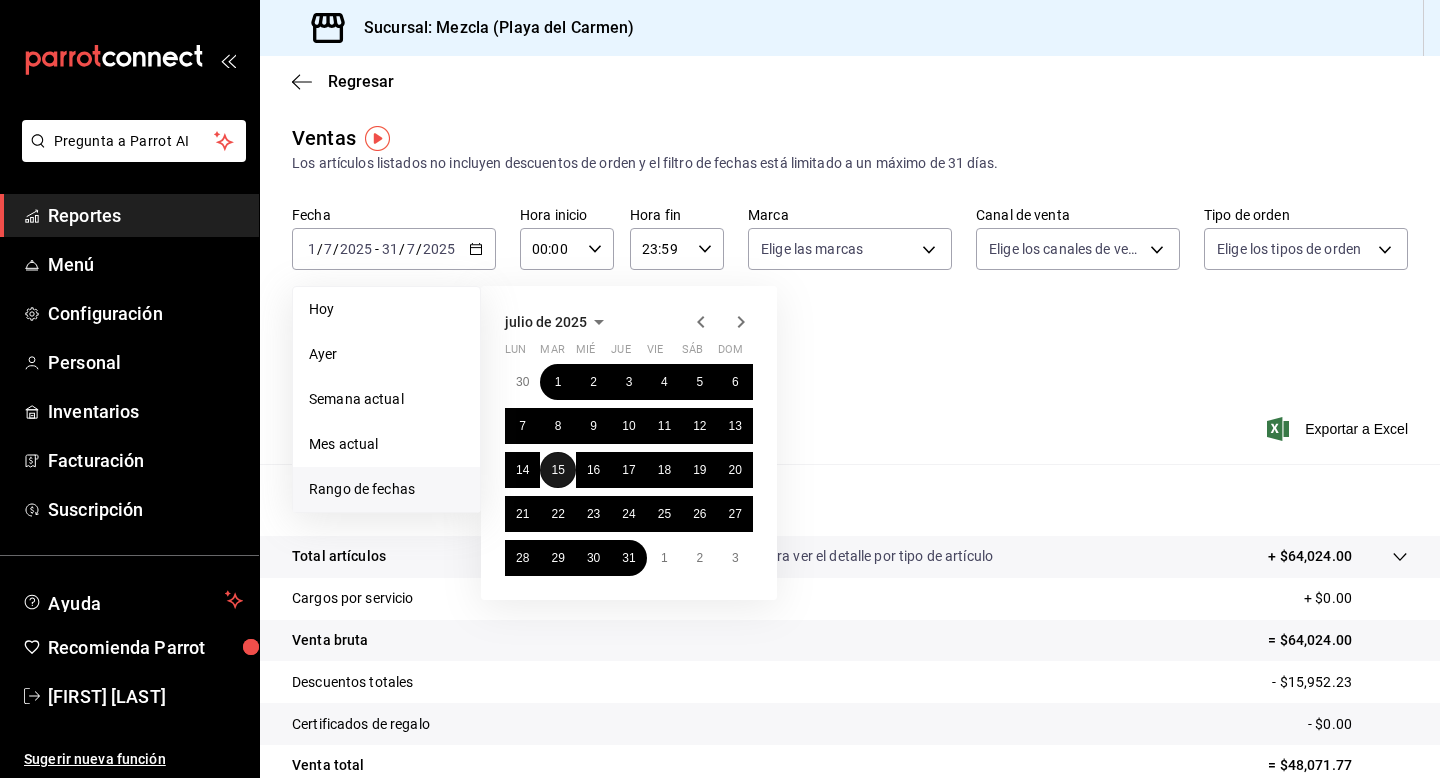 click on "15" at bounding box center [557, 470] 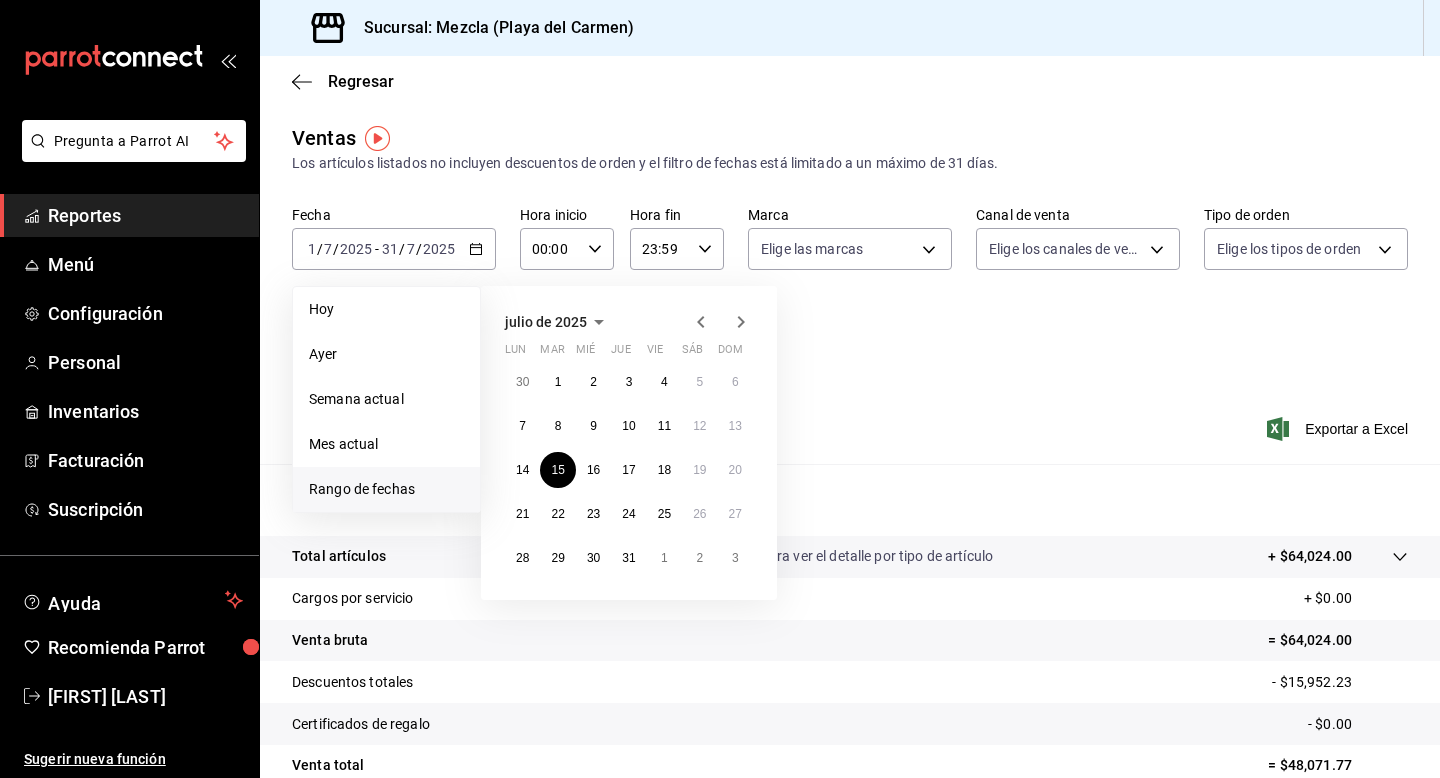 click 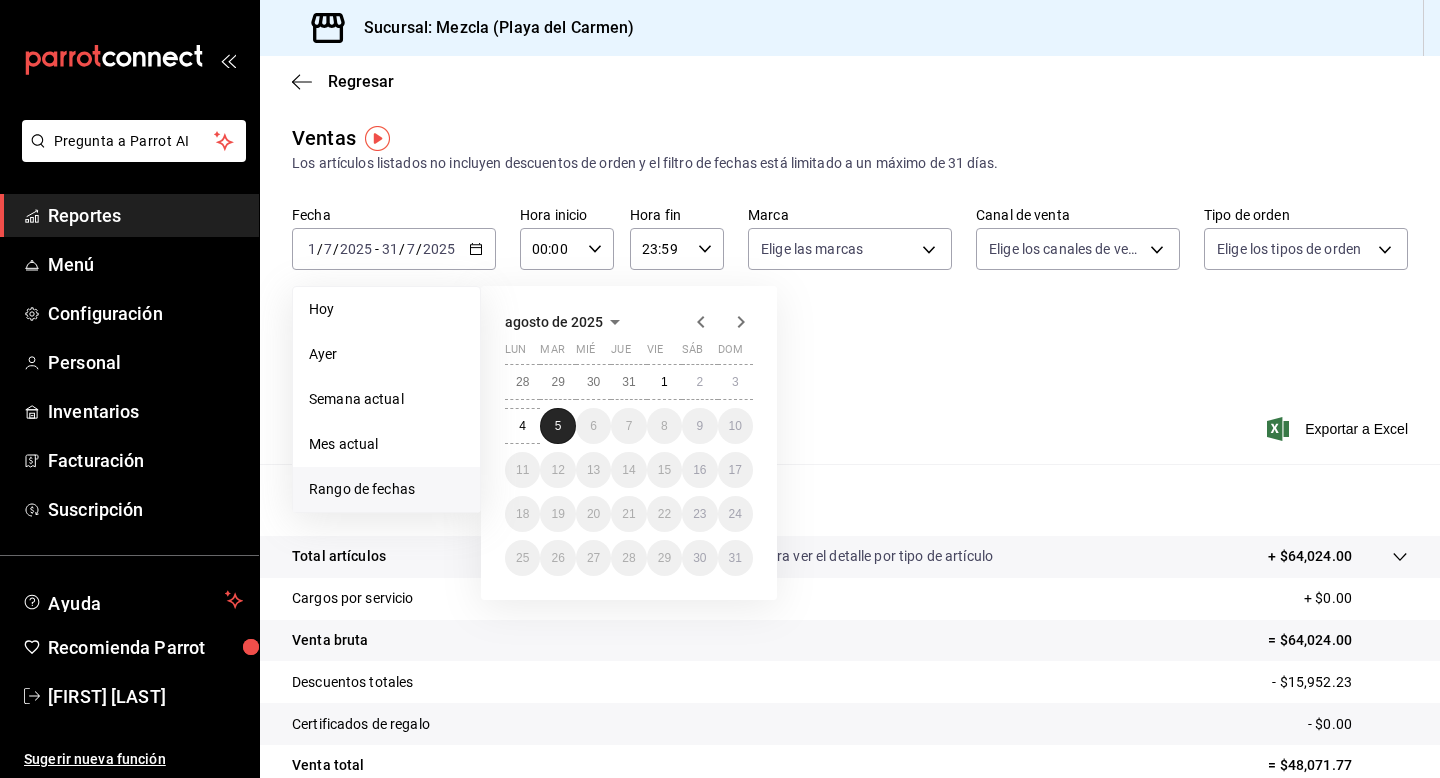 click on "5" at bounding box center (558, 426) 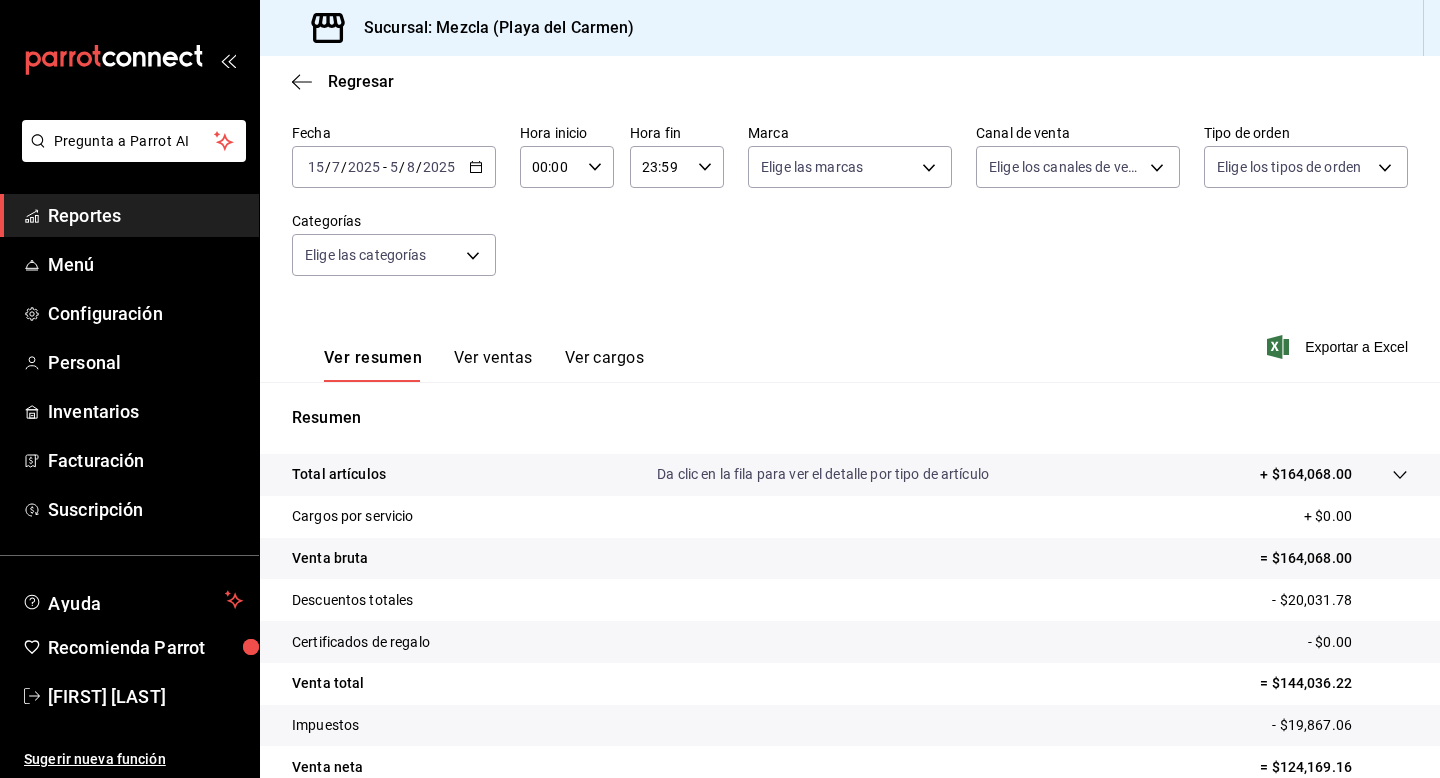 scroll, scrollTop: 180, scrollLeft: 0, axis: vertical 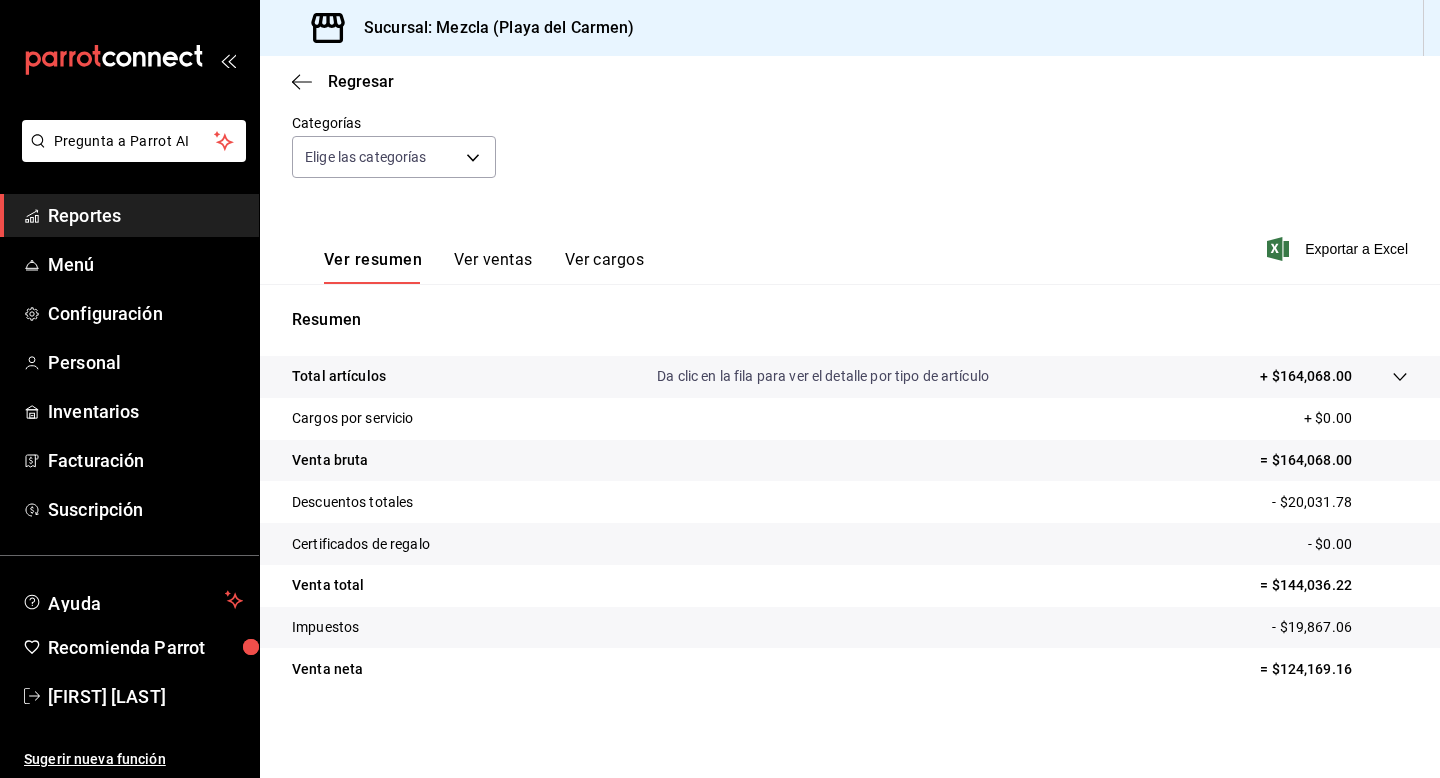 click on "= $144,036.22" at bounding box center [1334, 585] 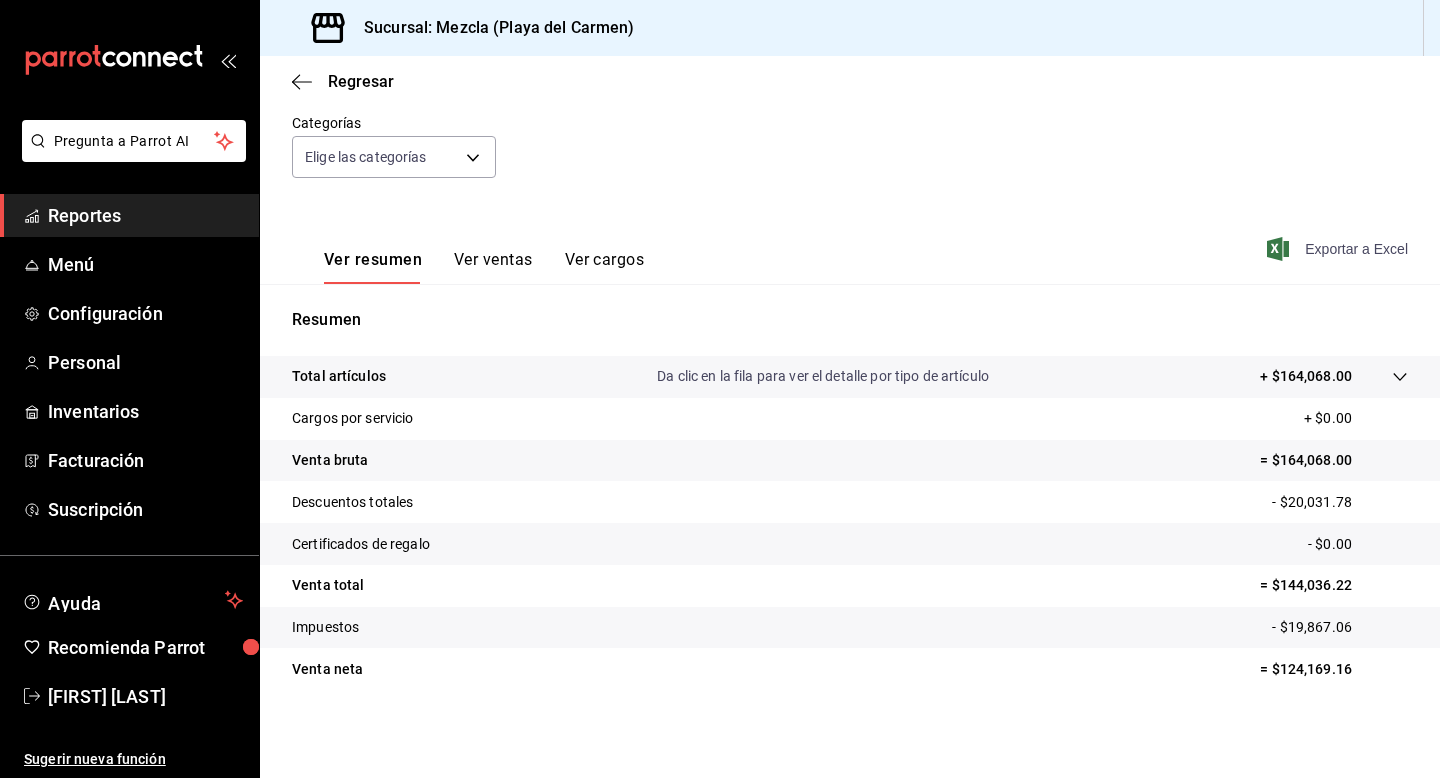 click on "Exportar a Excel" at bounding box center [1339, 249] 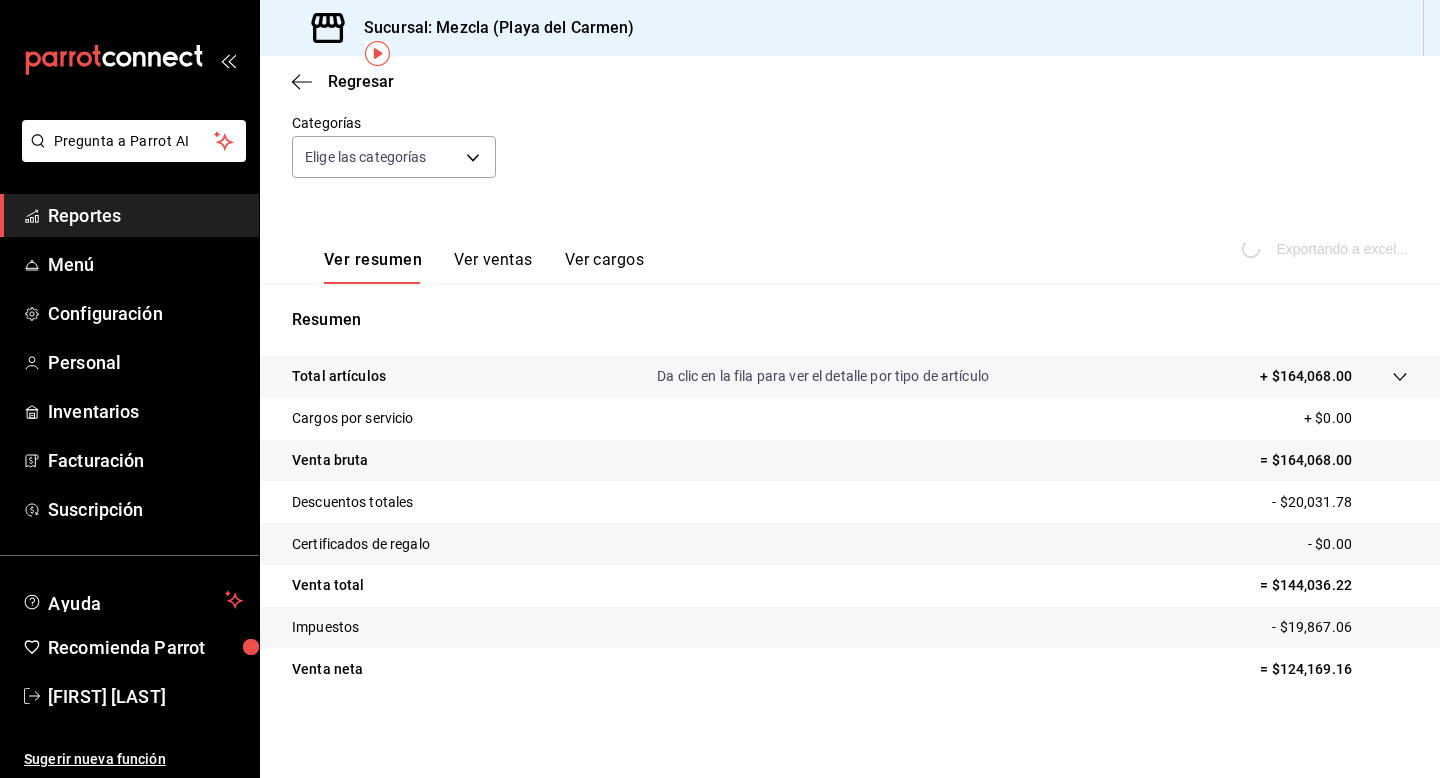 scroll, scrollTop: 0, scrollLeft: 0, axis: both 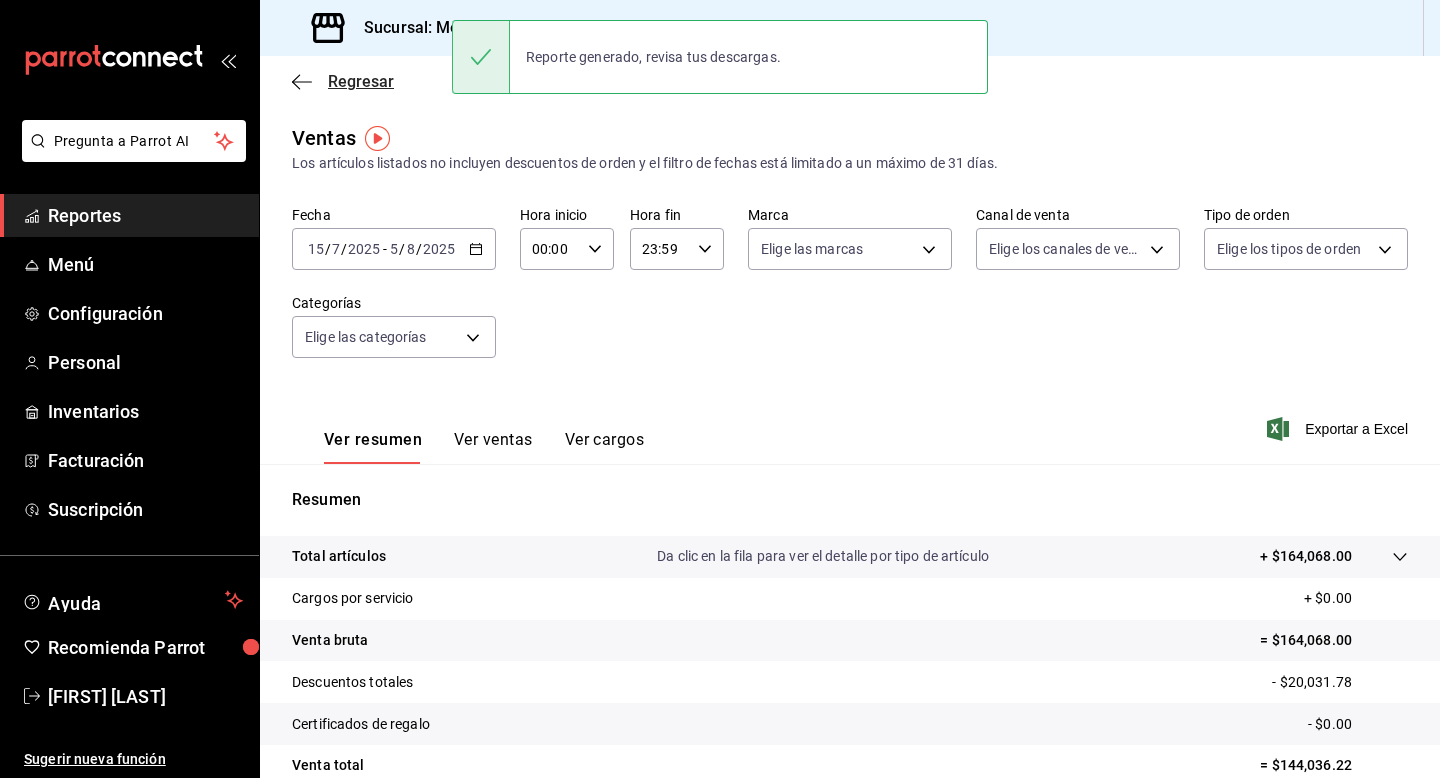 click 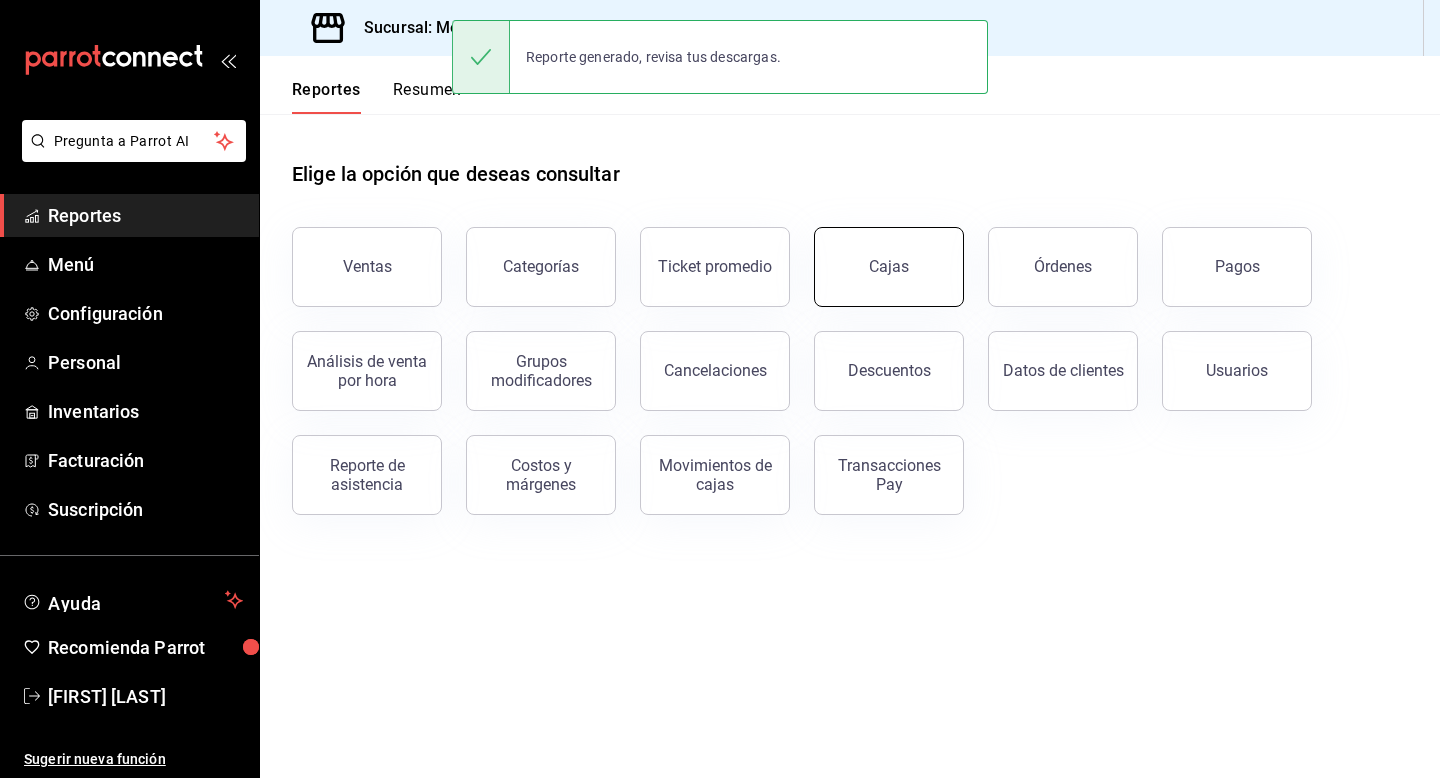 click on "Cajas" at bounding box center [889, 267] 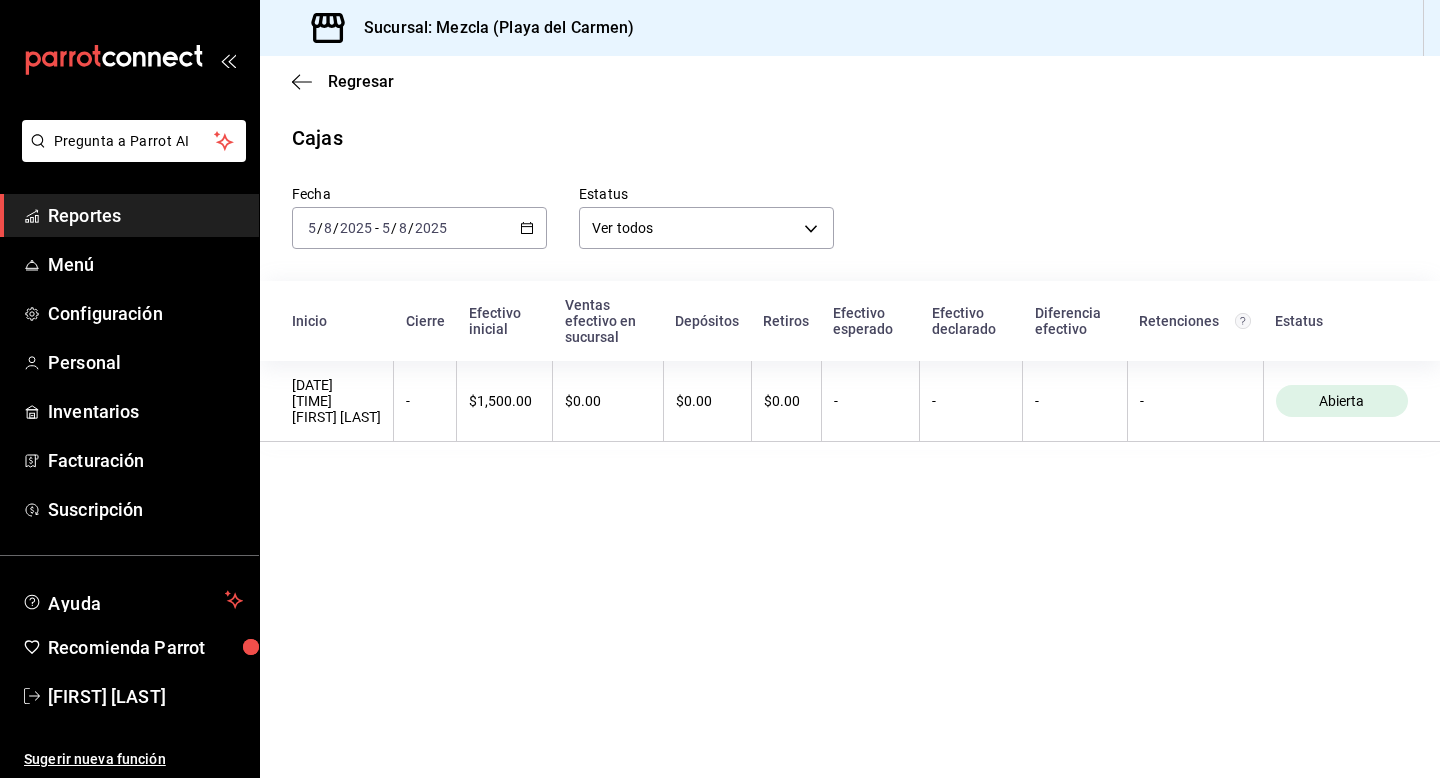 click 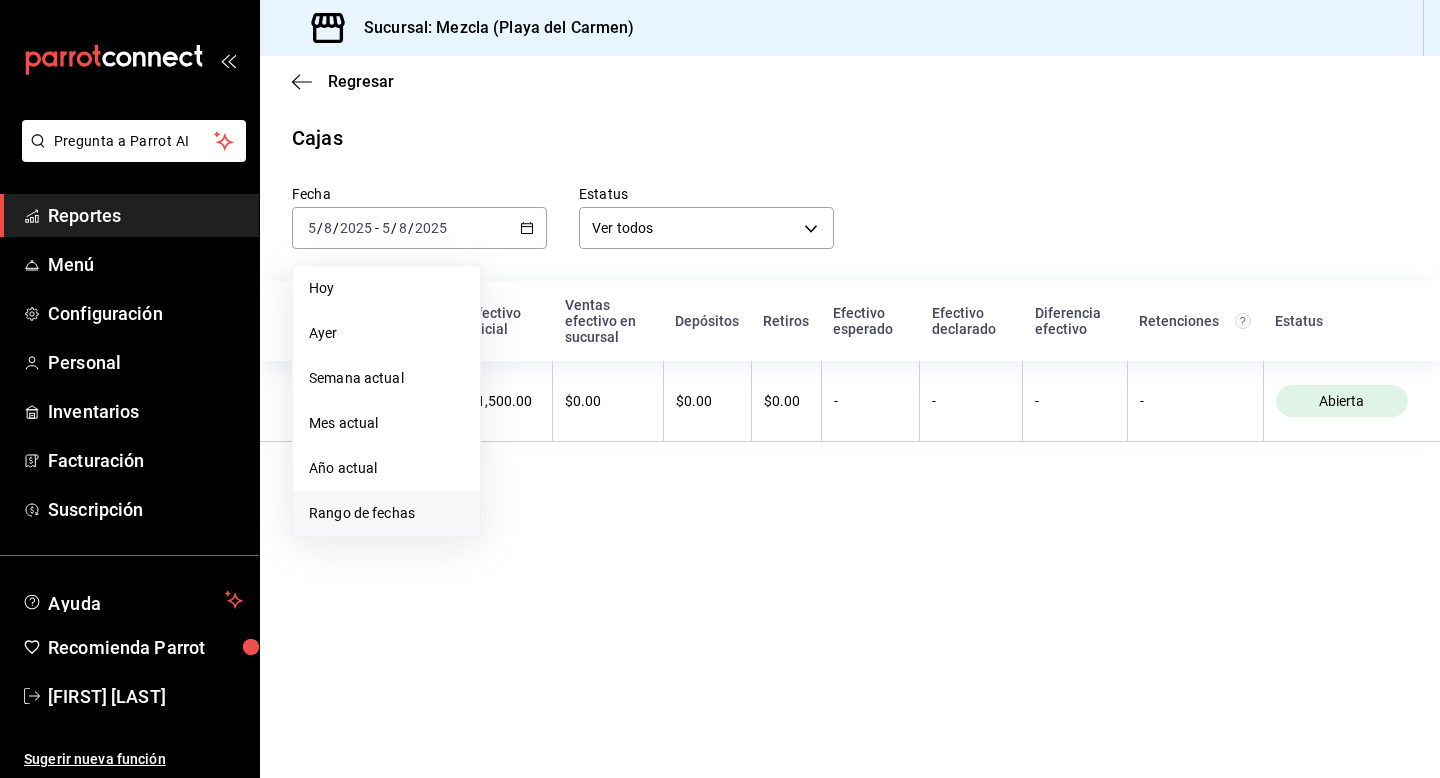 click on "Rango de fechas" at bounding box center [386, 513] 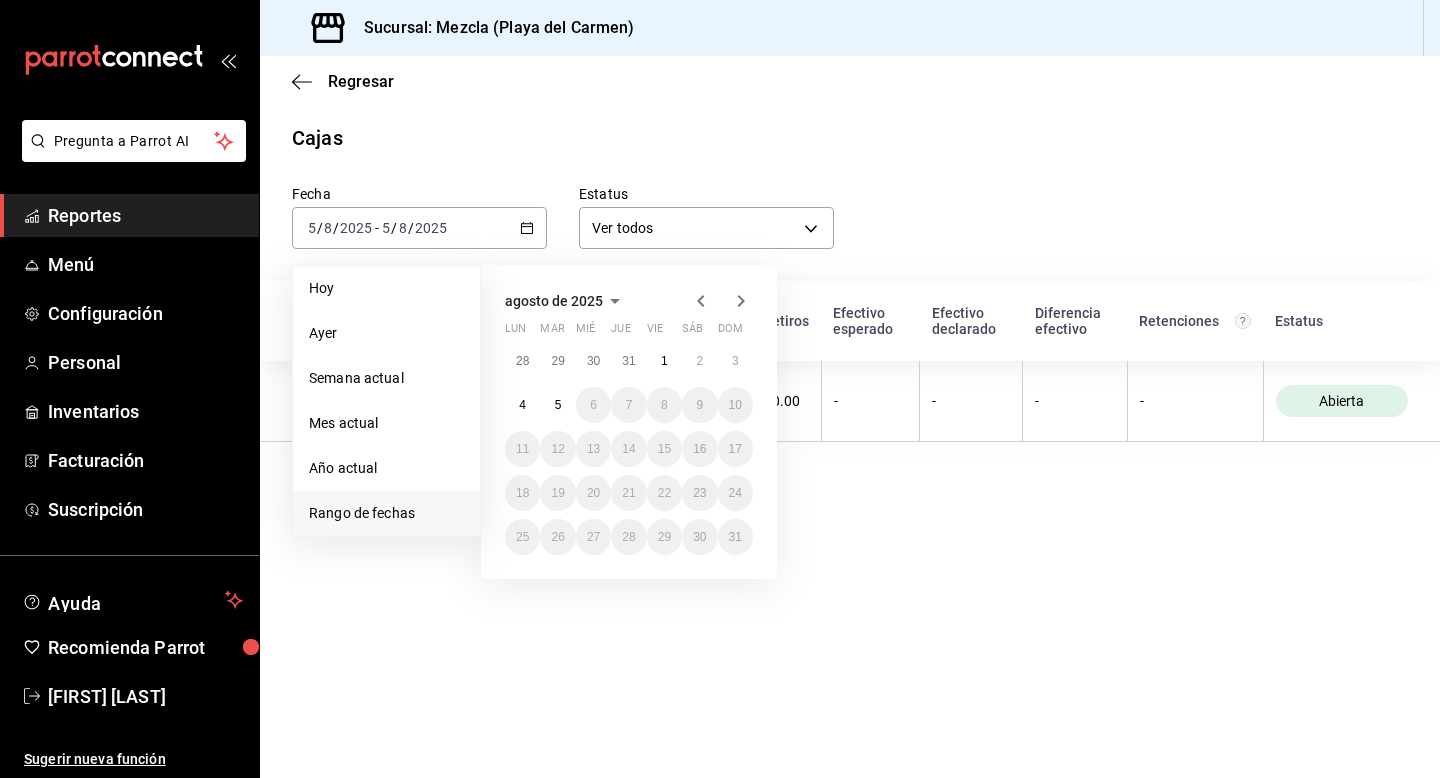 click 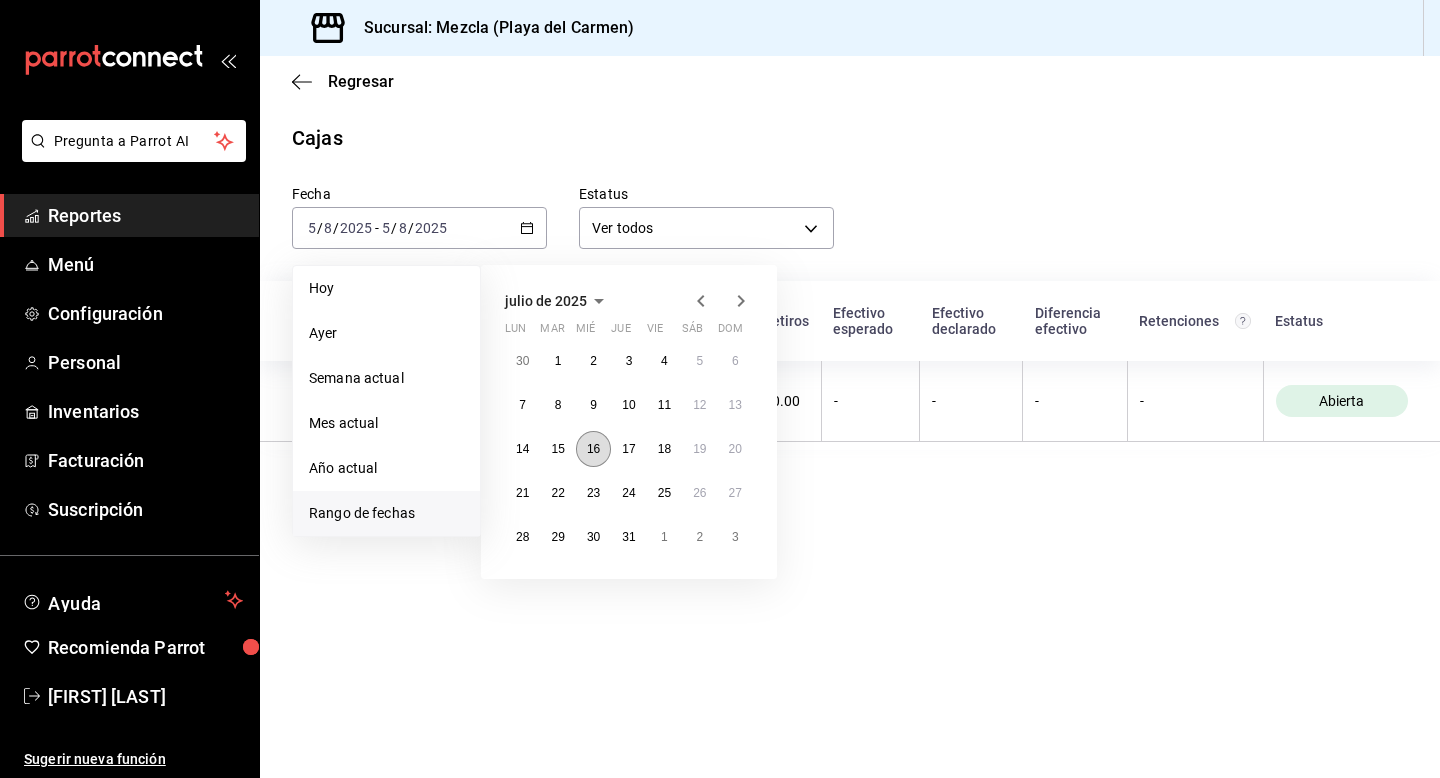 click on "16" at bounding box center (593, 449) 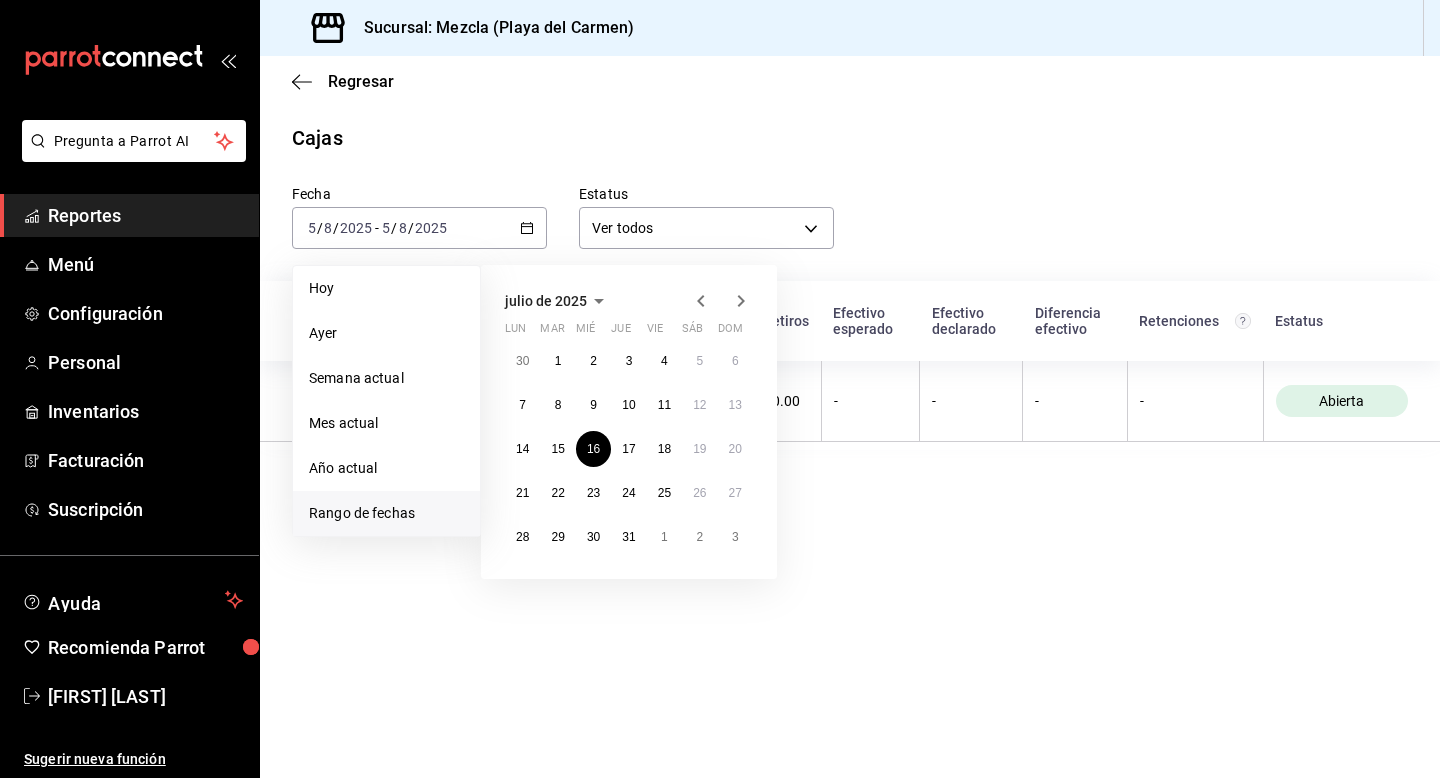 click 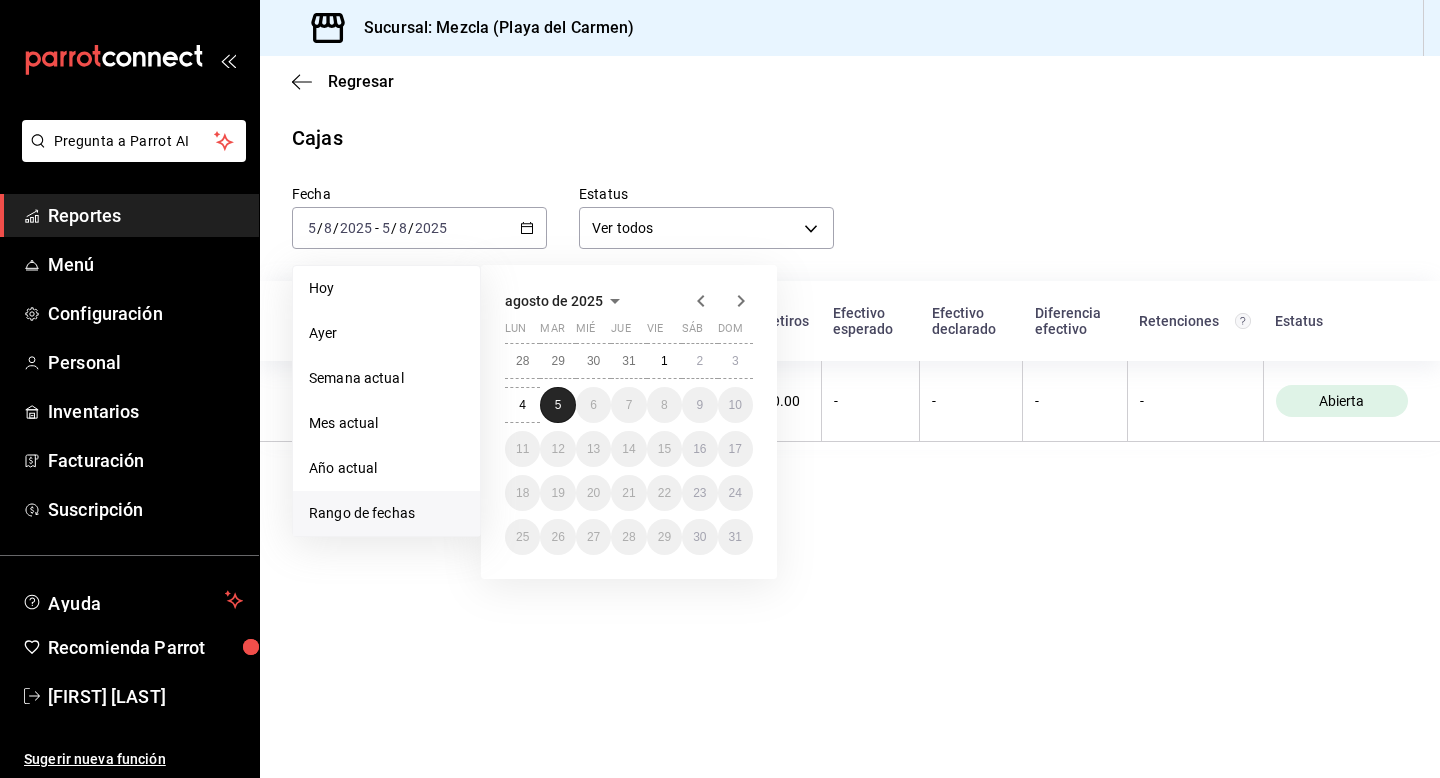 click on "5" at bounding box center [557, 405] 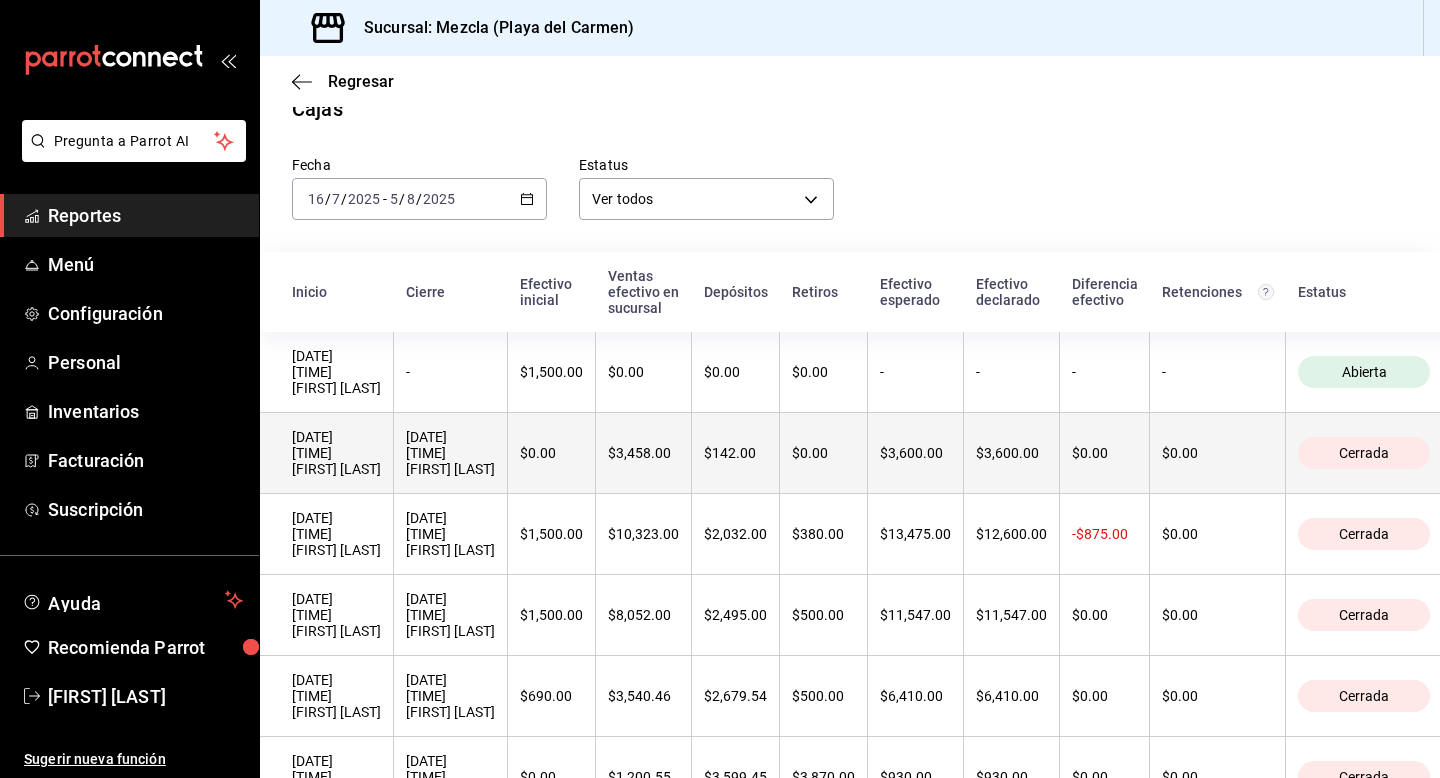 scroll, scrollTop: 0, scrollLeft: 0, axis: both 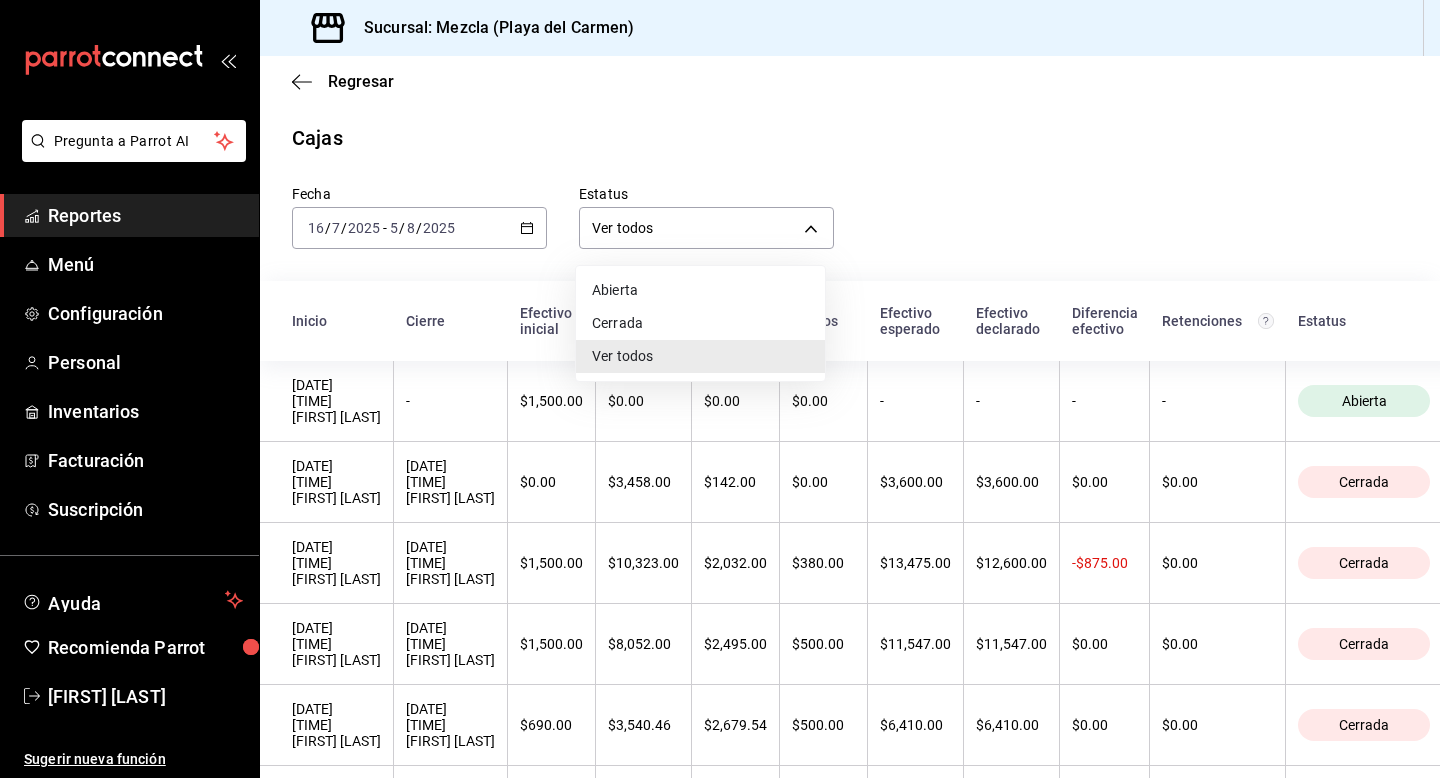 click on "Pregunta a Parrot AI Reportes   Menú   Configuración   Personal   Inventarios   Facturación   Suscripción   Ayuda Recomienda Parrot   [FIRST] [LAST]   Sugerir nueva función   Sucursal: Mezcla (Playa del Carmen) Regresar Cajas Fecha [DATE] [DATE] - [DATE] [DATE] Estatus Ver todos ALL Inicio Cierre Efectivo inicial Ventas efectivo en sucursal Depósitos Retiros Efectivo esperado Efectivo declarado Diferencia efectivo Retenciones Estatus [DATE]
[TIME]
[FIRST] [LAST] - $1,500.00 $0.00 $0.00 $0.00 - - - - Abierta [DATE]
[TIME]
[FIRST] [LAST] [DATE]
[TIME]
[FIRST] [LAST] $0.00 $3,458.00 $142.00 $0.00 $3,600.00 $3,600.00 $0.00 $0.00 Cerrada [DATE]
[TIME]
[FIRST] [LAST] [DATE]
[TIME]
[FIRST] [LAST] $1,500.00 $10,323.00 $2,032.00 $380.00 $13,475.00 $12,600.00 -$875.00 $0.00 Cerrada [DATE]
[TIME]
[FIRST] [LAST] [DATE]
[TIME]
[FIRST] [LAST] $1,500.00 $8,052.00 $2,495.00 $500.00 $11,547.00 $11,547.00 $0.00 $0.00 Cerrada [DATE]
[TIME]
[FIRST] [LAST] $690.00 $3,540.46 $500.00" at bounding box center (720, 389) 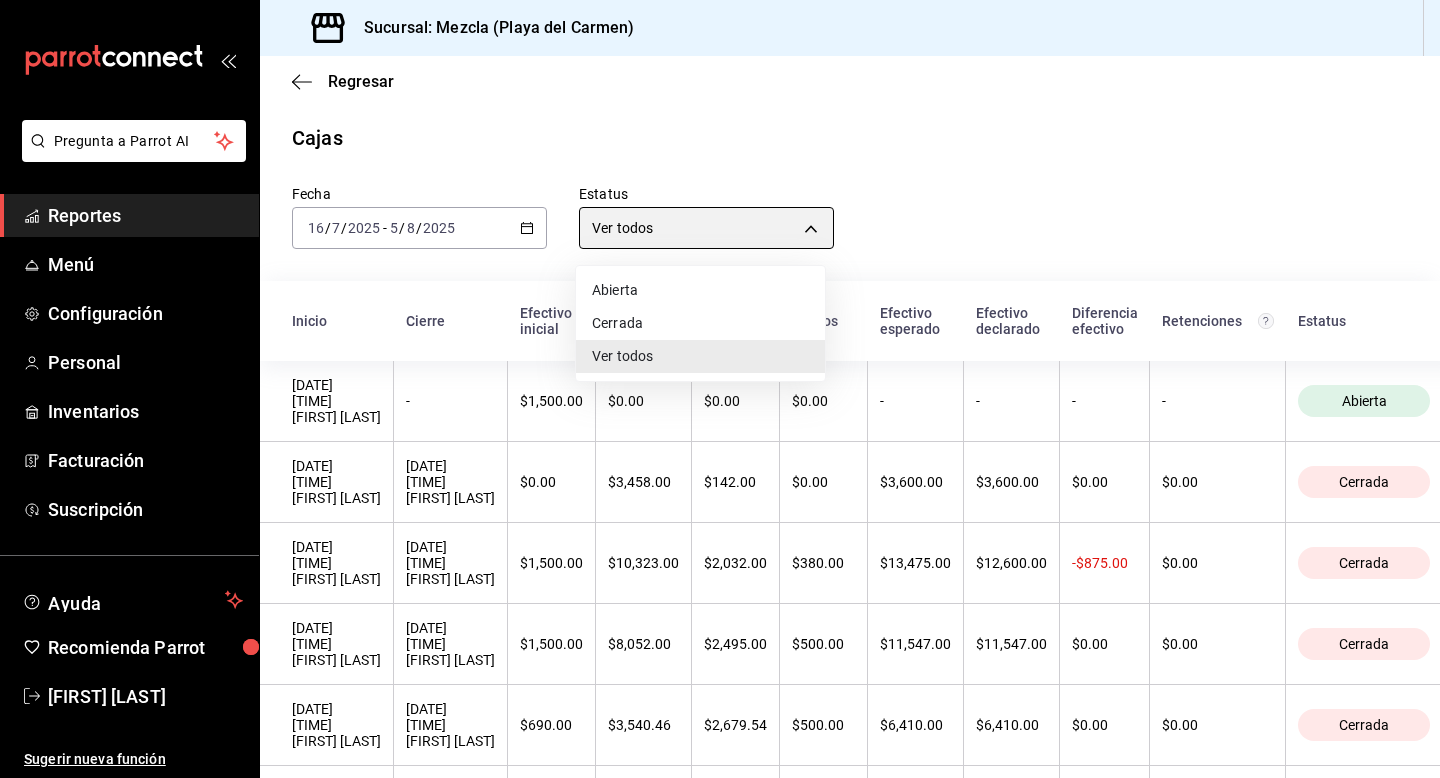 type on "CLOSED" 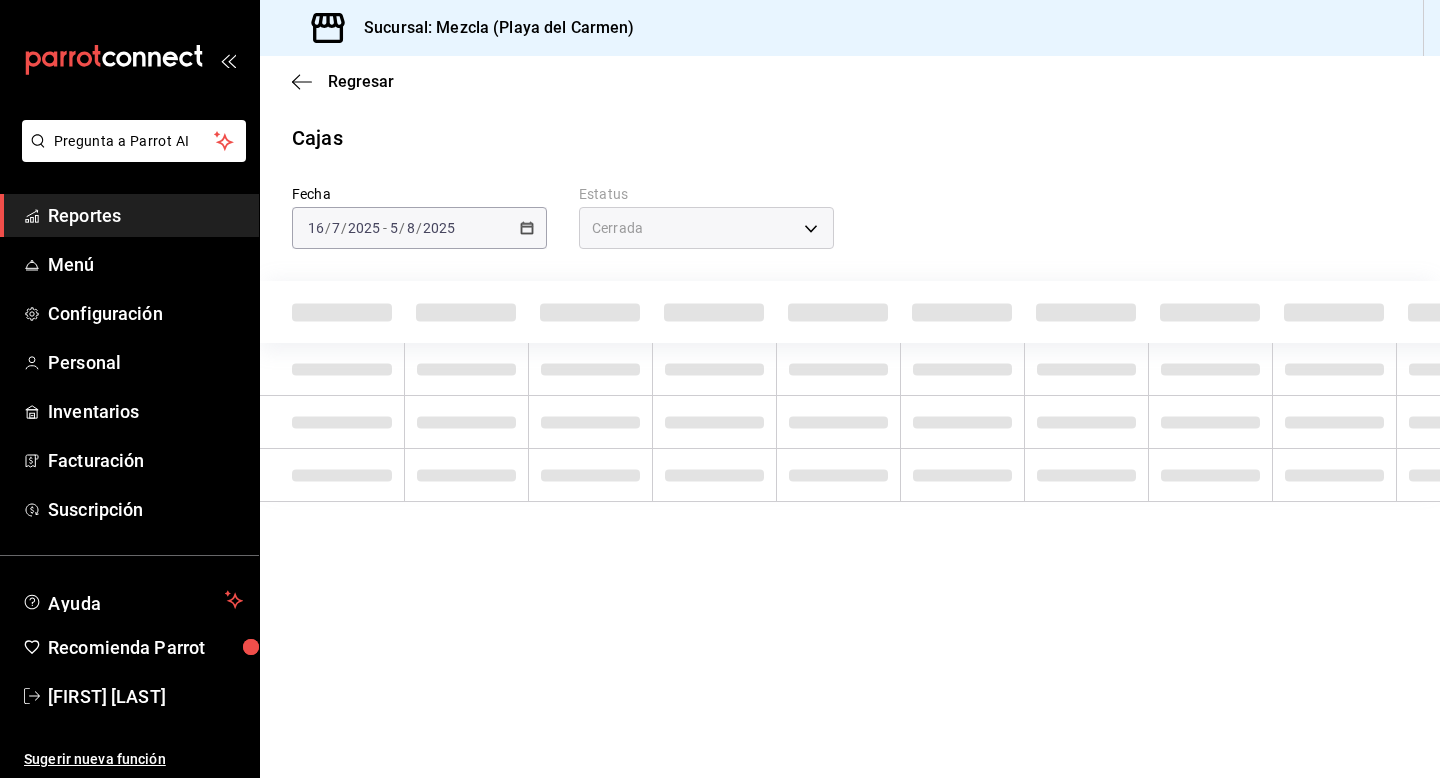 click on "Cajas" at bounding box center (850, 138) 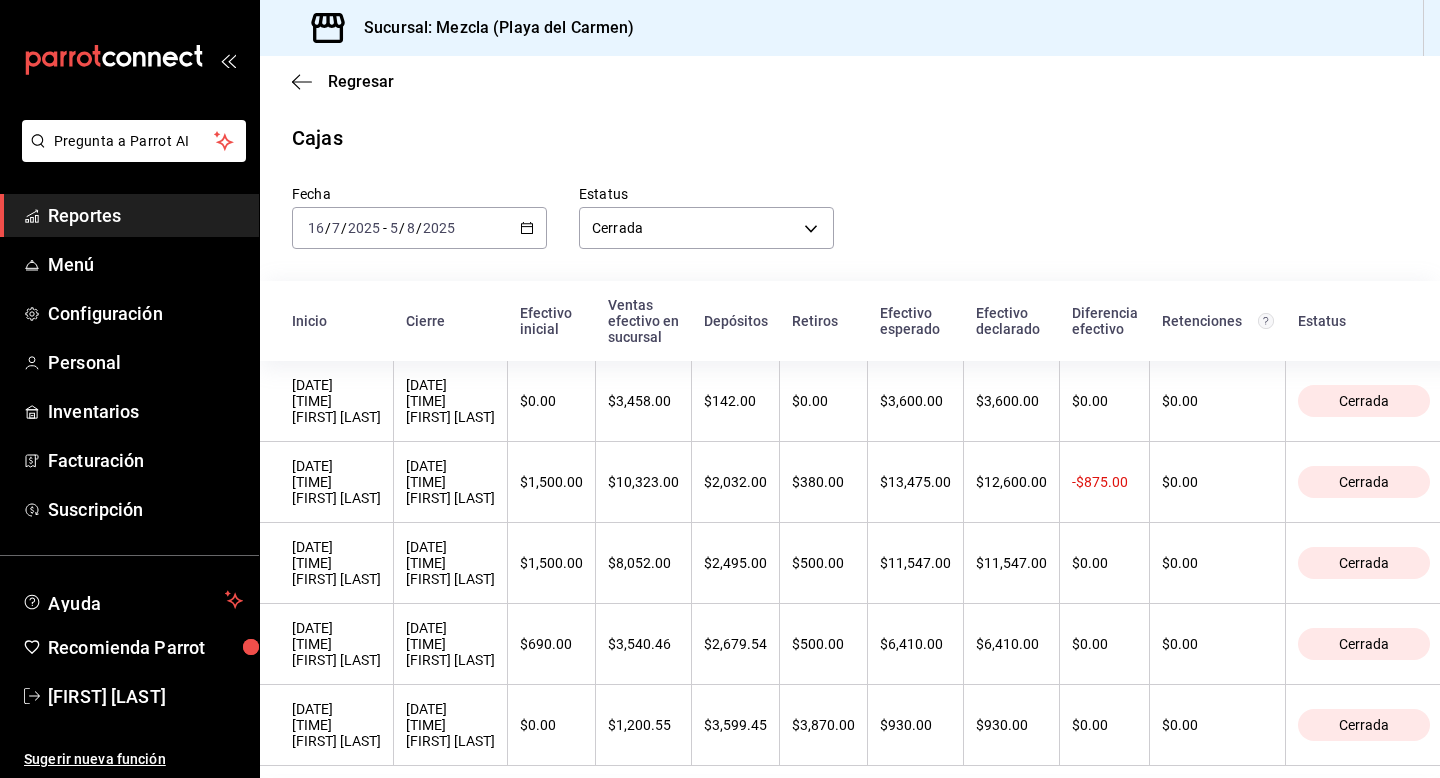 scroll, scrollTop: 37, scrollLeft: 0, axis: vertical 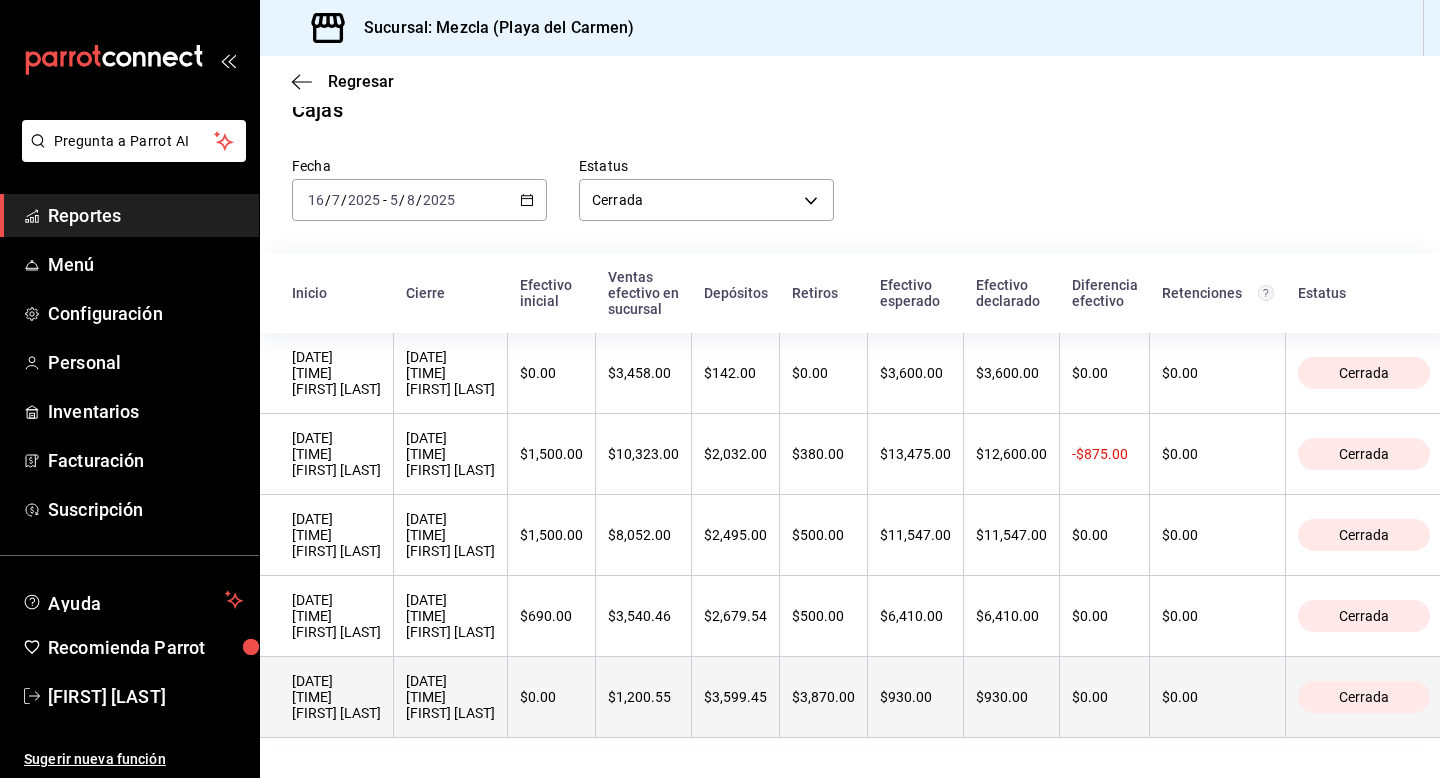 click on "[DATE]
[TIME]
[FIRST] [LAST]" at bounding box center (451, 697) 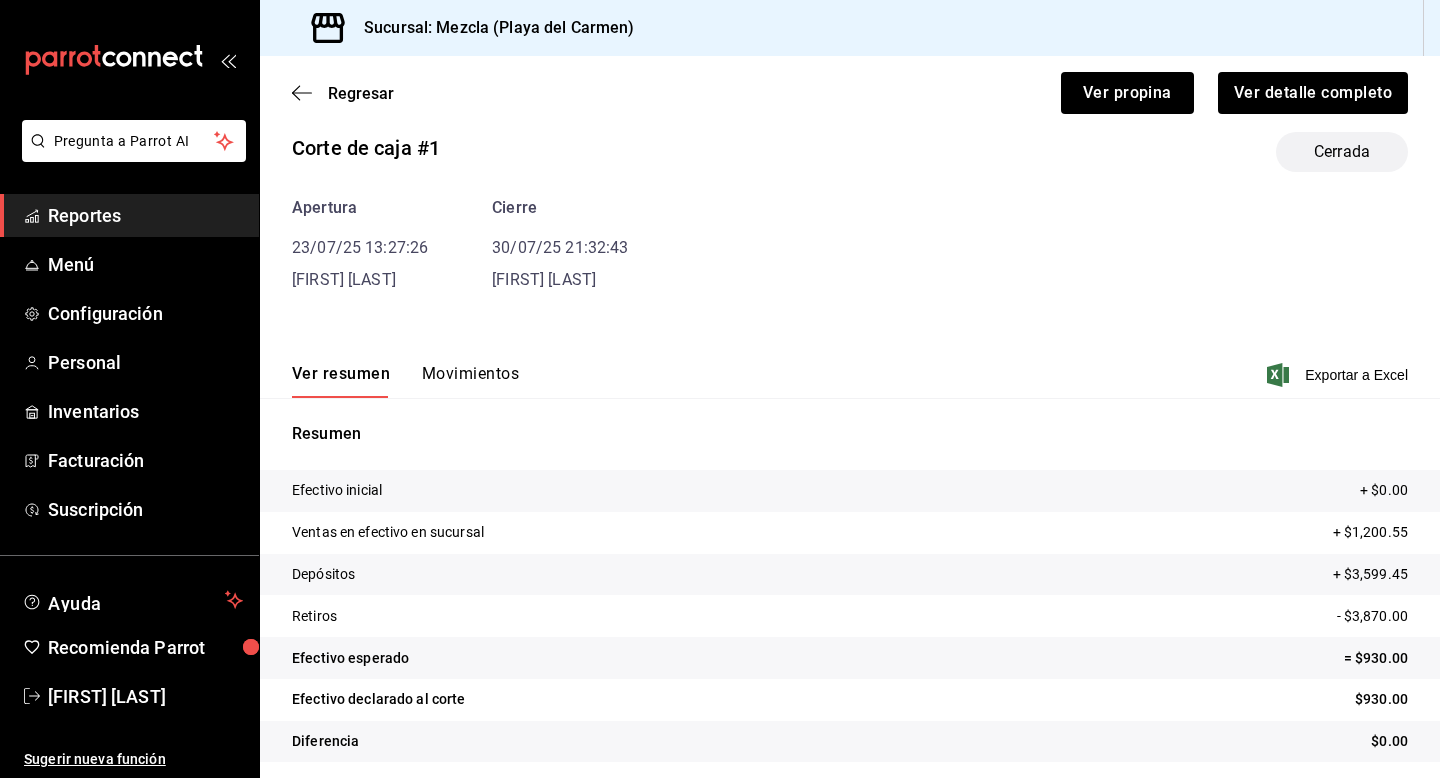 scroll, scrollTop: 38, scrollLeft: 0, axis: vertical 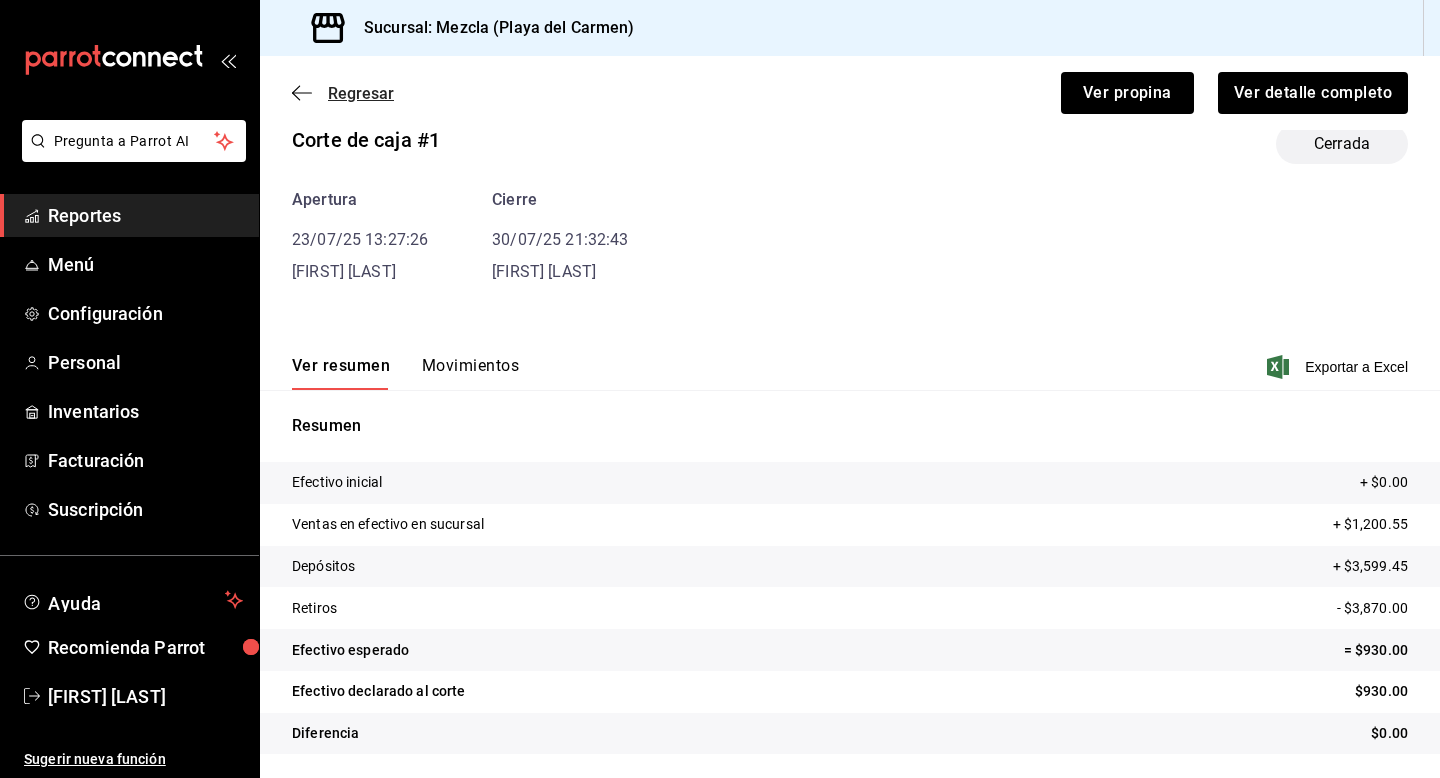 click 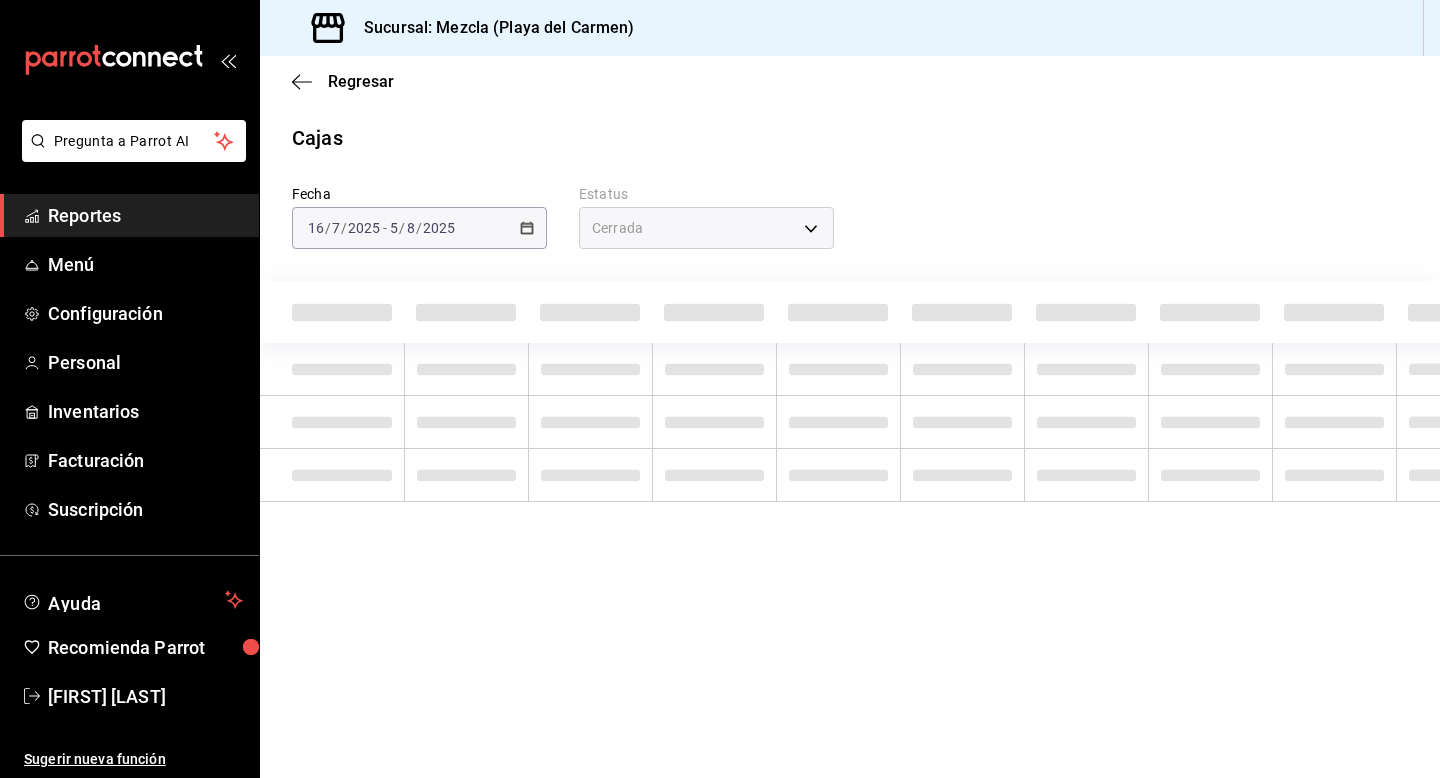 scroll, scrollTop: 0, scrollLeft: 0, axis: both 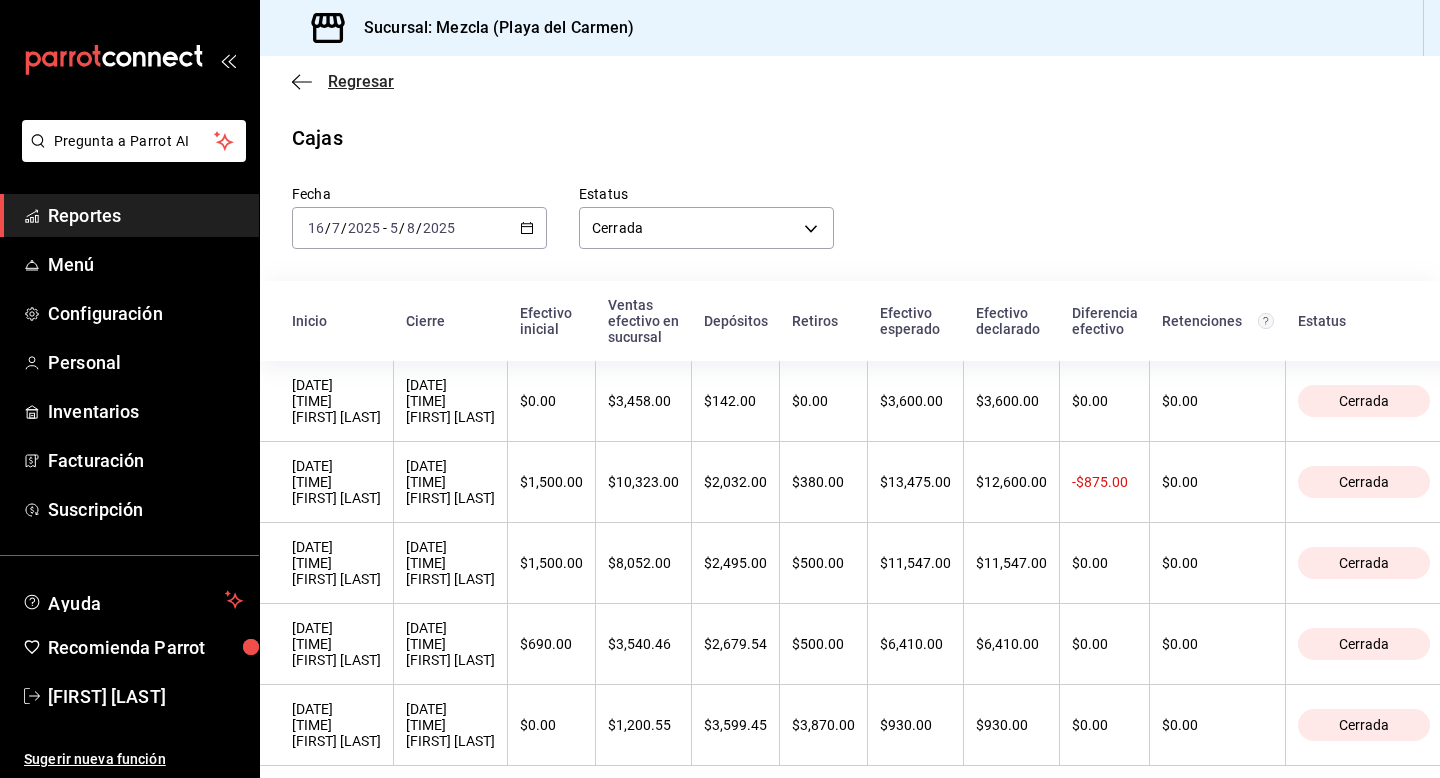 click 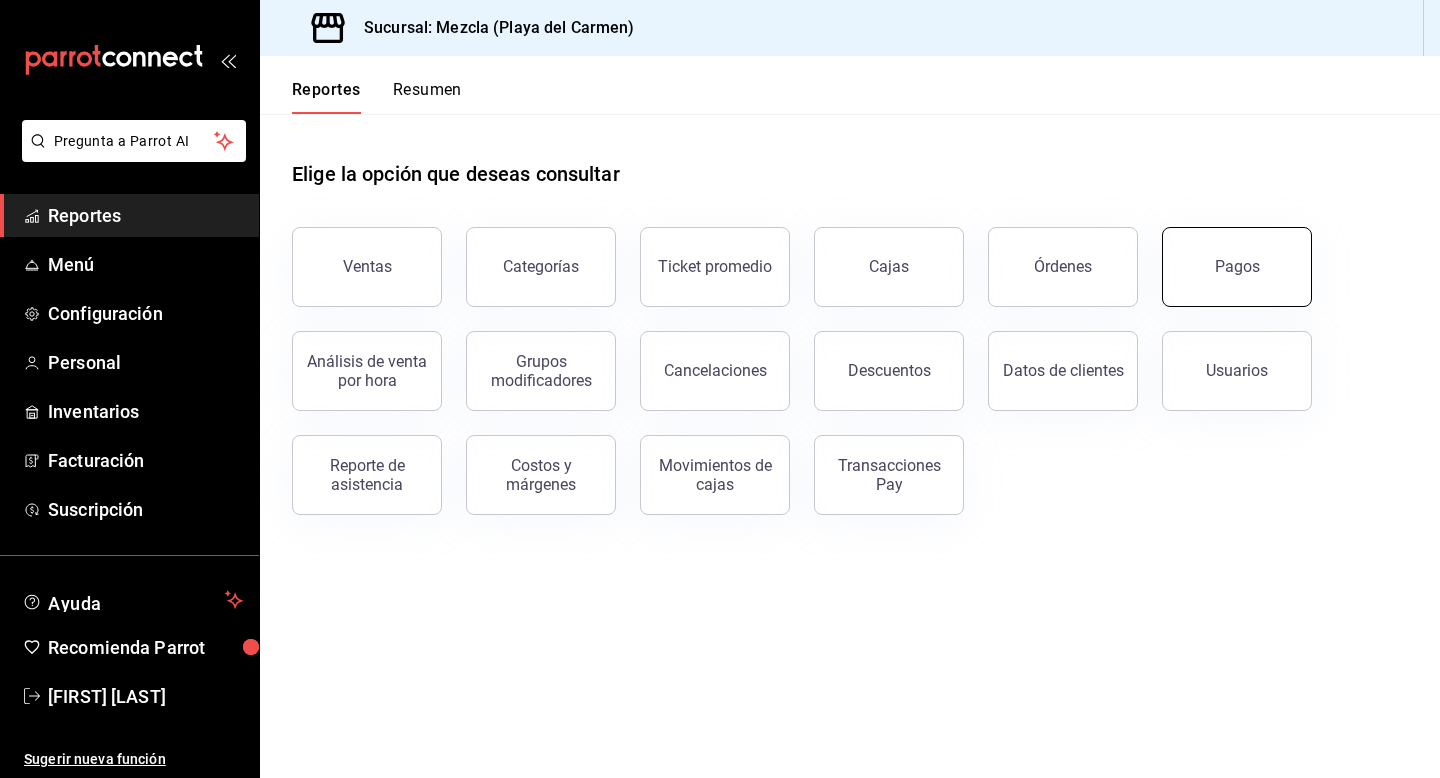 click on "Pagos" at bounding box center (1237, 267) 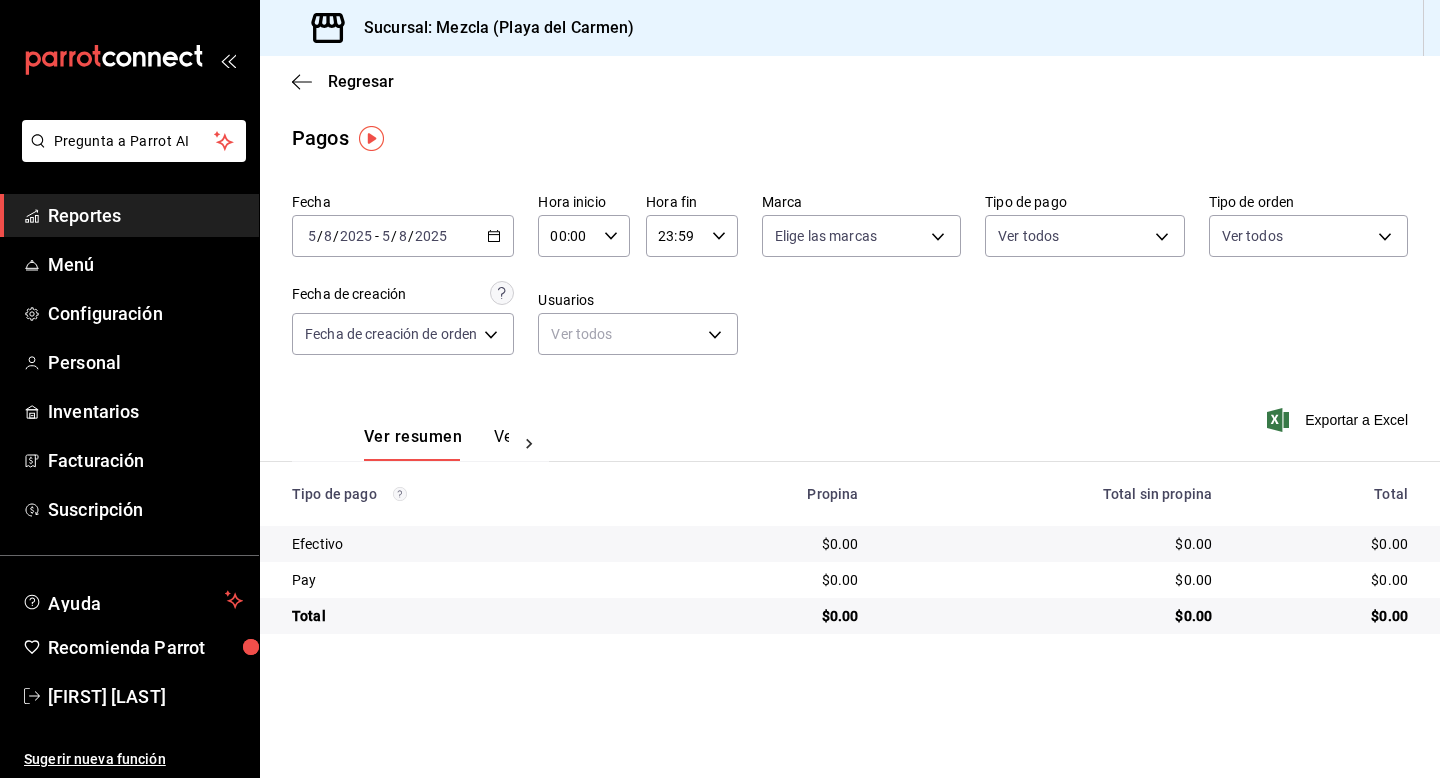 click 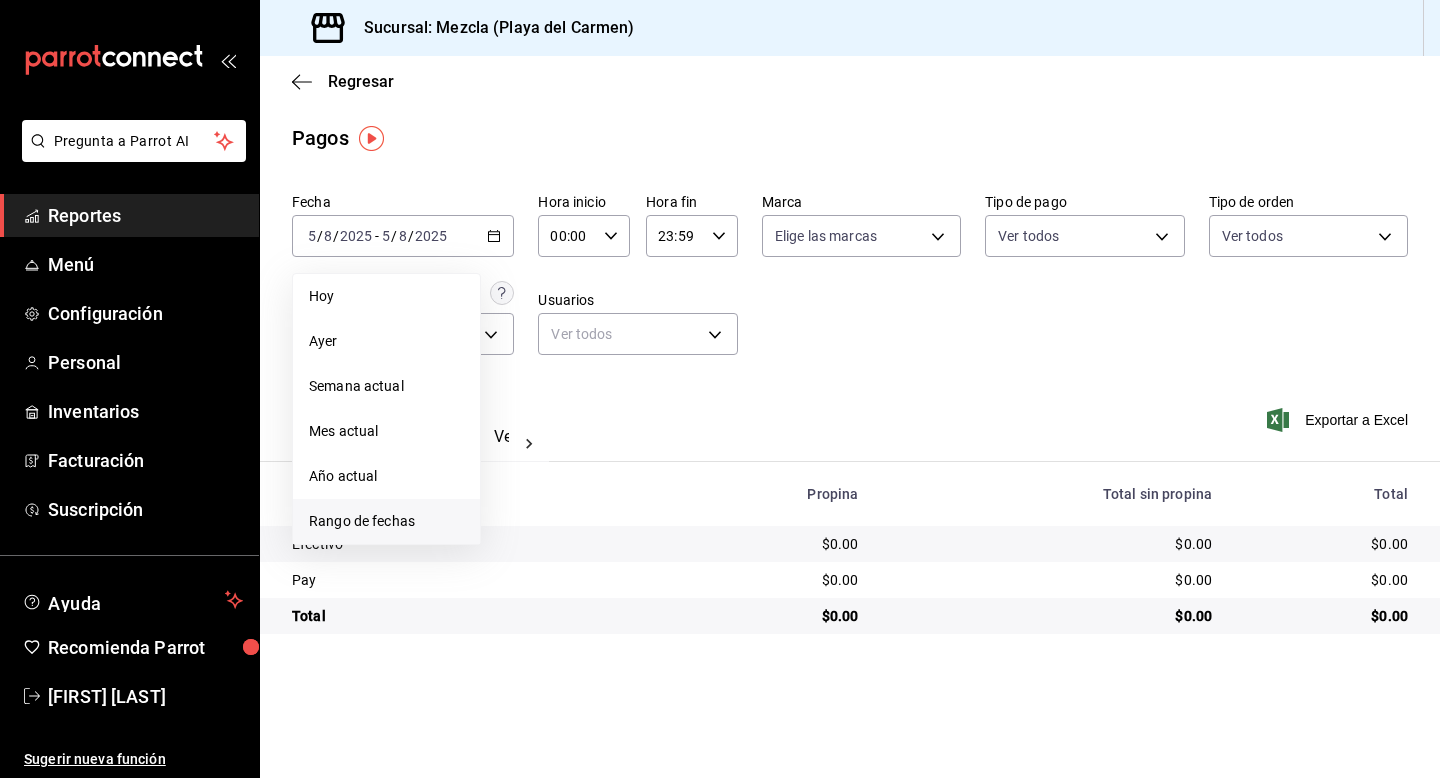 click on "Rango de fechas" at bounding box center [386, 521] 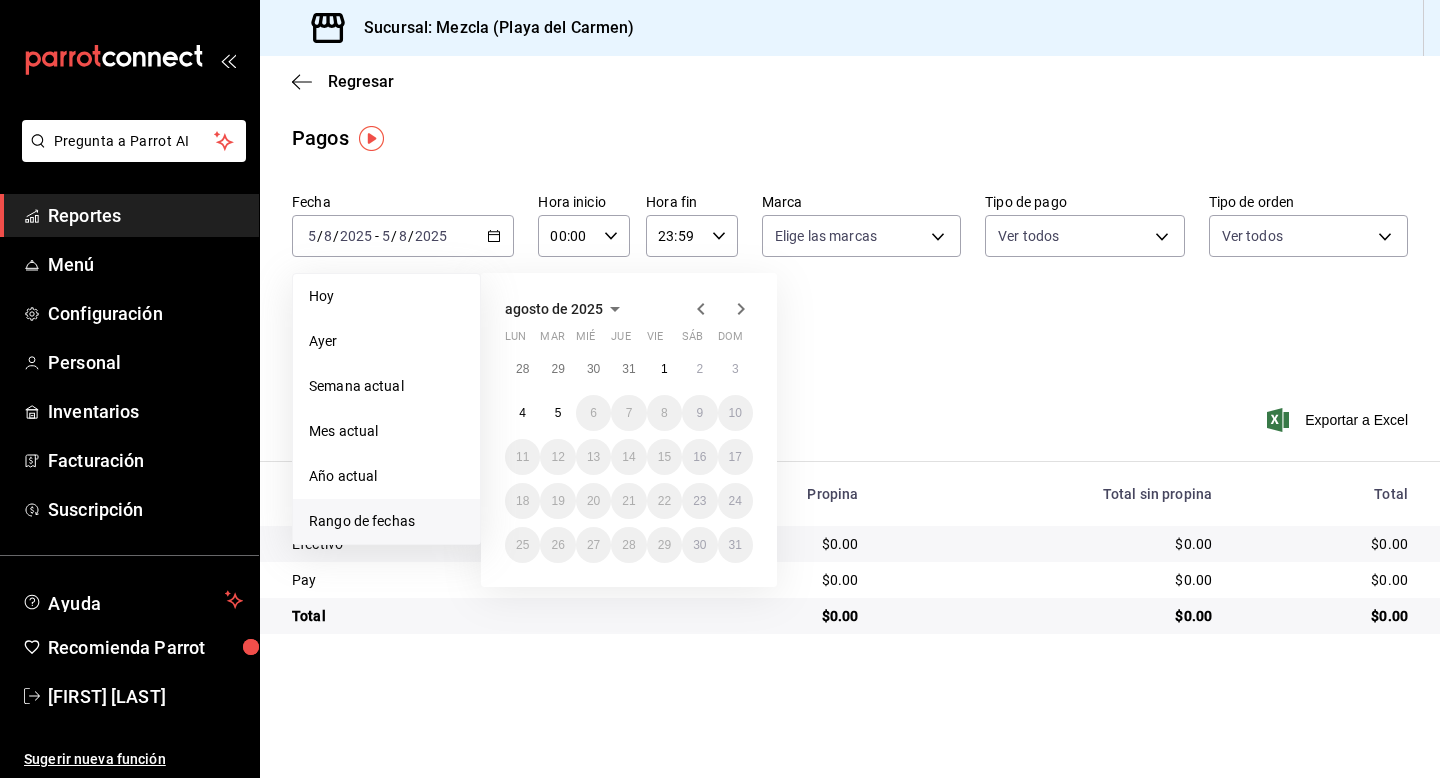 click 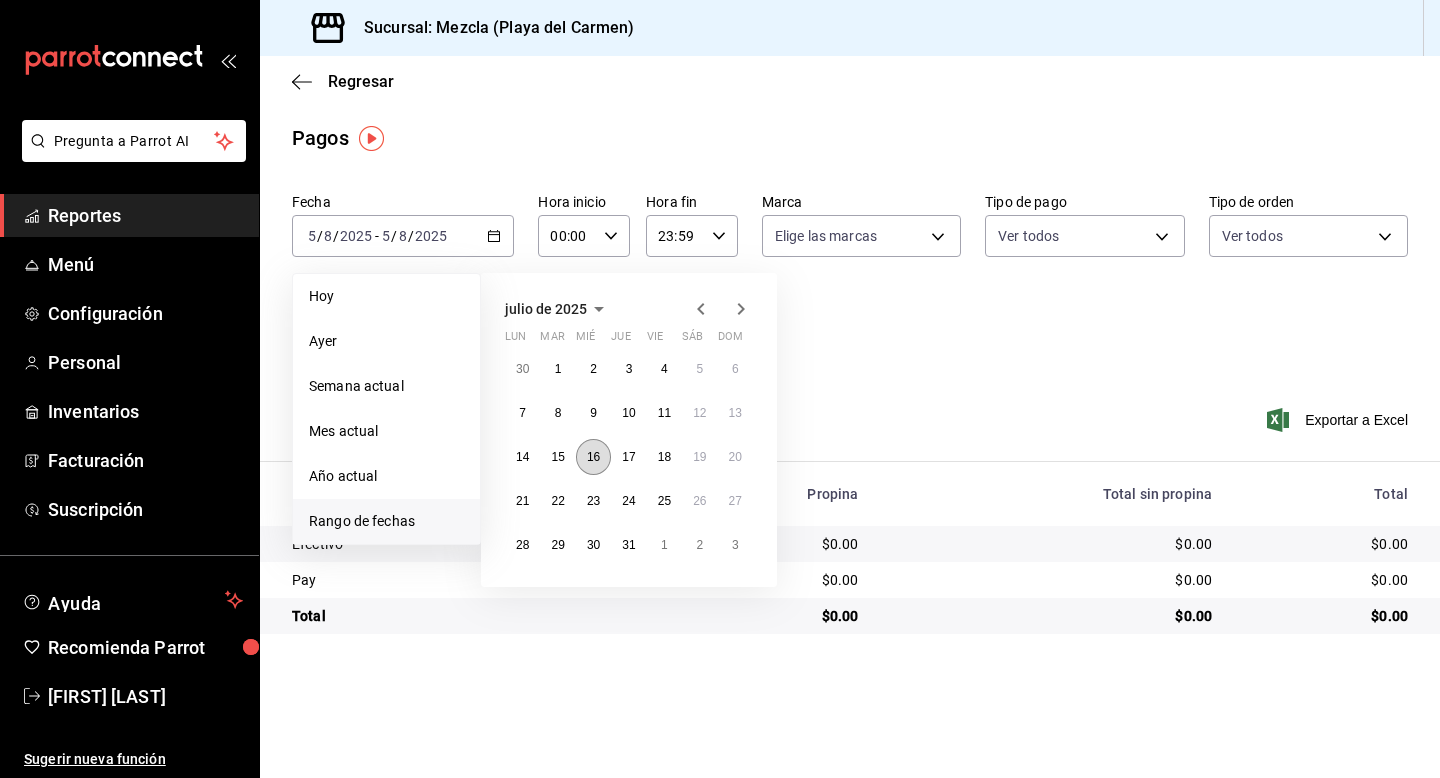 click on "16" at bounding box center [593, 457] 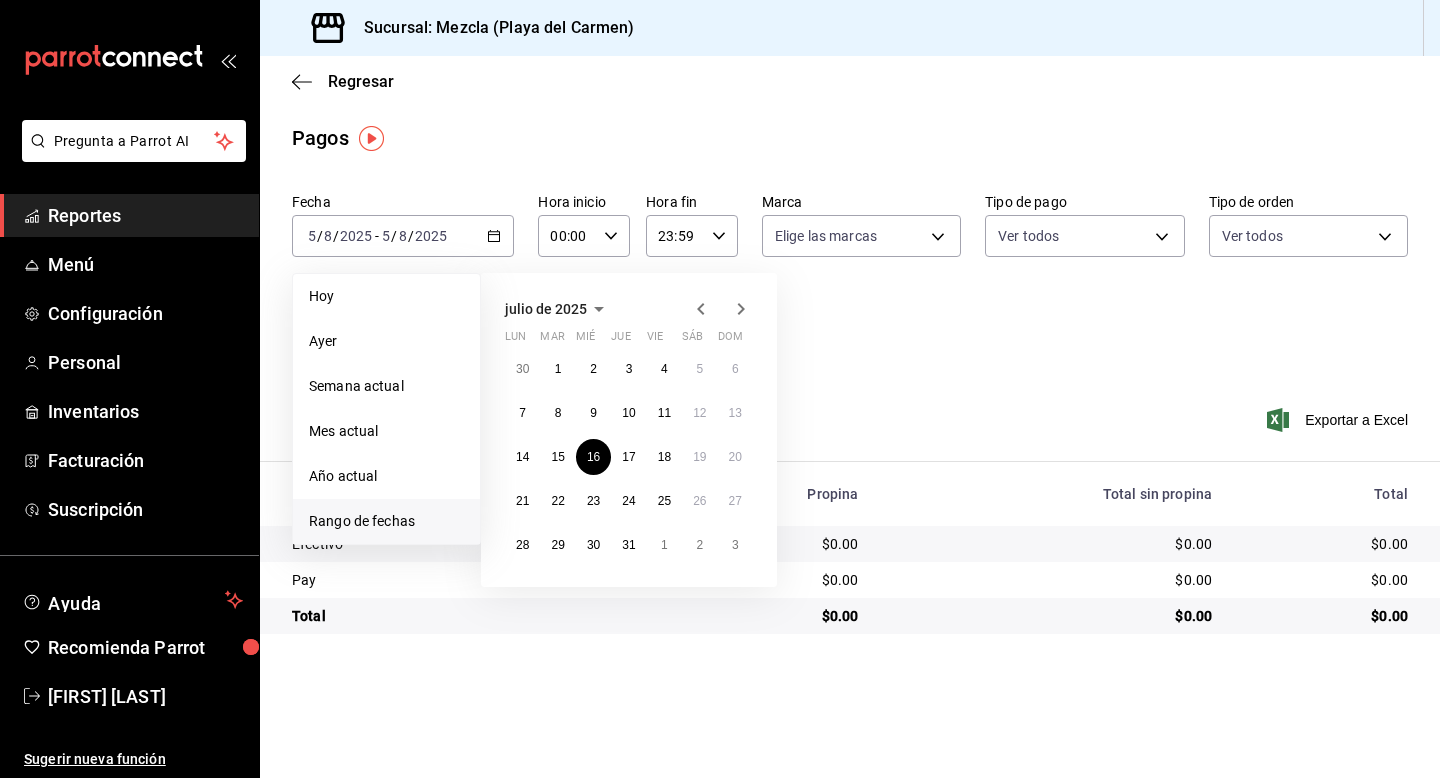 click 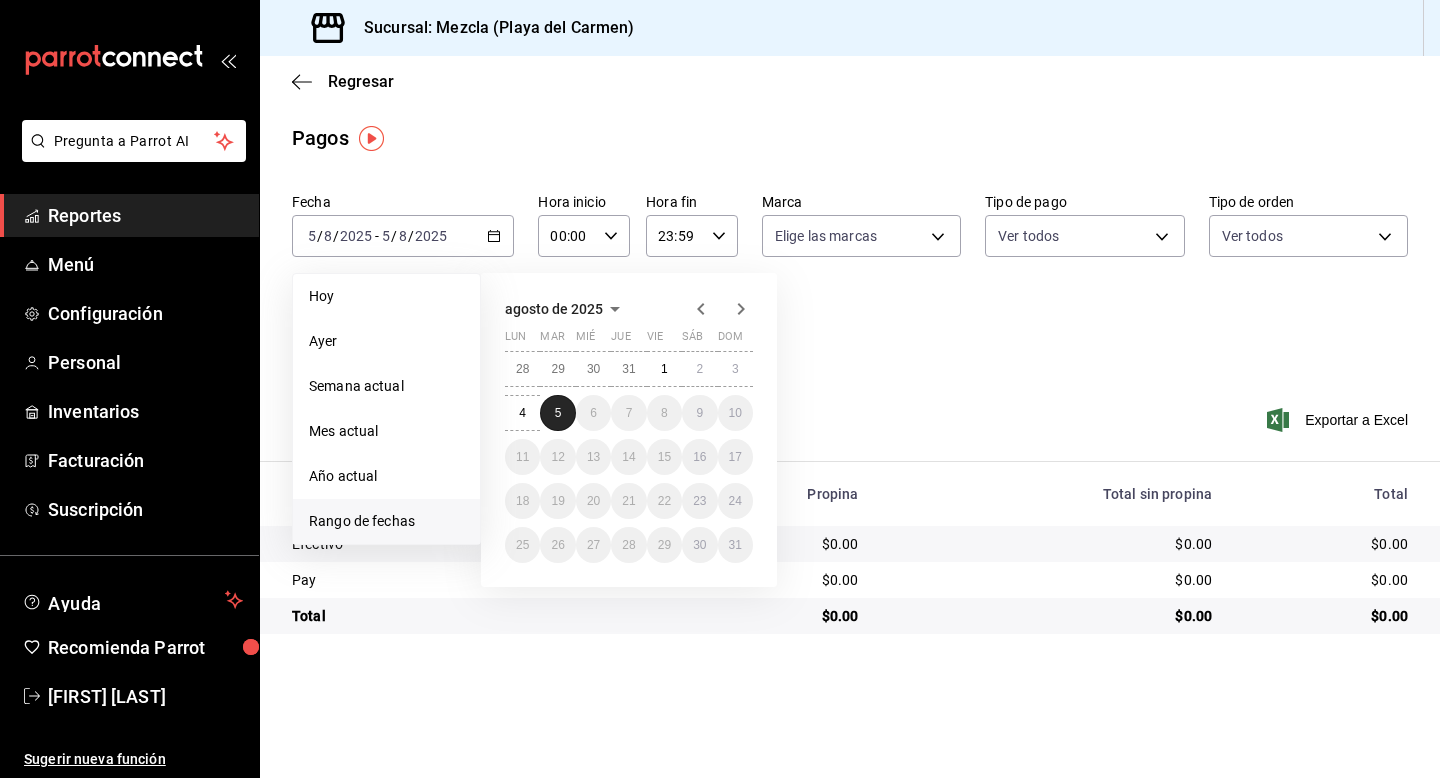 click on "5" at bounding box center (557, 413) 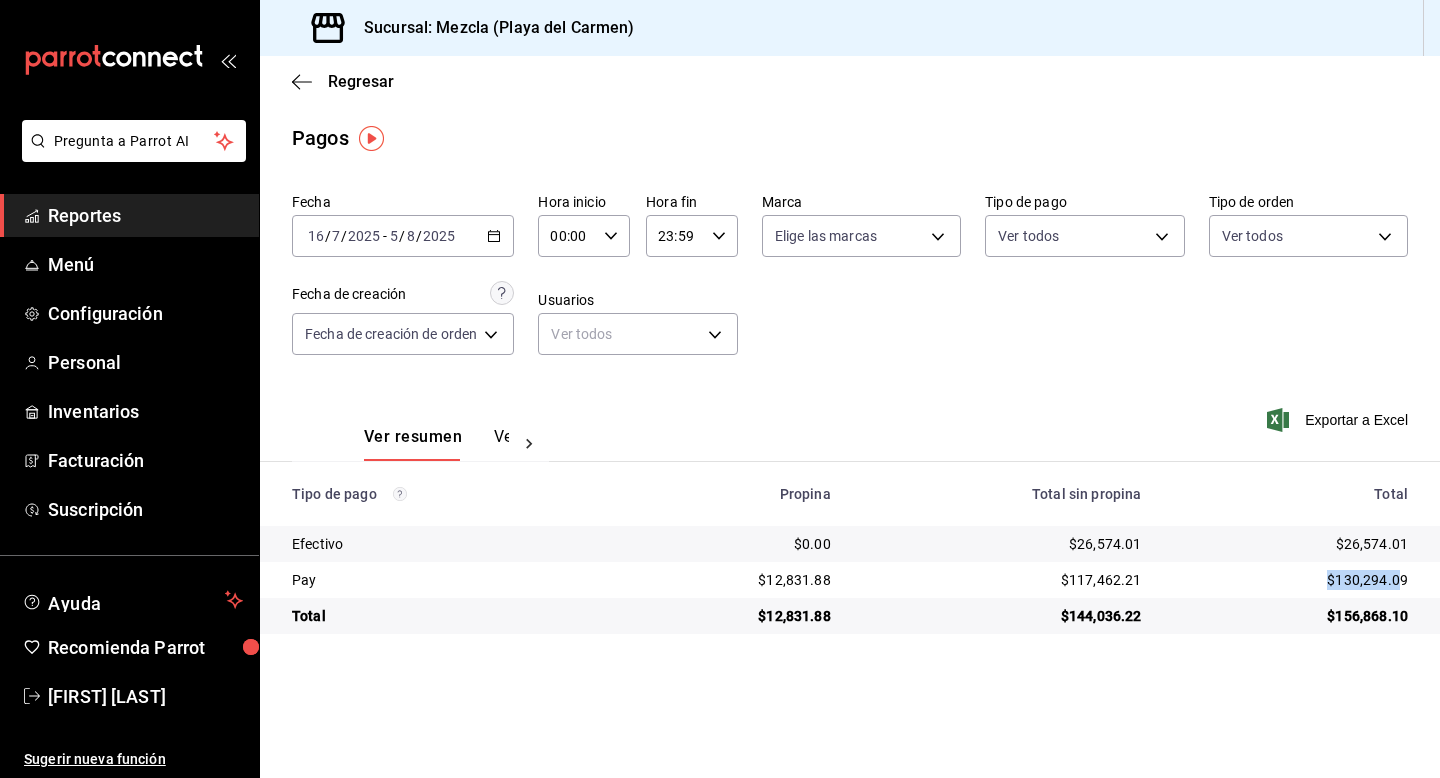 drag, startPoint x: 1399, startPoint y: 572, endPoint x: 1332, endPoint y: 579, distance: 67.36468 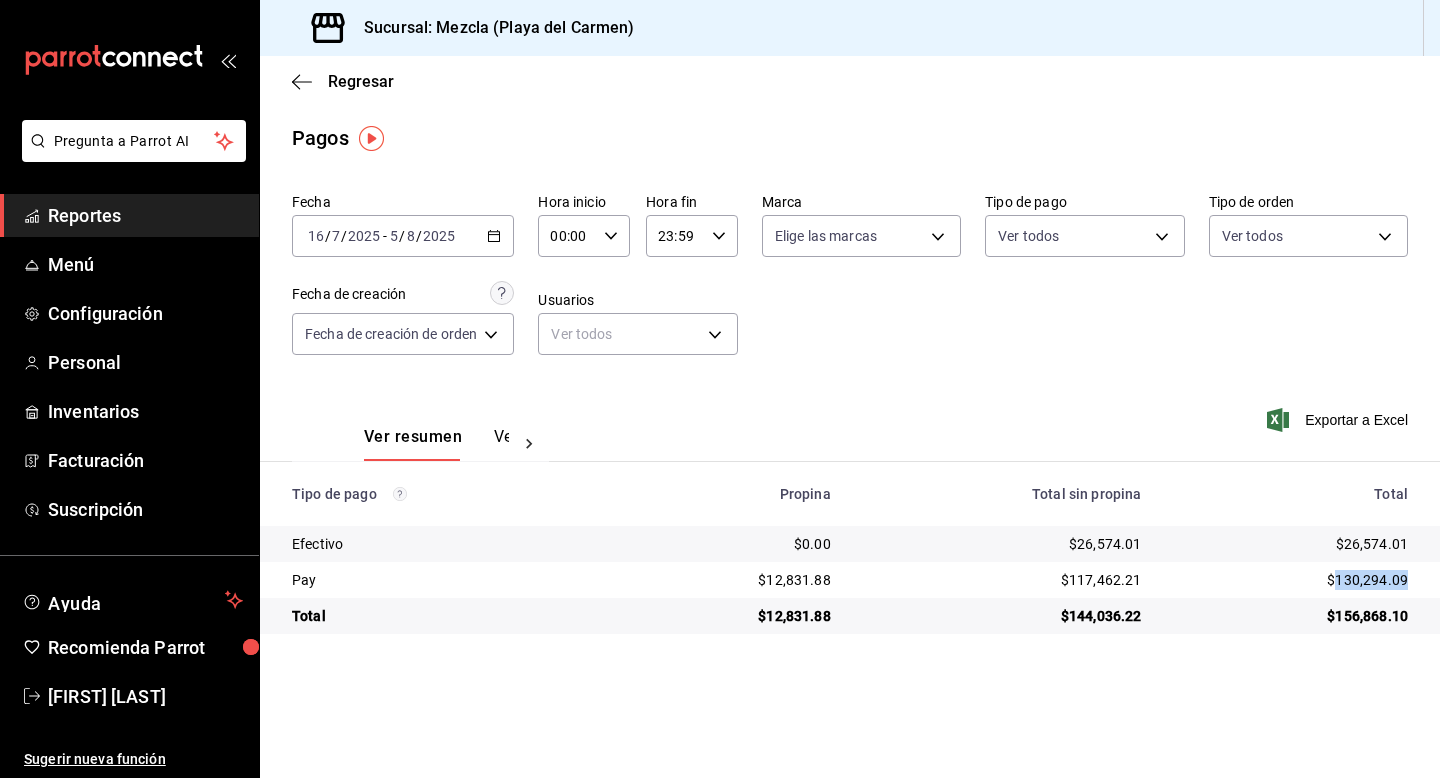 drag, startPoint x: 1429, startPoint y: 579, endPoint x: 1338, endPoint y: 579, distance: 91 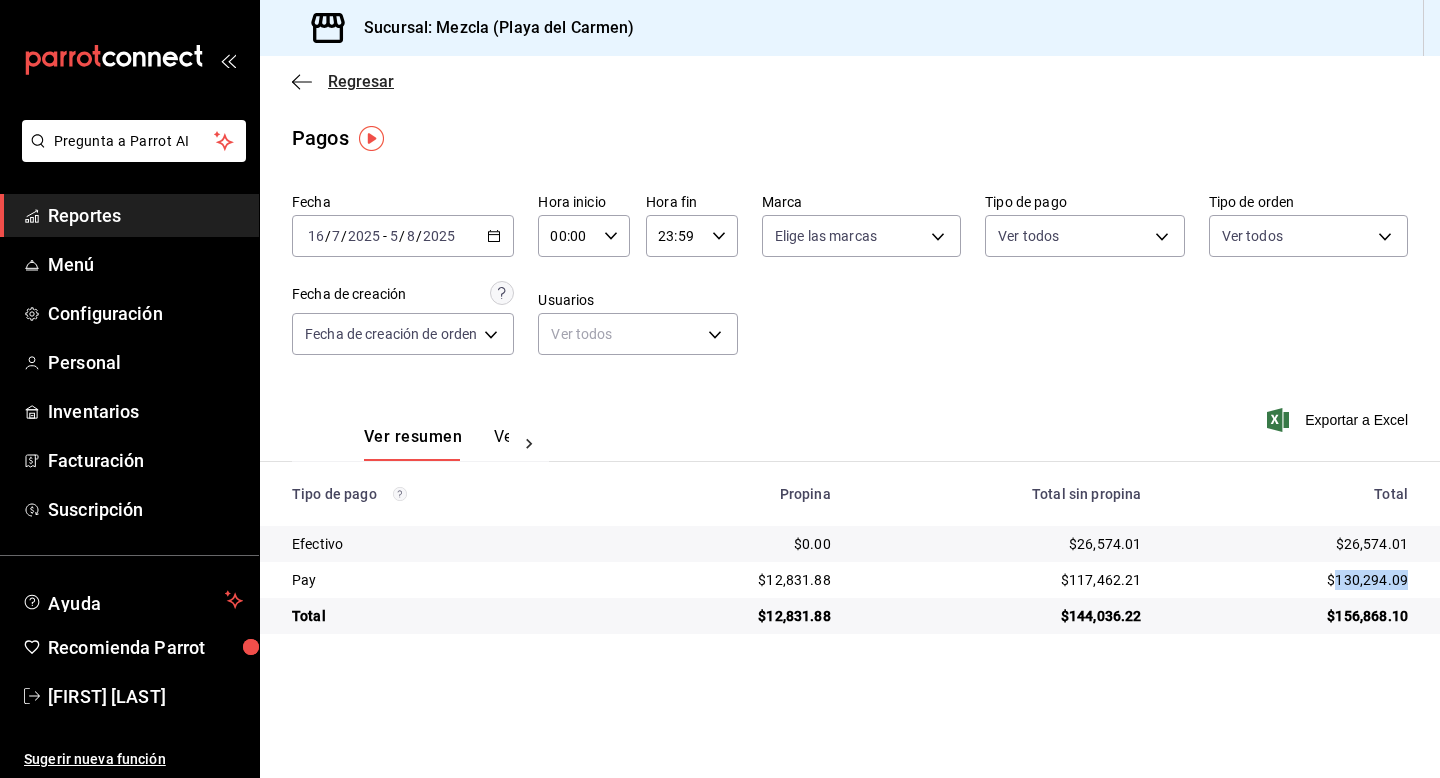 click on "Regresar" at bounding box center (361, 81) 